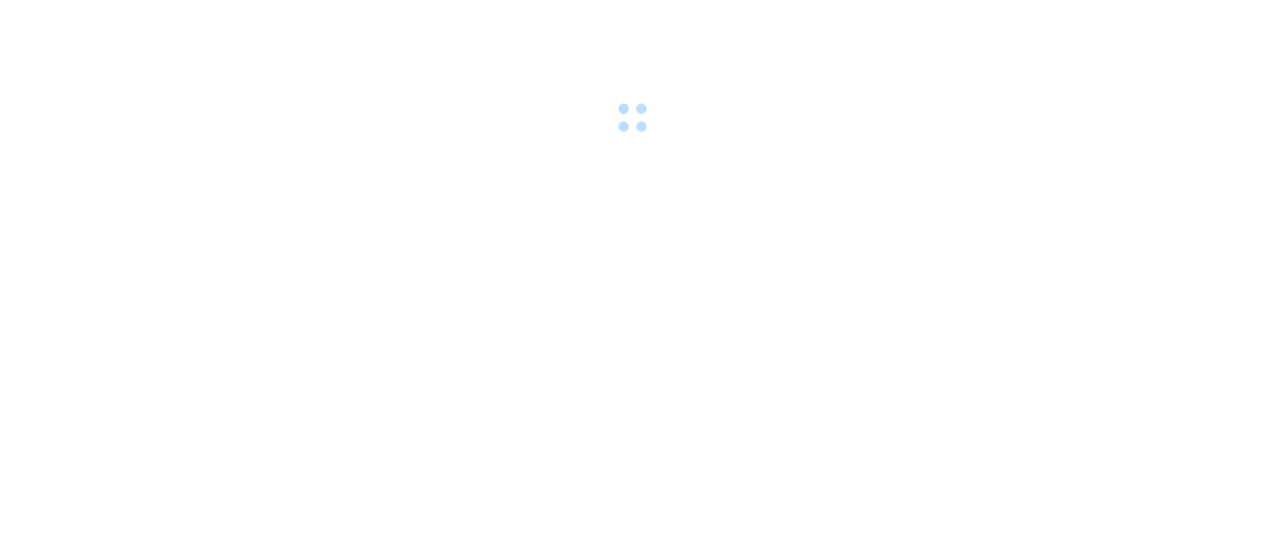 scroll, scrollTop: 0, scrollLeft: 0, axis: both 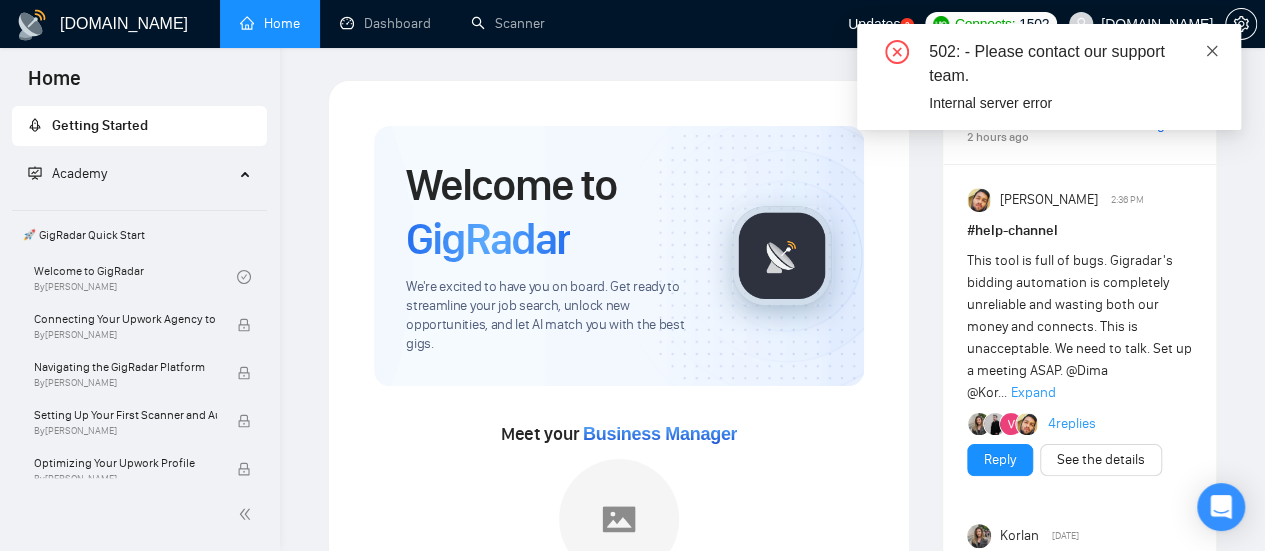click 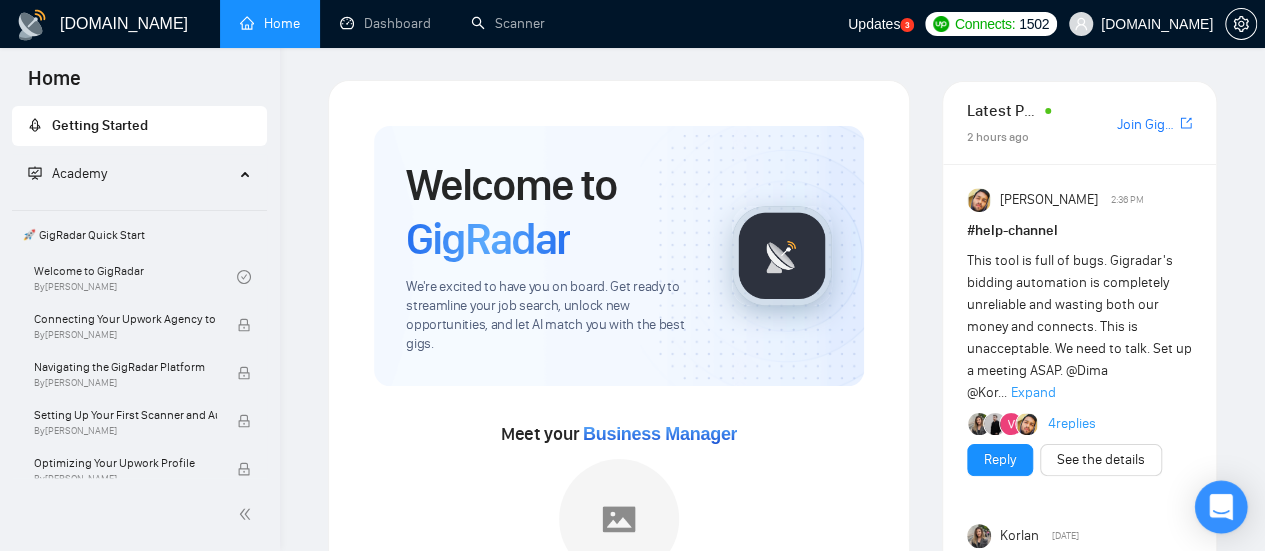 click 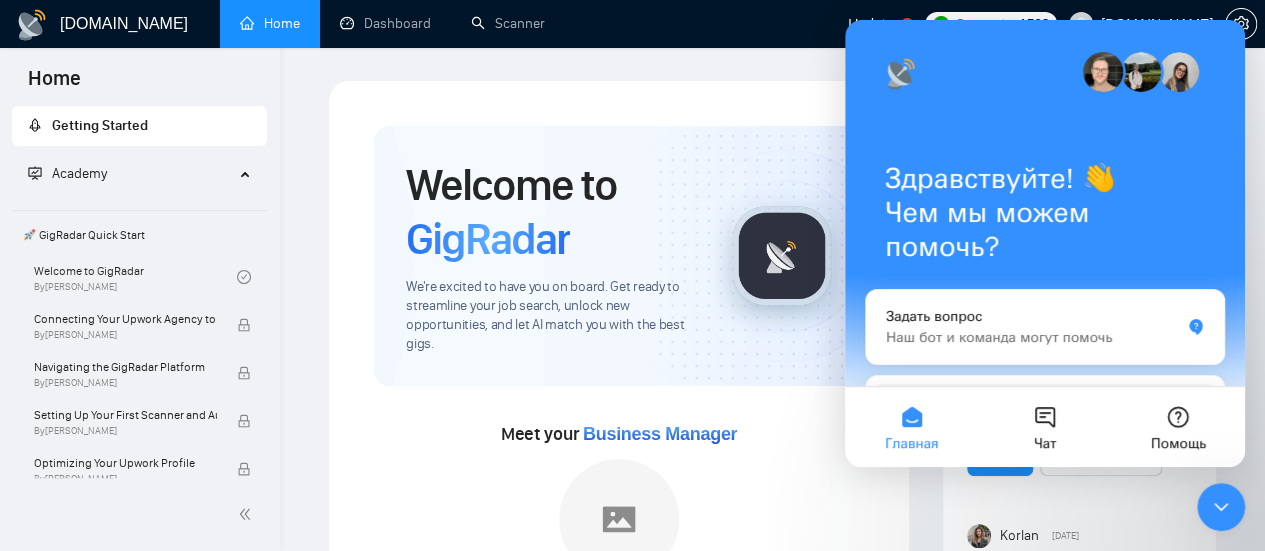 scroll, scrollTop: 0, scrollLeft: 0, axis: both 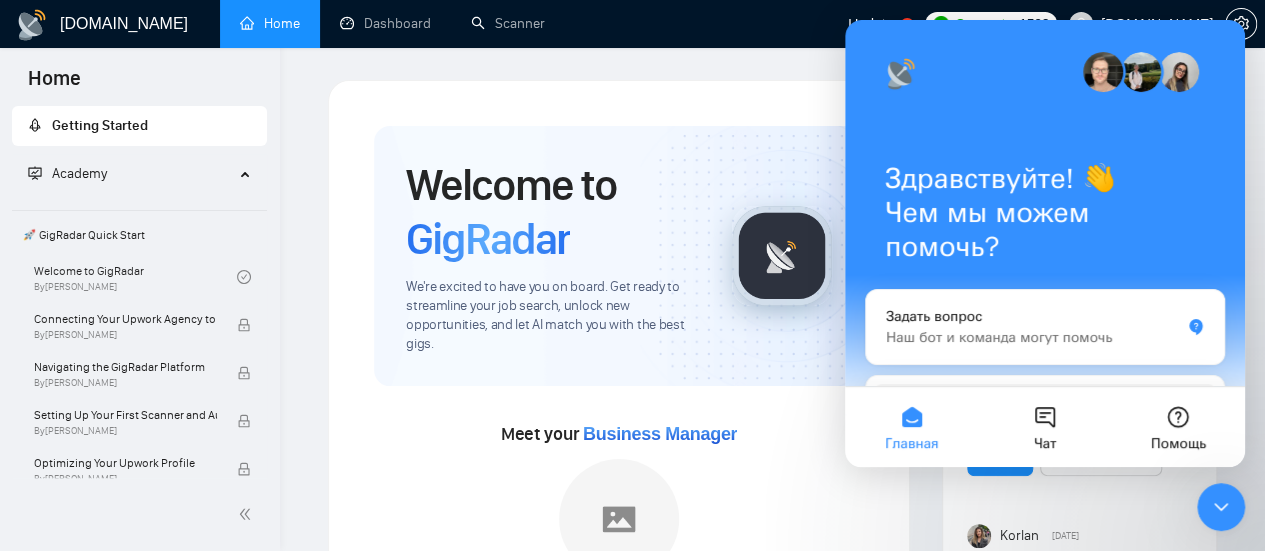 drag, startPoint x: 2353, startPoint y: 1000, endPoint x: 1225, endPoint y: 514, distance: 1228.2427 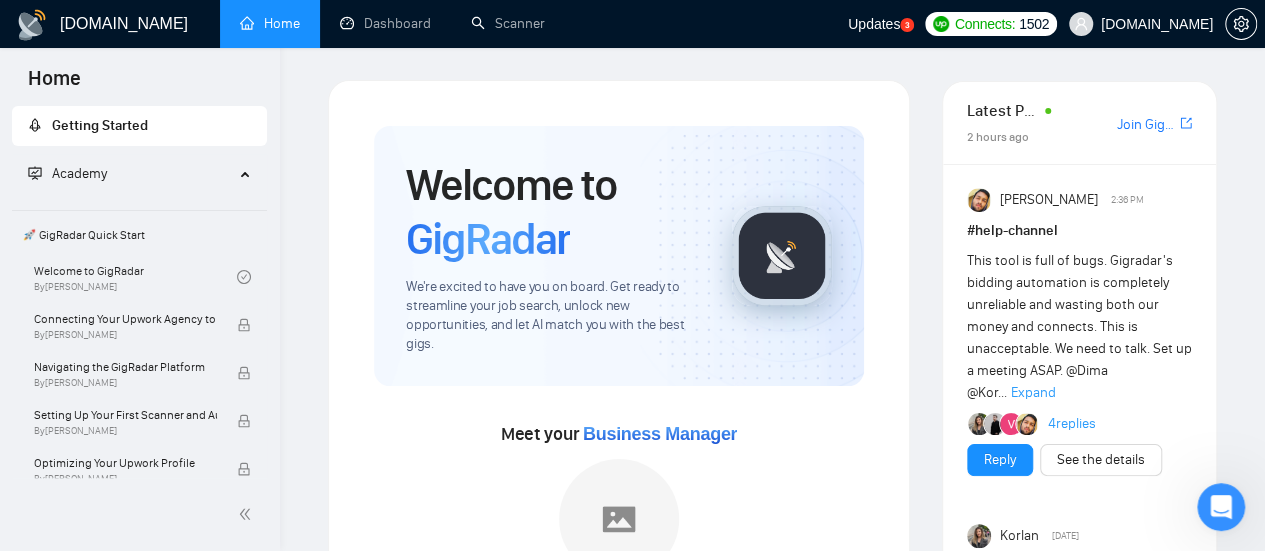 scroll, scrollTop: 0, scrollLeft: 0, axis: both 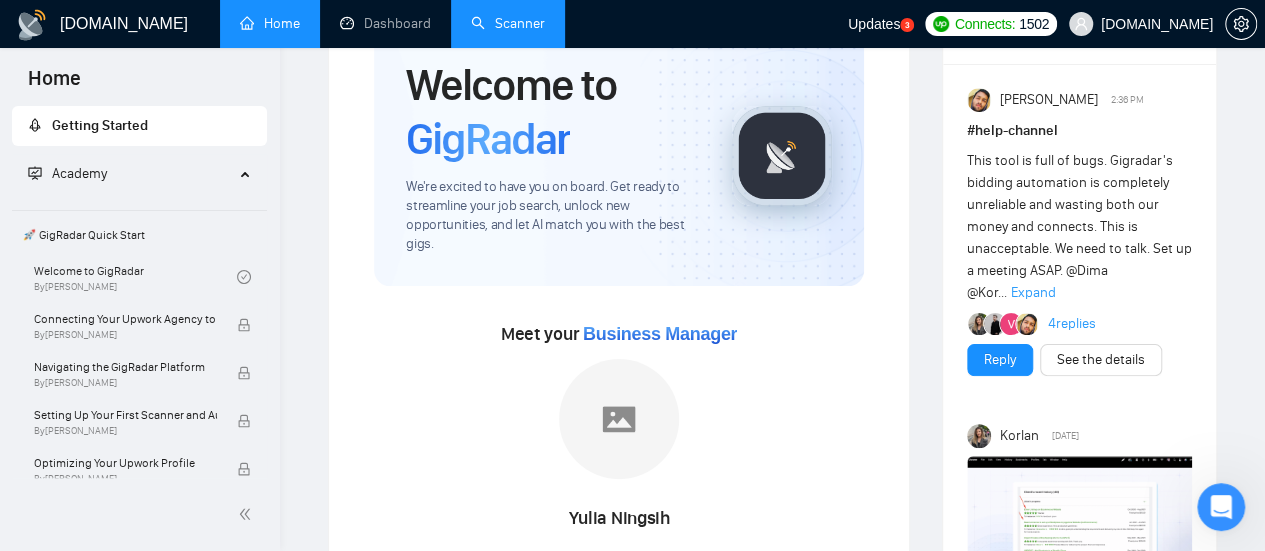 click on "Scanner" at bounding box center [508, 23] 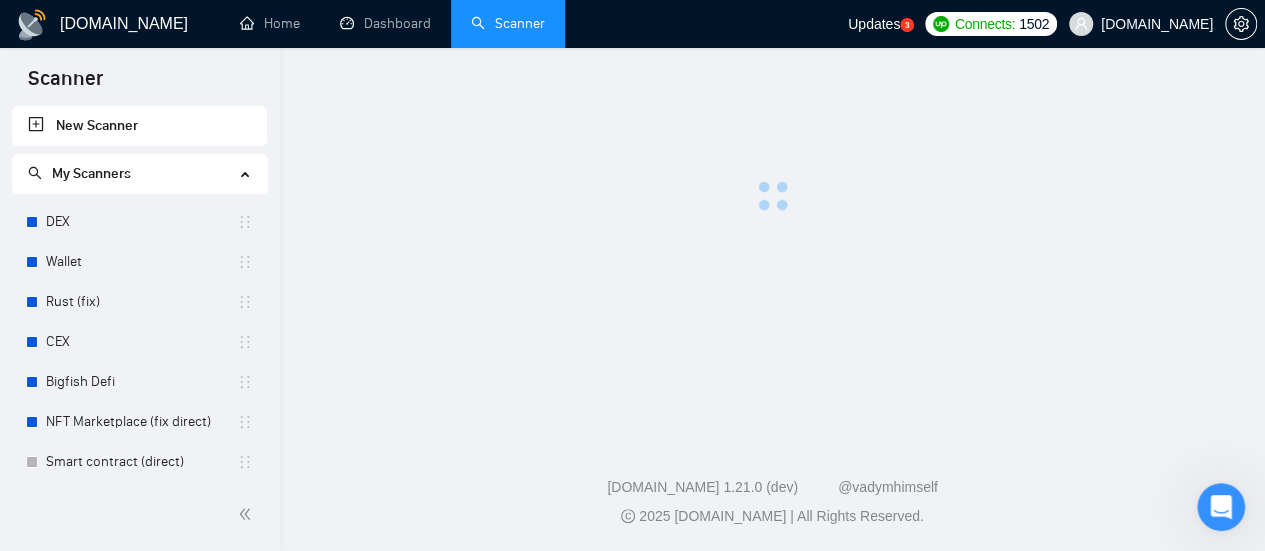 scroll, scrollTop: 0, scrollLeft: 0, axis: both 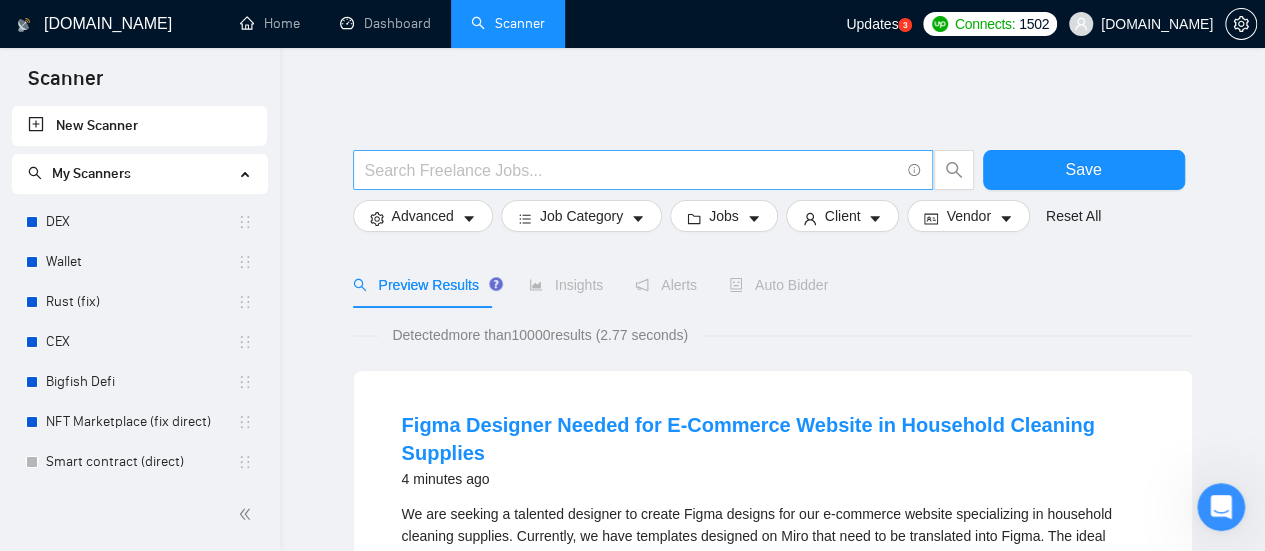 click at bounding box center (632, 170) 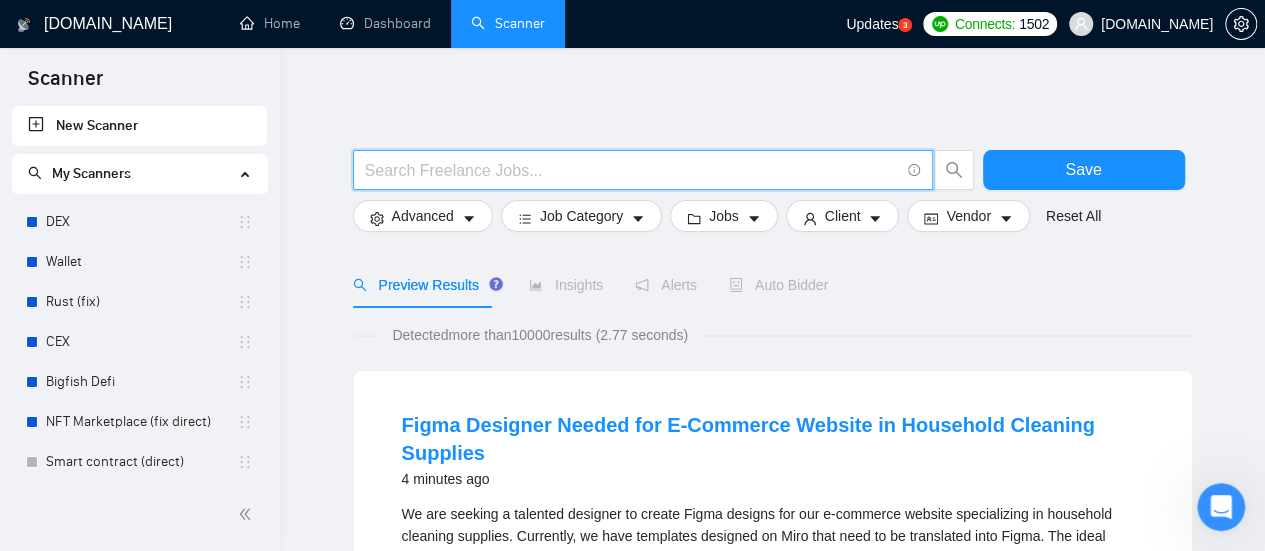type on "(mvp*) | "(MVP)" | "Minimum valuable product" | "Minimum viable product" | startup | "start up" | "start - up" | "start-up" | "from scratch" | "From start" | "from the beginning" | "from the ground up"" 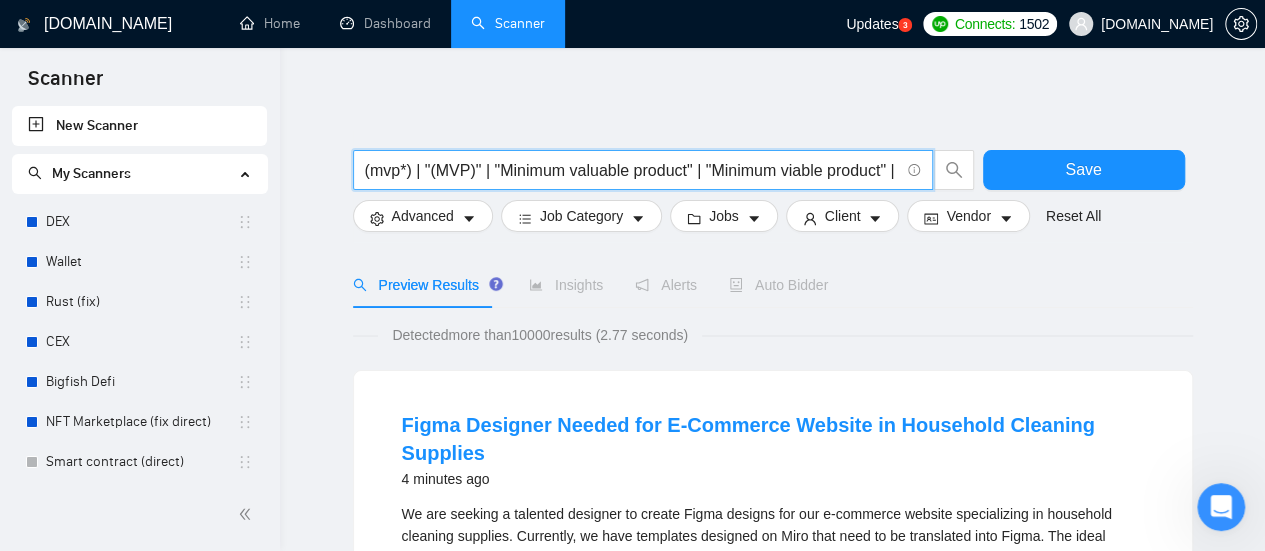click on "(mvp*) | "(MVP)" | "Minimum valuable product" | "Minimum viable product" | startup | "start up" | "start - up" | "start-up" | "from scratch" | "From start" | "from the beginning" | "from the ground up"" at bounding box center (632, 170) 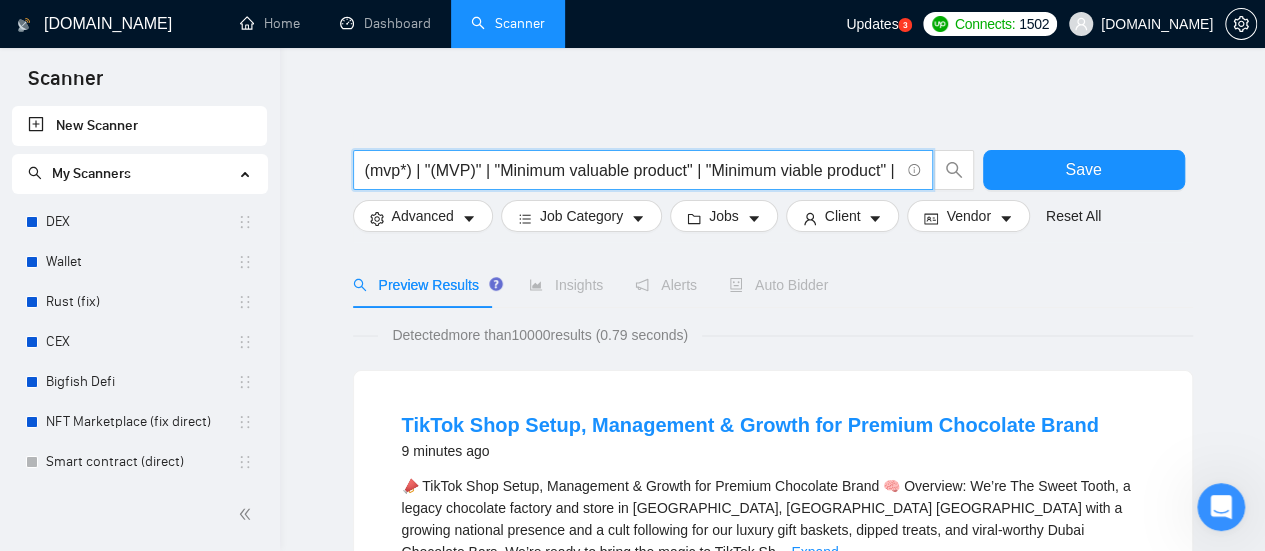 click on "(mvp*) | "(MVP)" | "Minimum valuable product" | "Minimum viable product" | startup | "start up" | "start - up" | "start-up" | "from scratch" | "From start" | "from the beginning" | "from the ground up"" at bounding box center (632, 170) 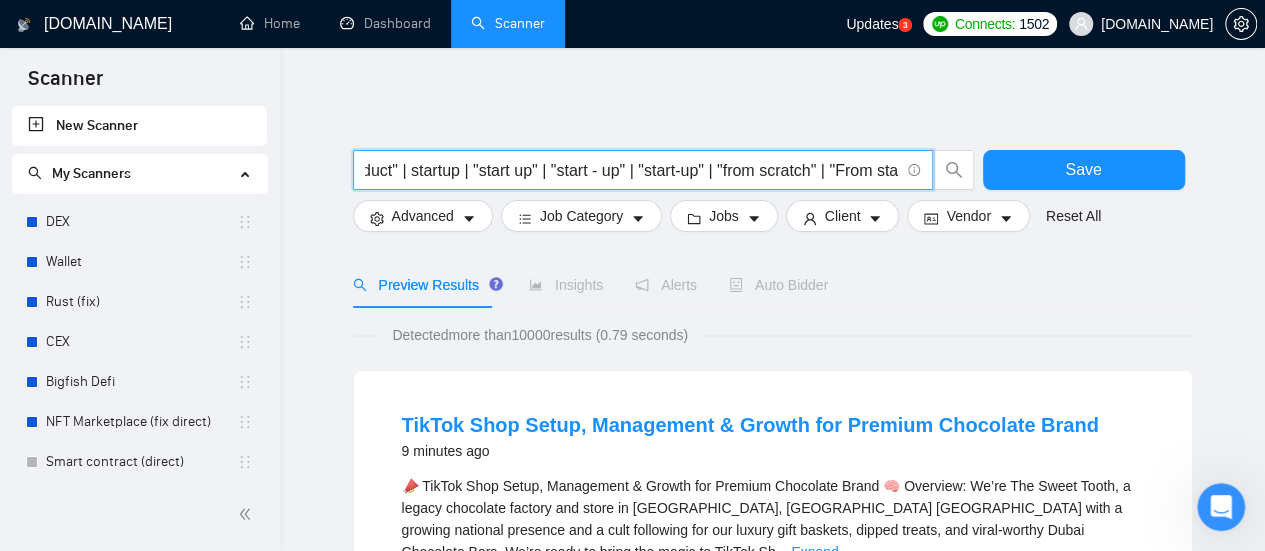 scroll, scrollTop: 0, scrollLeft: 519, axis: horizontal 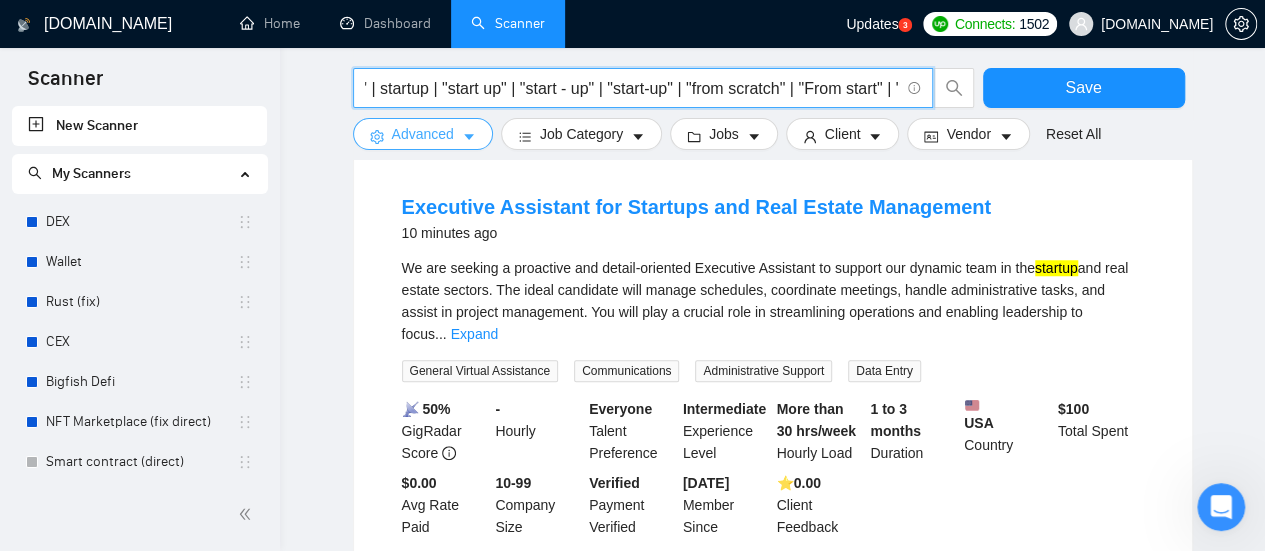click on "Advanced" at bounding box center [423, 134] 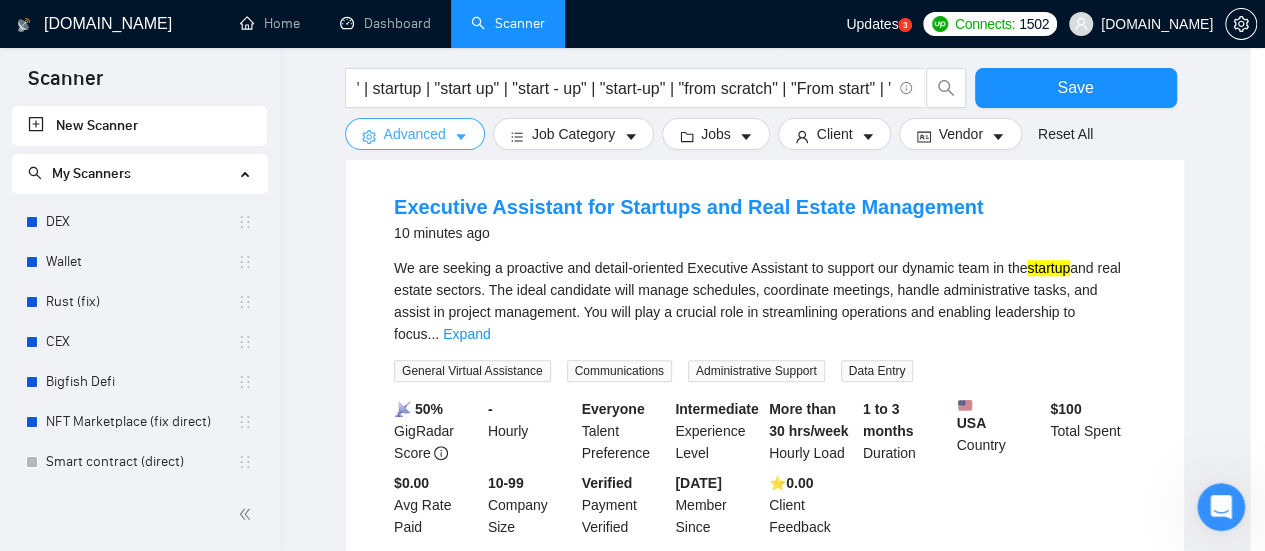 scroll, scrollTop: 0, scrollLeft: 0, axis: both 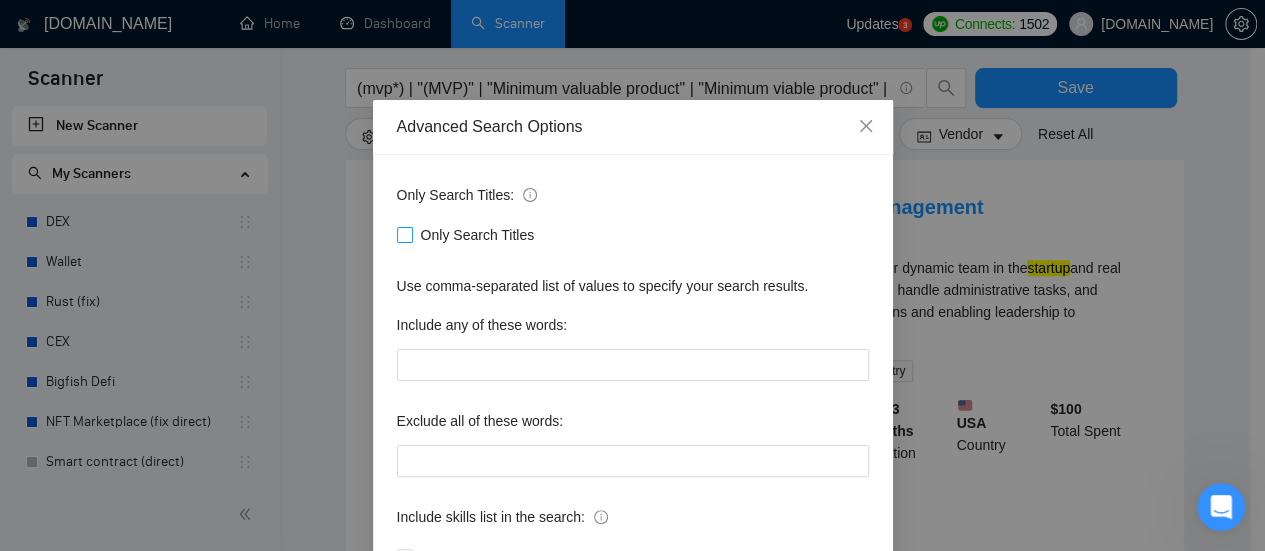 click on "Only Search Titles" at bounding box center [404, 234] 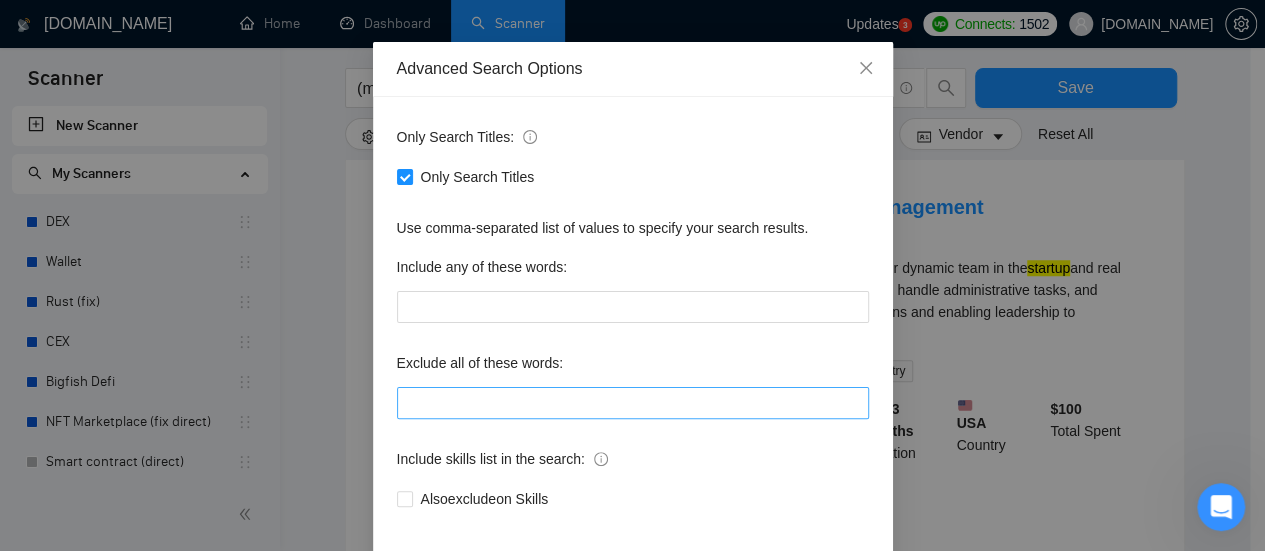 scroll, scrollTop: 146, scrollLeft: 0, axis: vertical 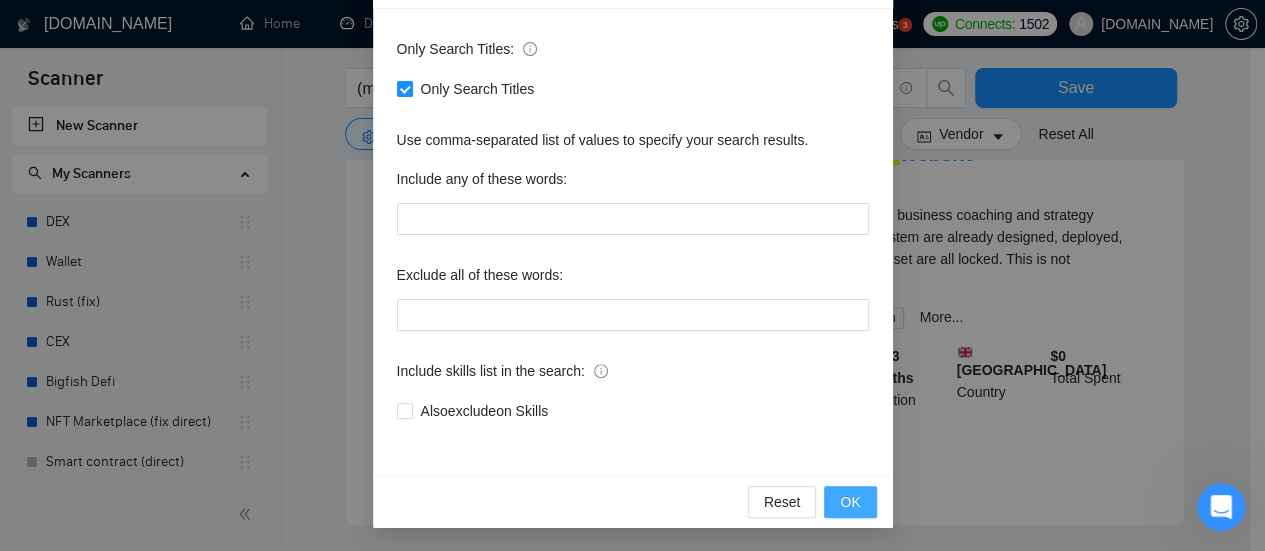 click on "OK" at bounding box center (850, 502) 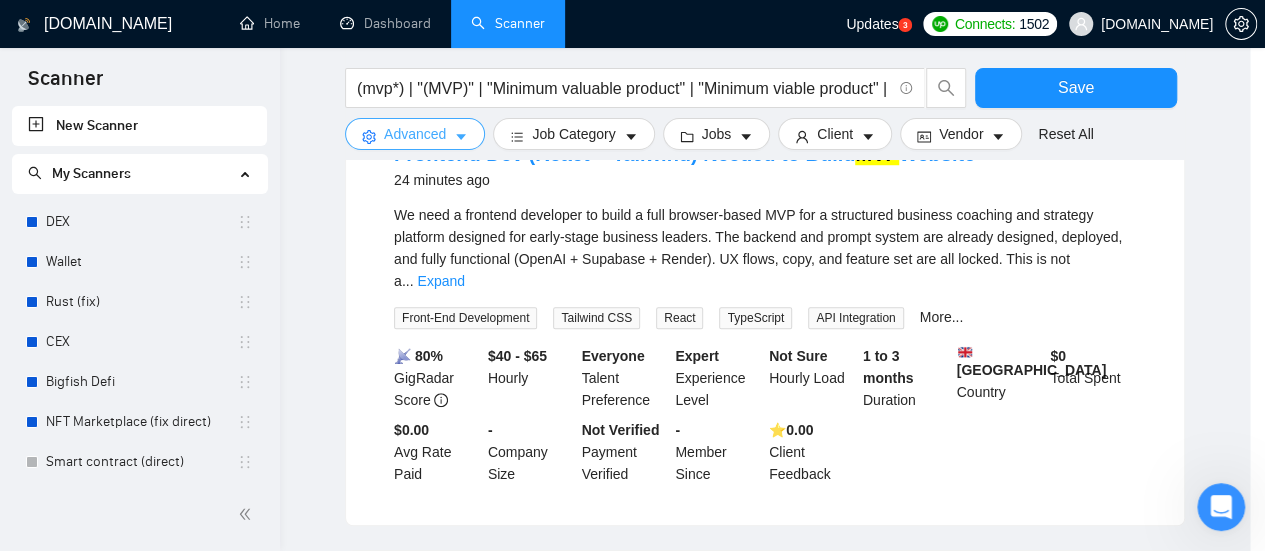 scroll, scrollTop: 0, scrollLeft: 0, axis: both 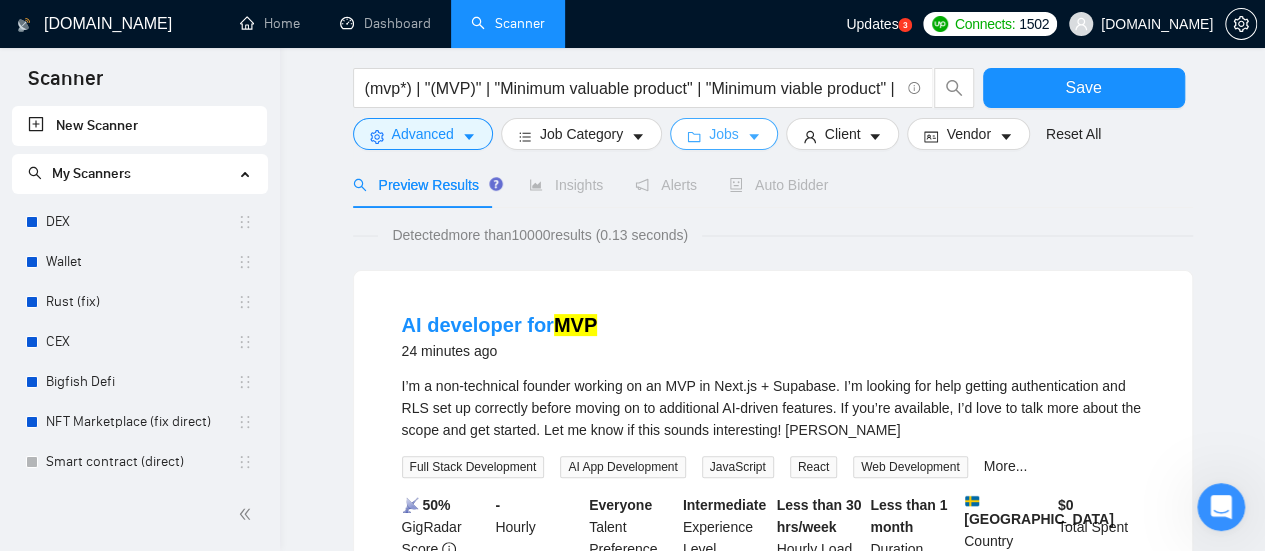 click 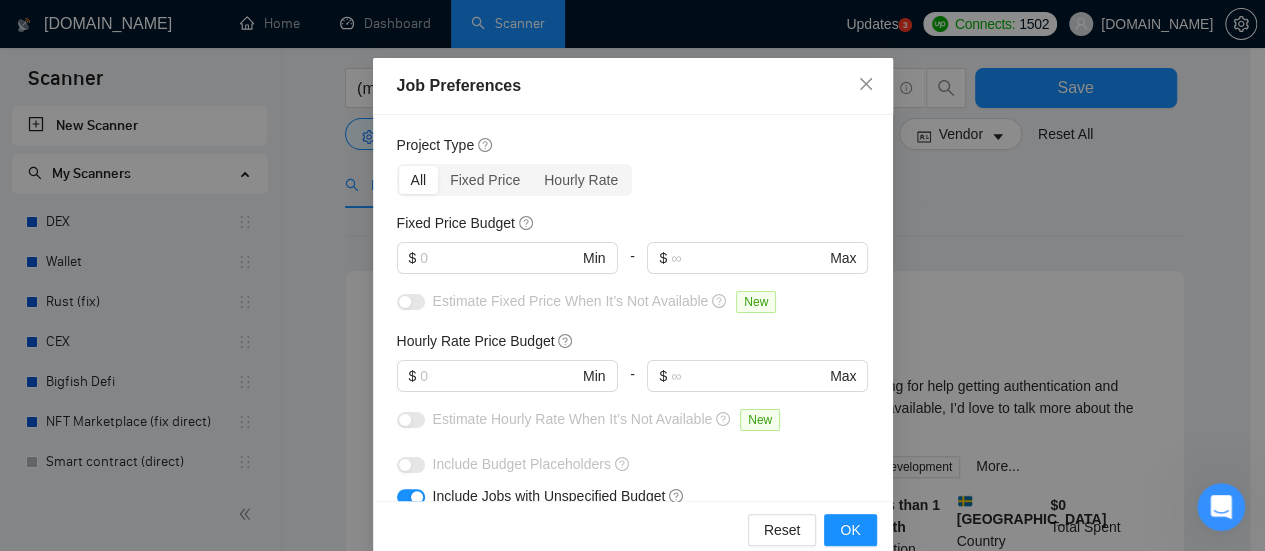 scroll, scrollTop: 0, scrollLeft: 0, axis: both 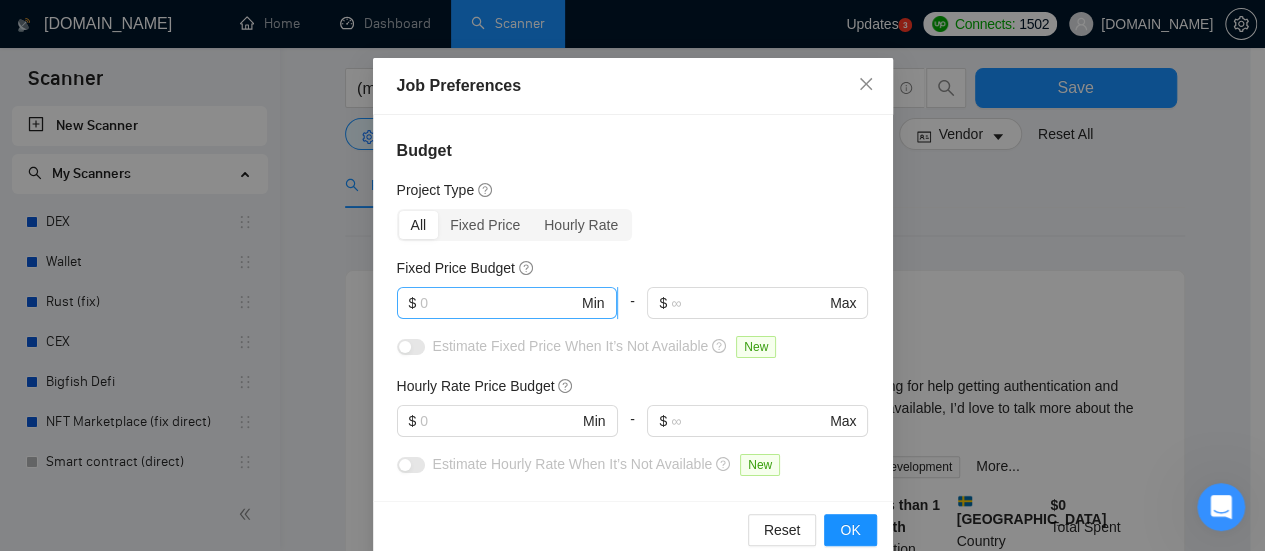 click at bounding box center [499, 303] 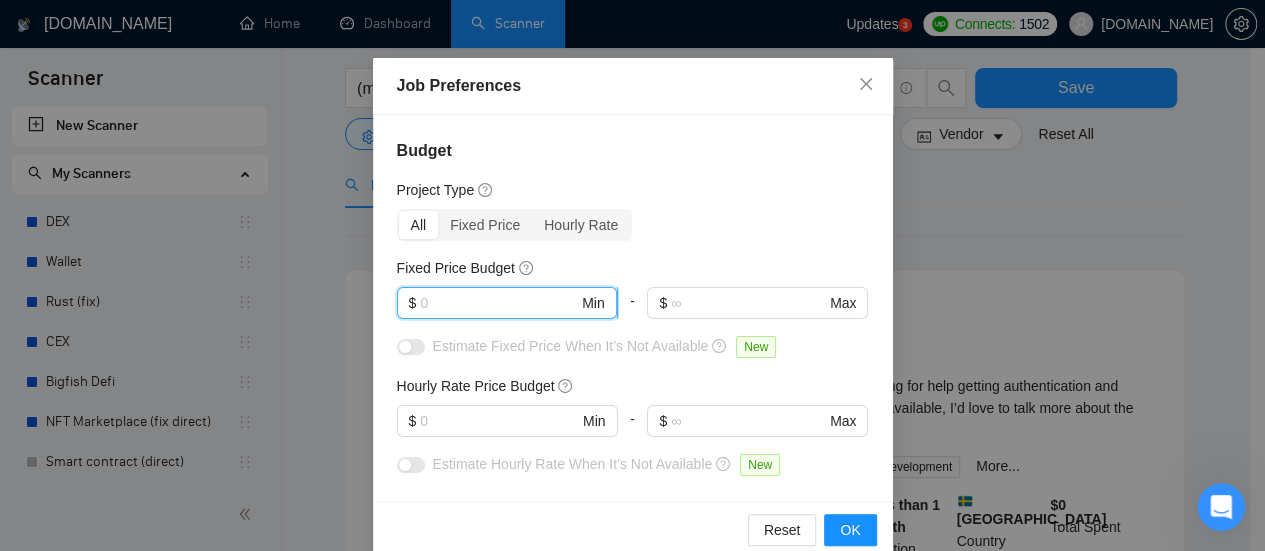 scroll, scrollTop: 100, scrollLeft: 0, axis: vertical 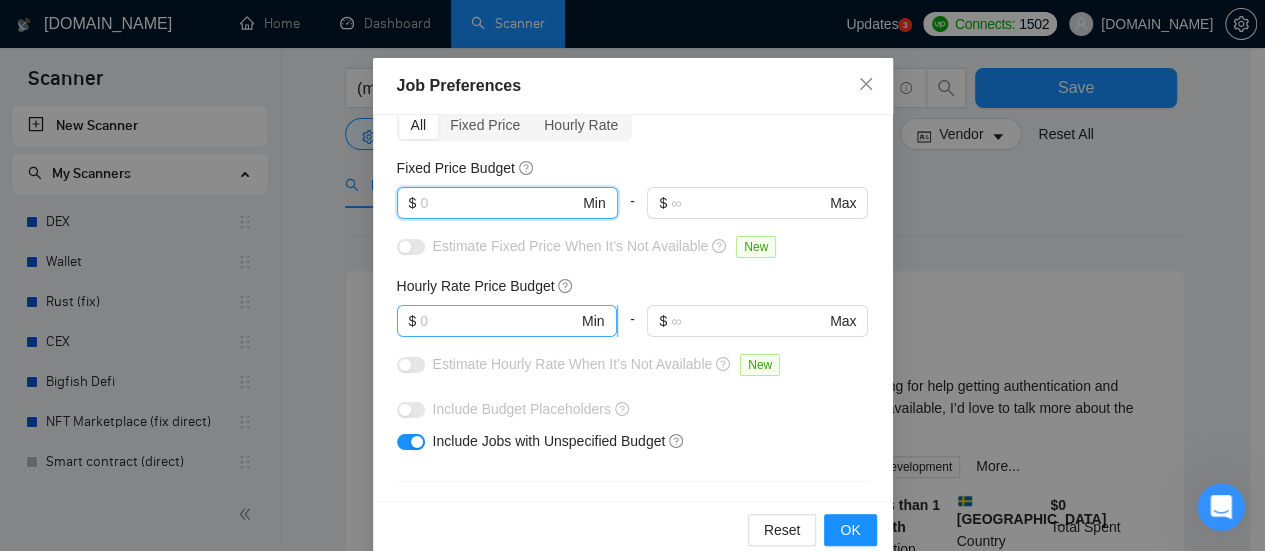 click at bounding box center (499, 321) 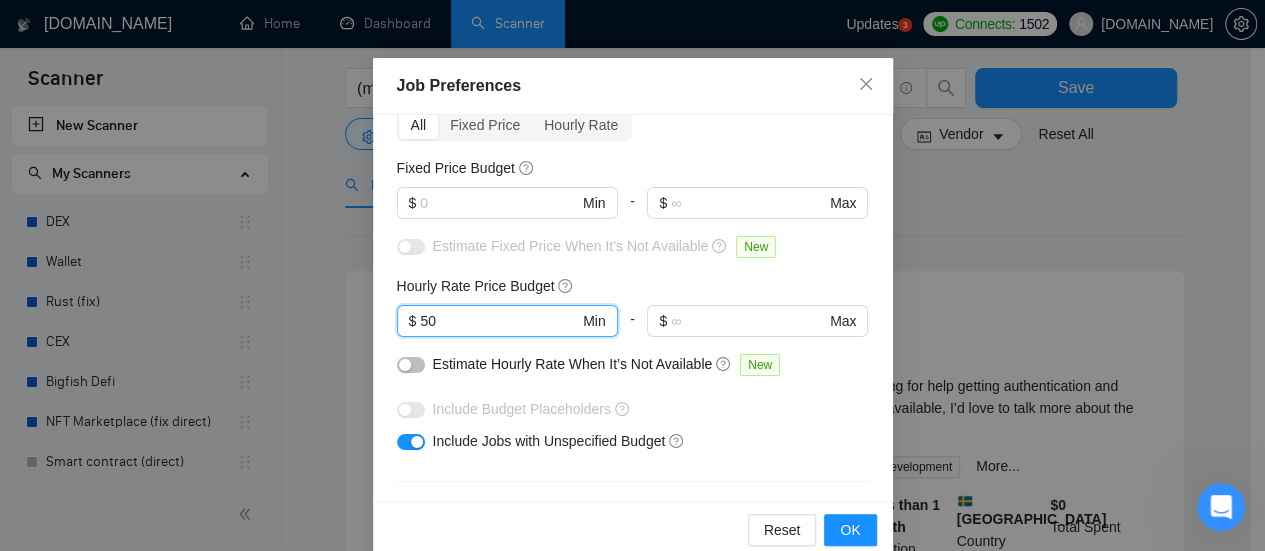 type on "5" 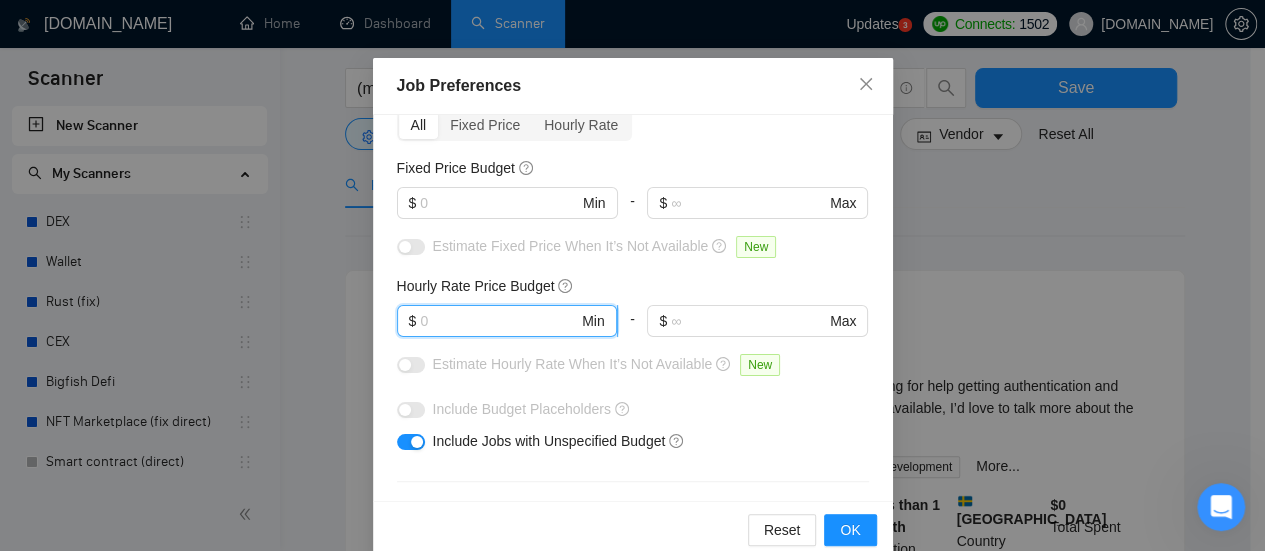 click at bounding box center [499, 321] 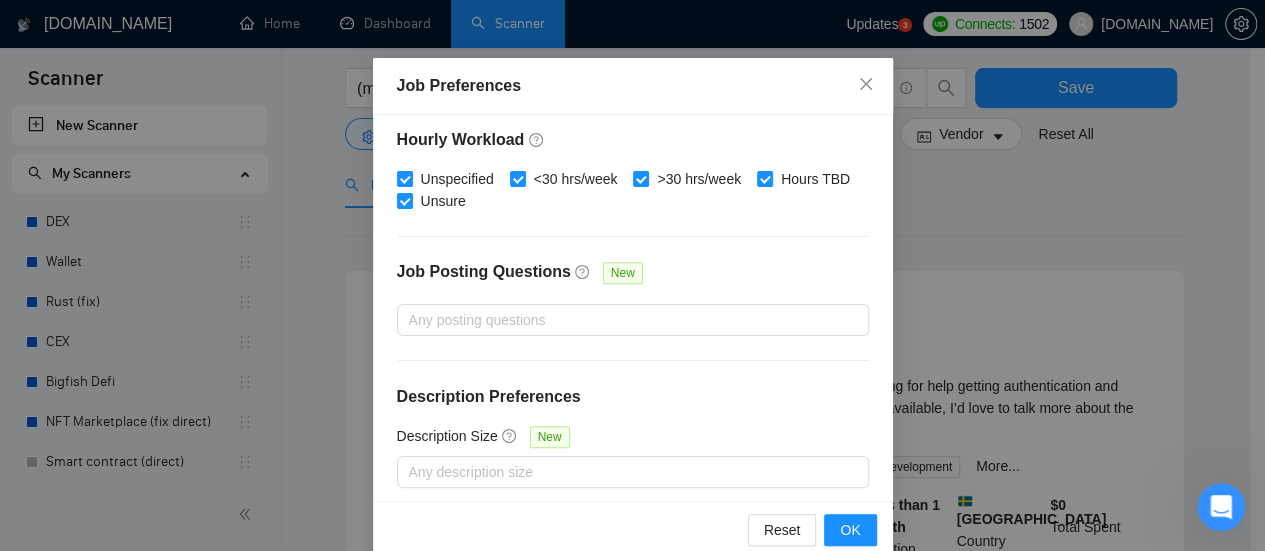 scroll, scrollTop: 740, scrollLeft: 0, axis: vertical 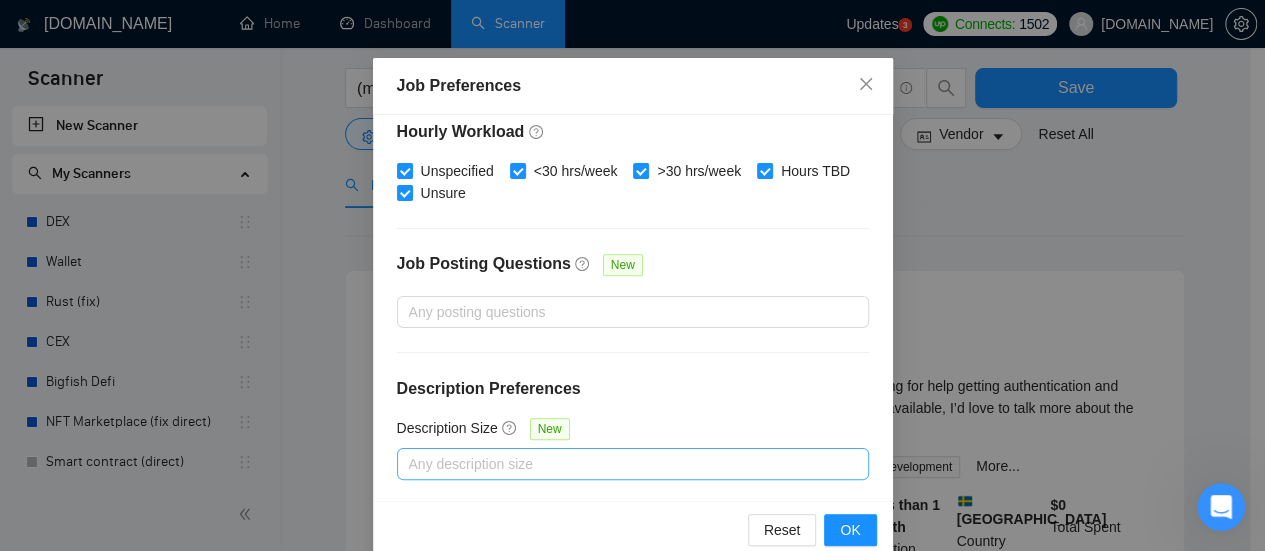click at bounding box center (623, 464) 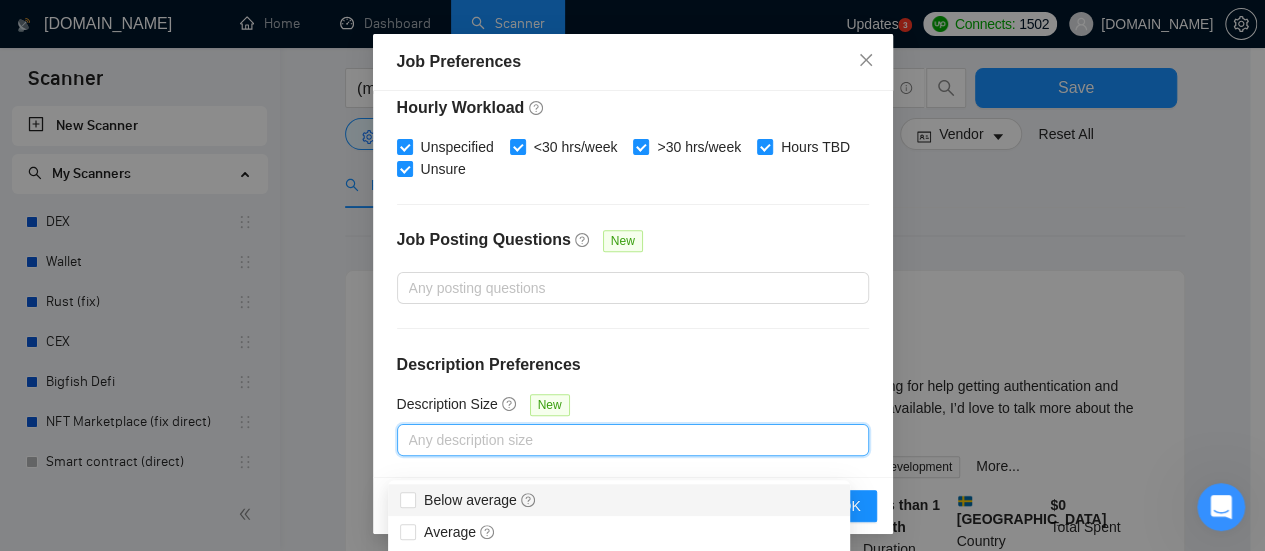 scroll, scrollTop: 30, scrollLeft: 0, axis: vertical 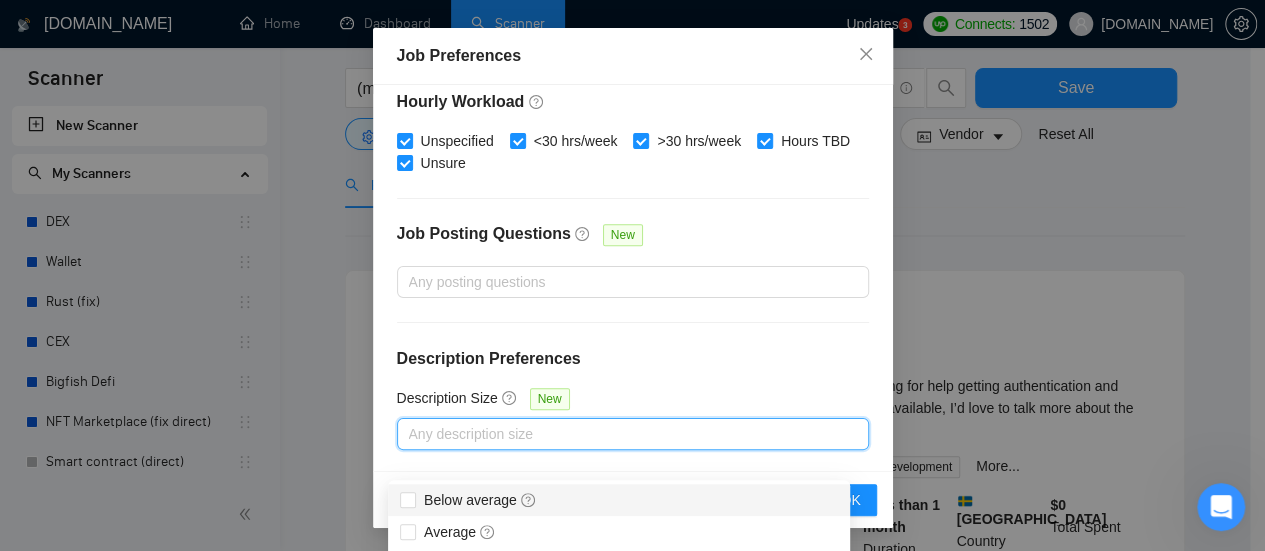 click on "Budget Project Type All Fixed Price Hourly Rate   Fixed Price Budget $ Min - $ Max Estimate Fixed Price When It’s Not Available New   Hourly Rate Price Budget $ 50 Min - $ Max Estimate Hourly Rate When It’s Not Available New Include Budget Placeholders Include Jobs with Unspecified Budget   Connects Price New Min - Max Project Duration   Unspecified Less than 1 month 1 to 3 months 3 to 6 months More than 6 months Hourly Workload   Unspecified <30 hrs/week >30 hrs/week Hours TBD Unsure Job Posting Questions New   Any posting questions Description Preferences Description Size New   Any description size" at bounding box center [633, 278] 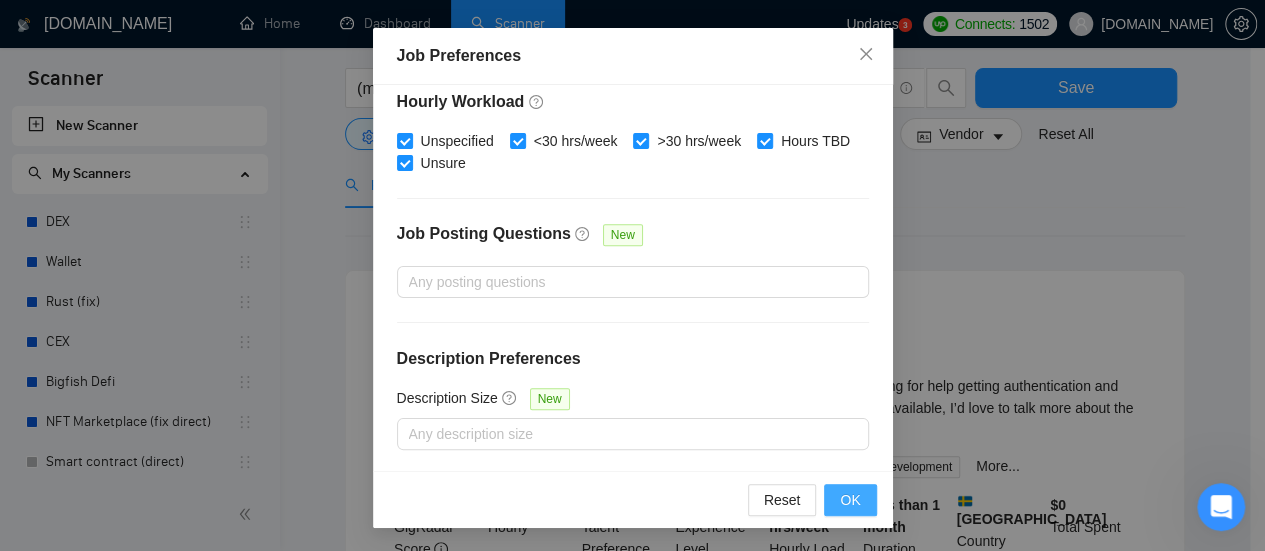 click on "OK" at bounding box center [850, 500] 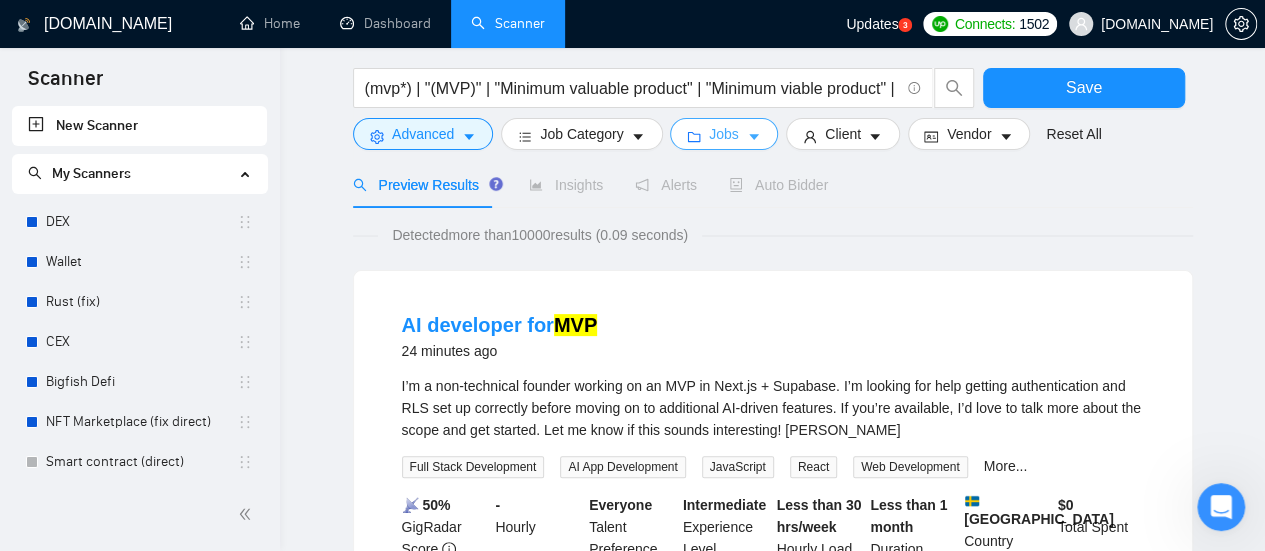 scroll, scrollTop: 0, scrollLeft: 0, axis: both 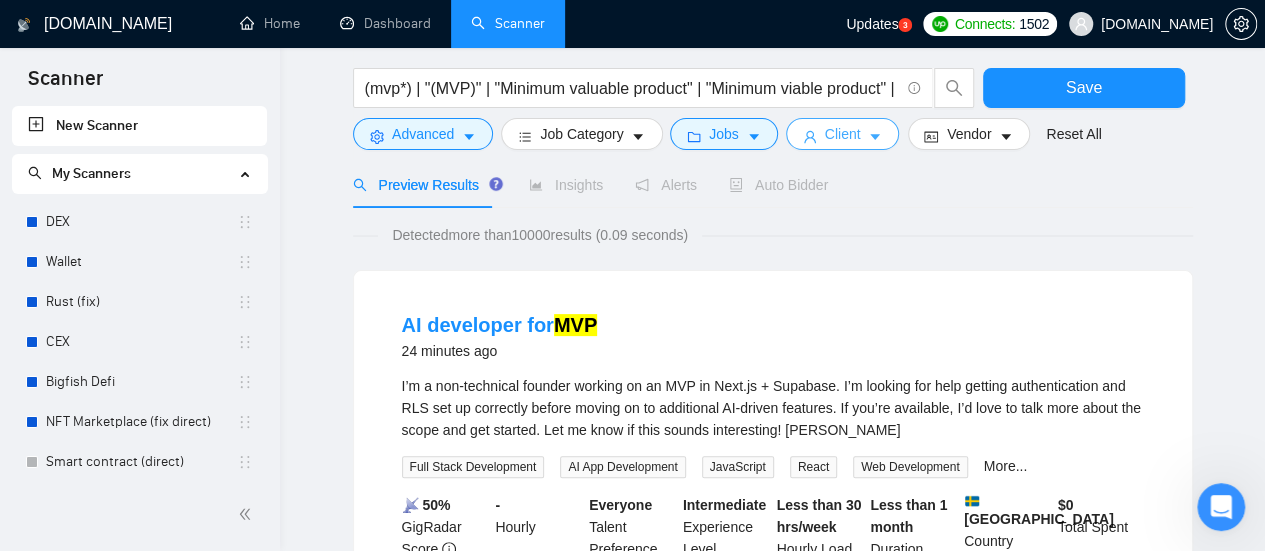 click on "Client" at bounding box center [843, 134] 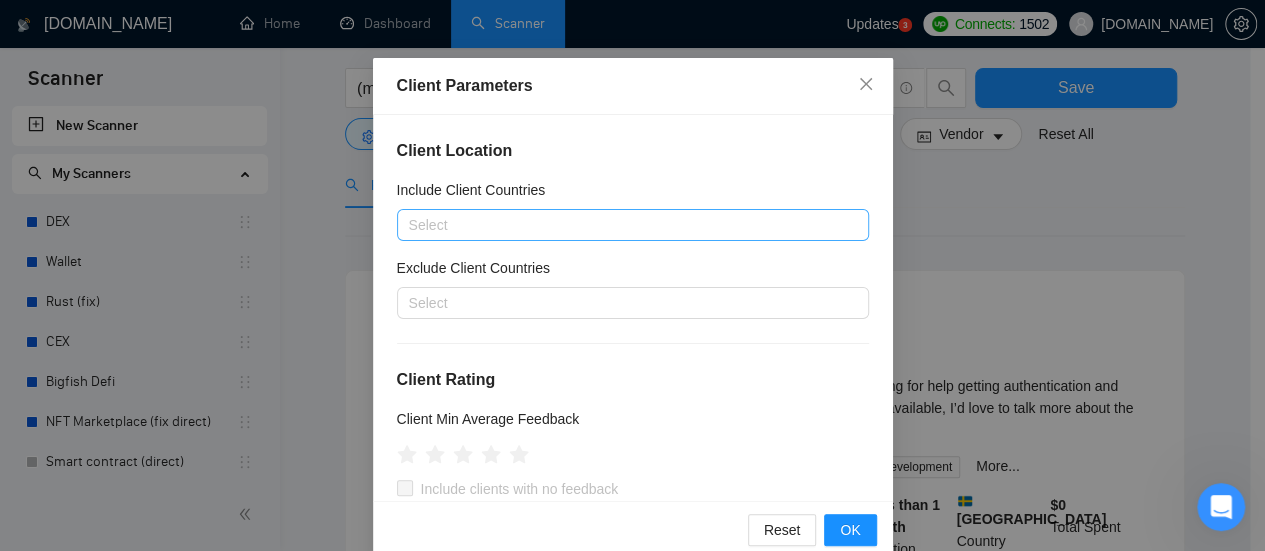 click at bounding box center [623, 225] 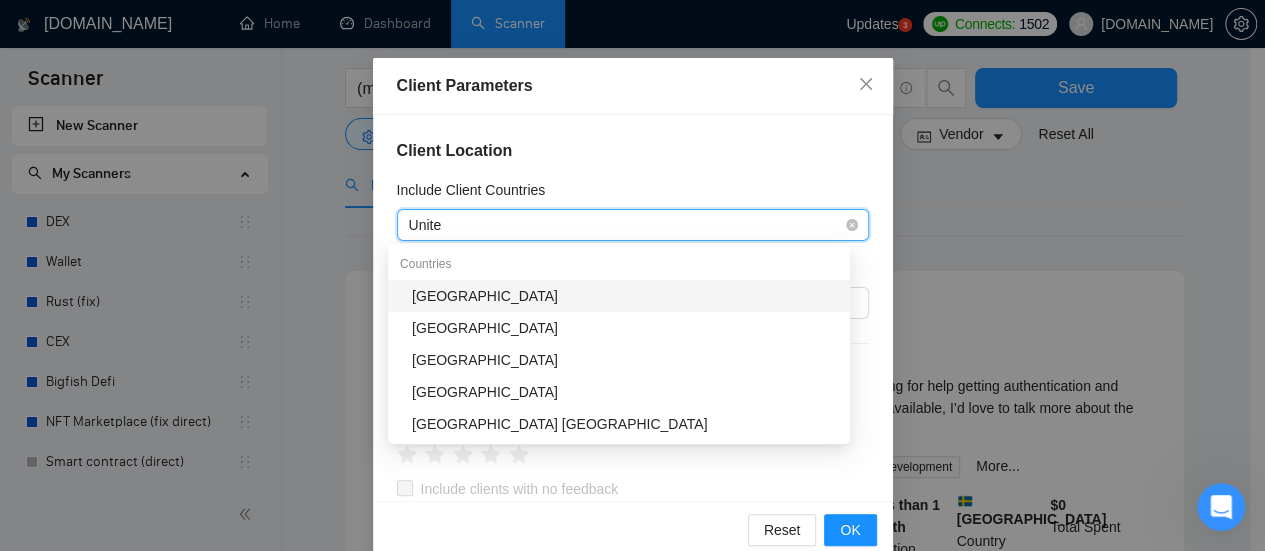 type on "United" 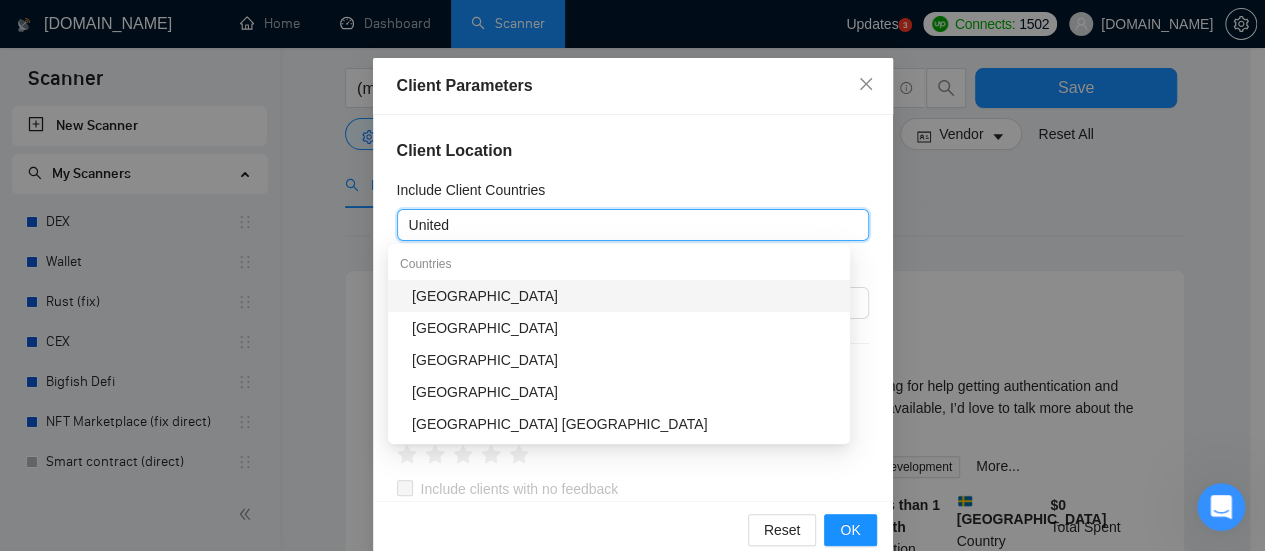 click on "[GEOGRAPHIC_DATA]" at bounding box center [625, 296] 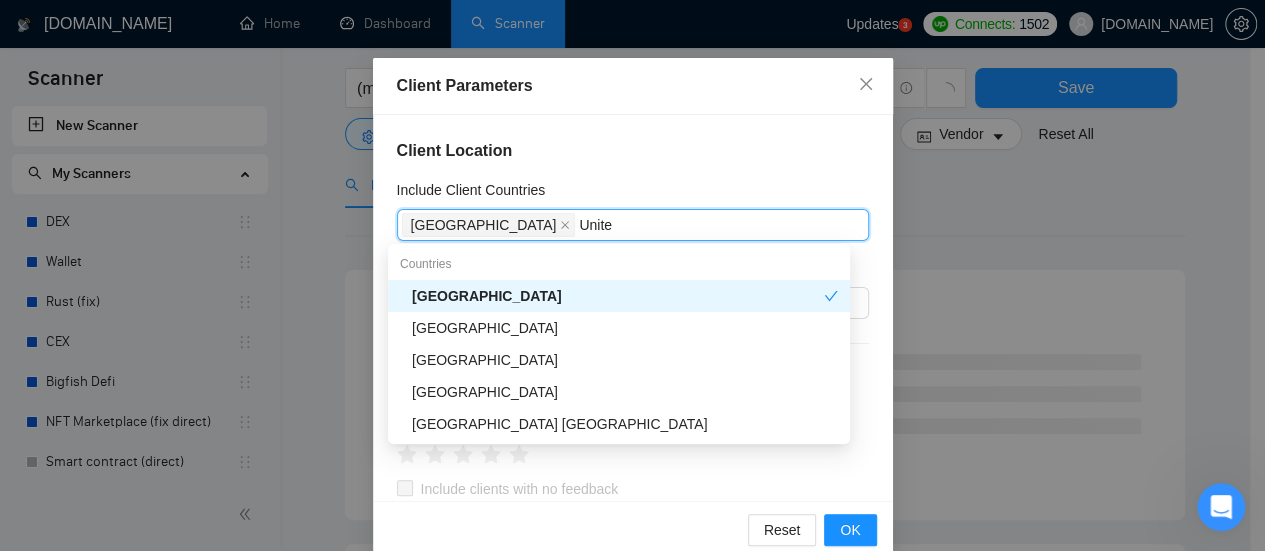 type on "United" 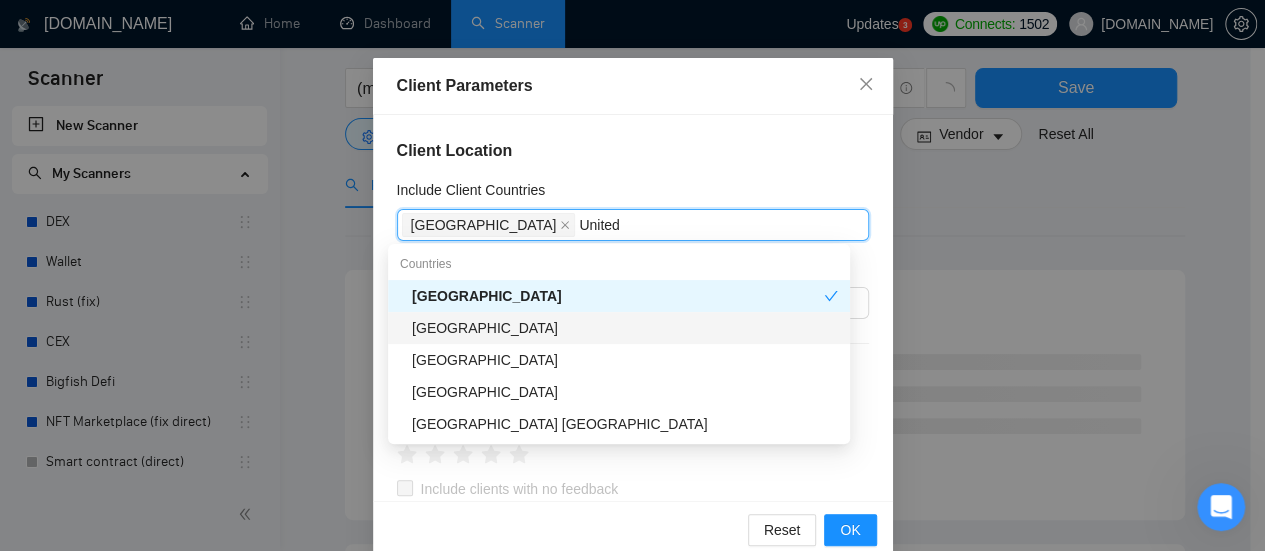 click on "[GEOGRAPHIC_DATA]" at bounding box center [625, 328] 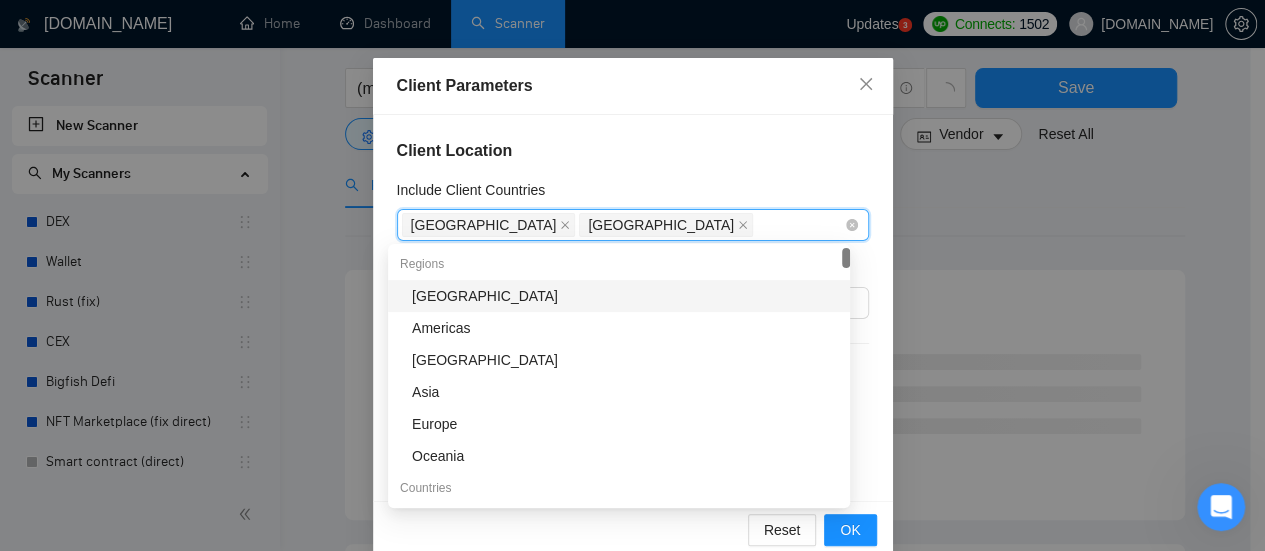click on "[GEOGRAPHIC_DATA] [GEOGRAPHIC_DATA]" at bounding box center (623, 225) 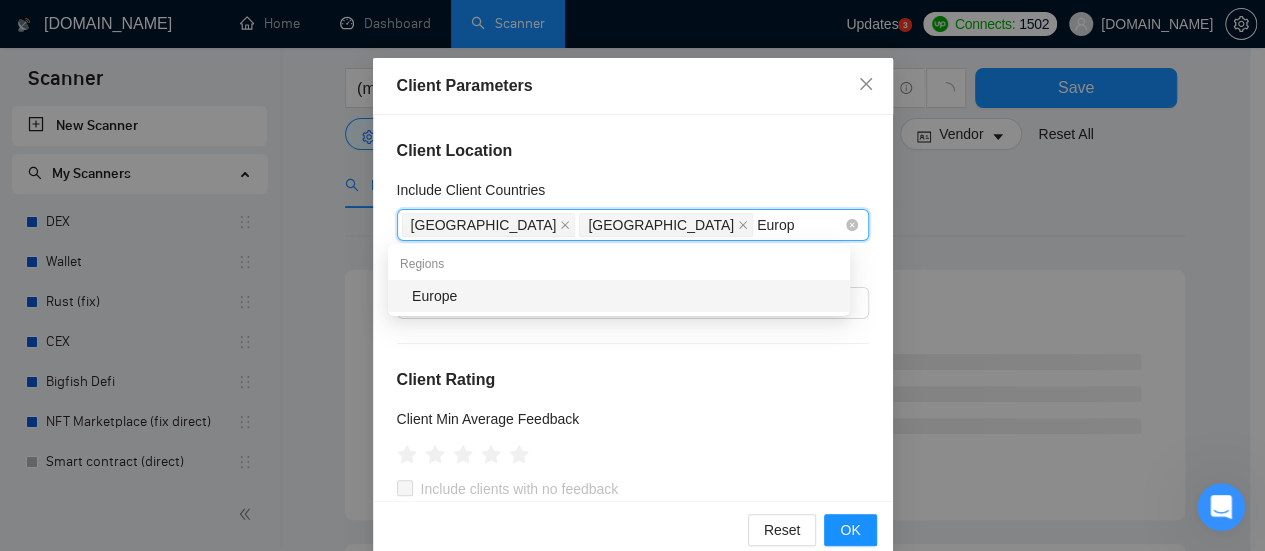 type on "Europe" 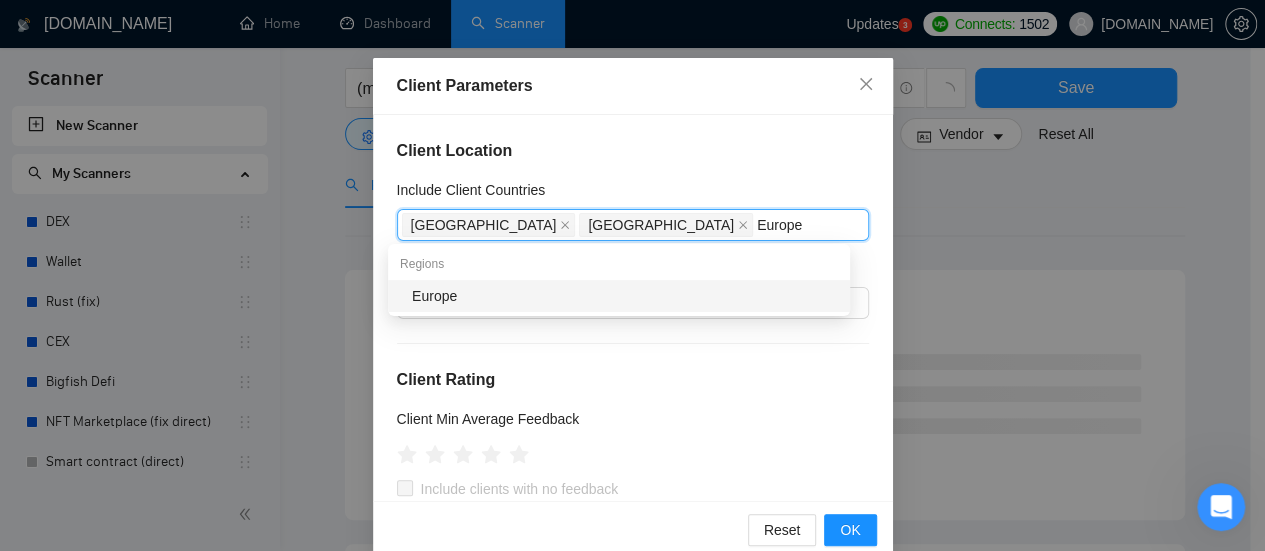 click on "Europe" at bounding box center (619, 296) 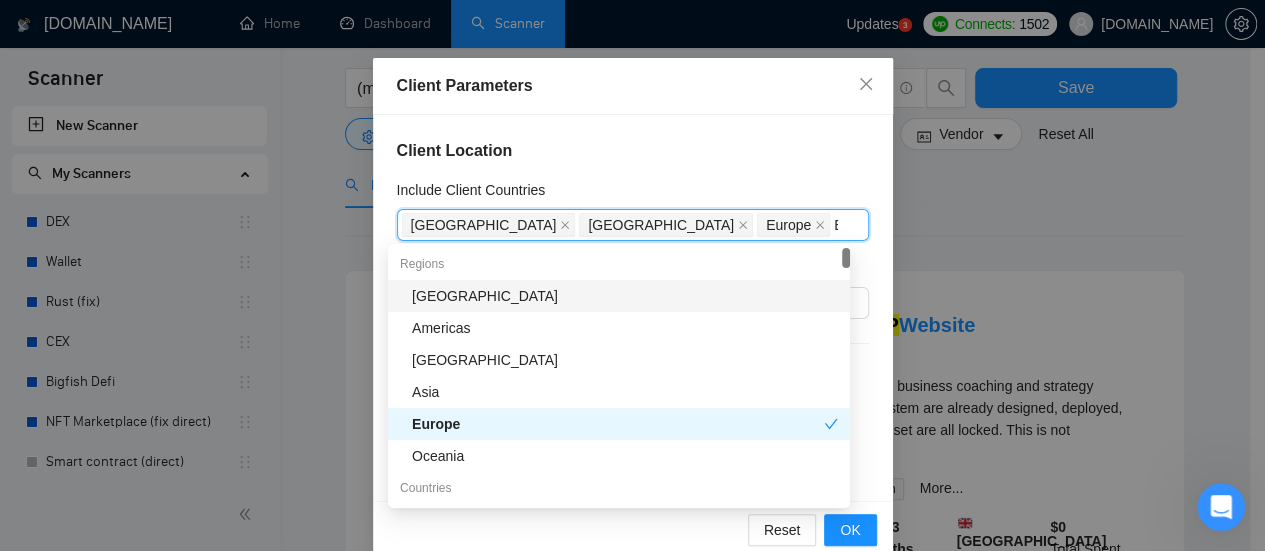 type 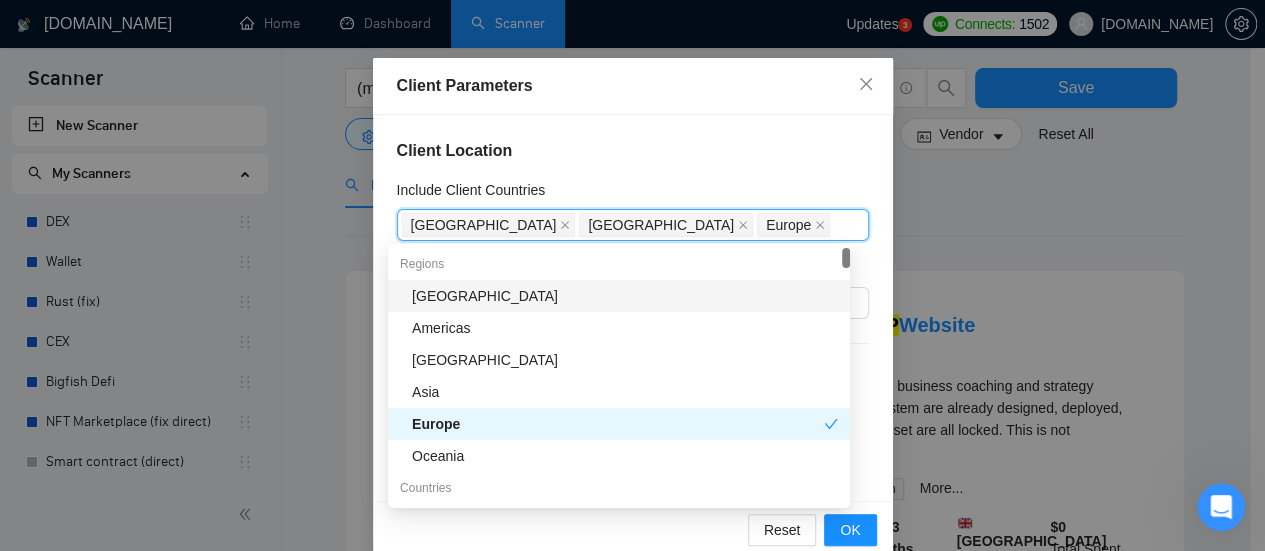 click on "Client Location" at bounding box center [633, 151] 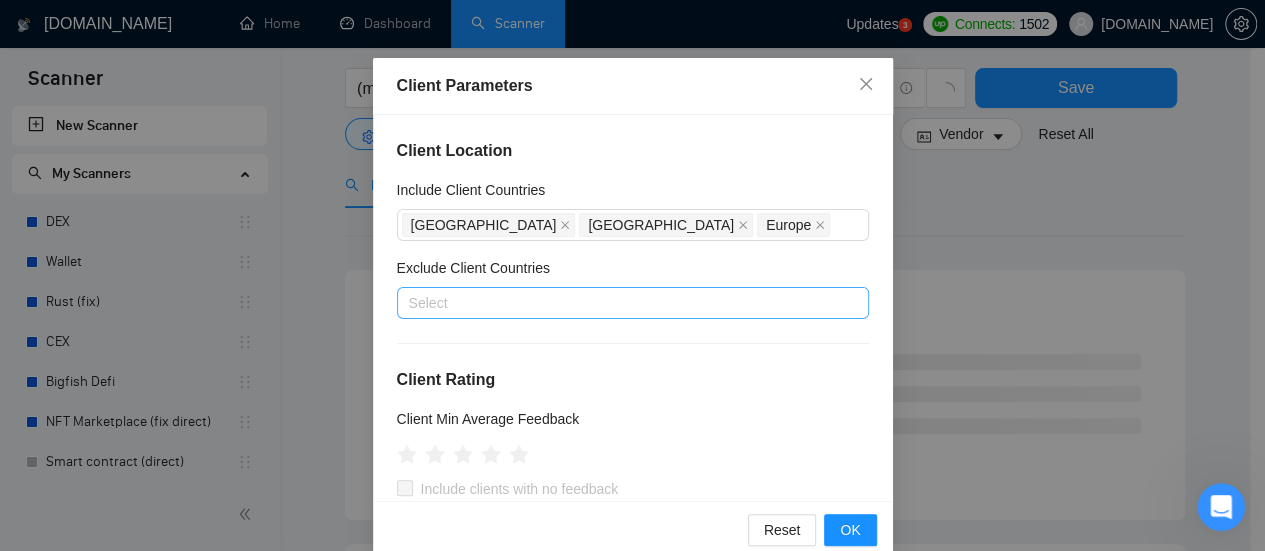 click at bounding box center [623, 303] 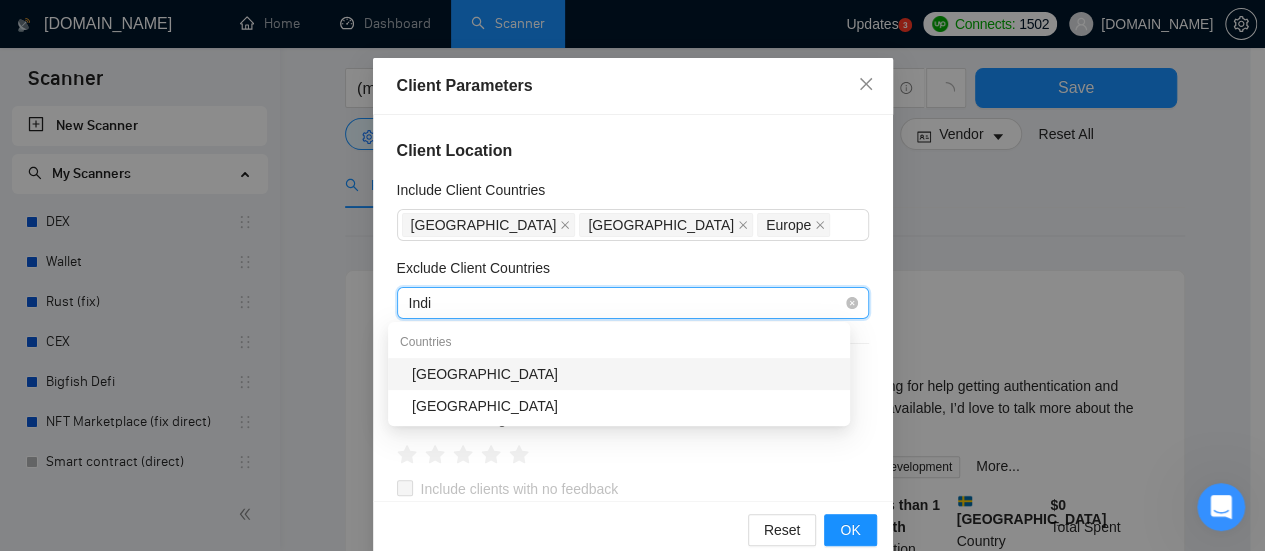 type on "India" 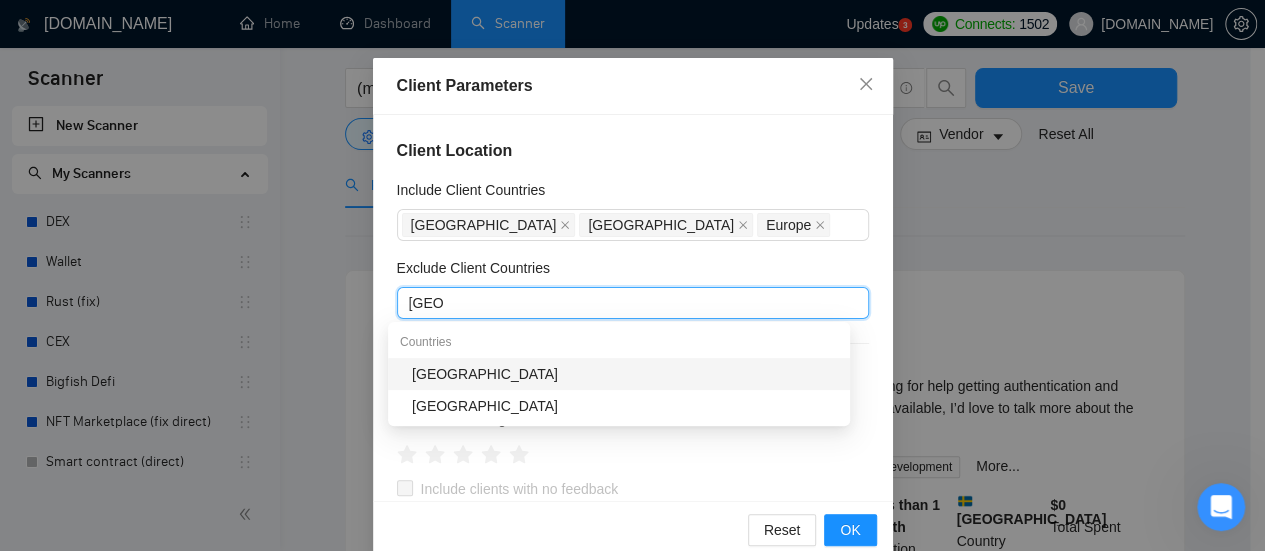 click on "India" at bounding box center (625, 374) 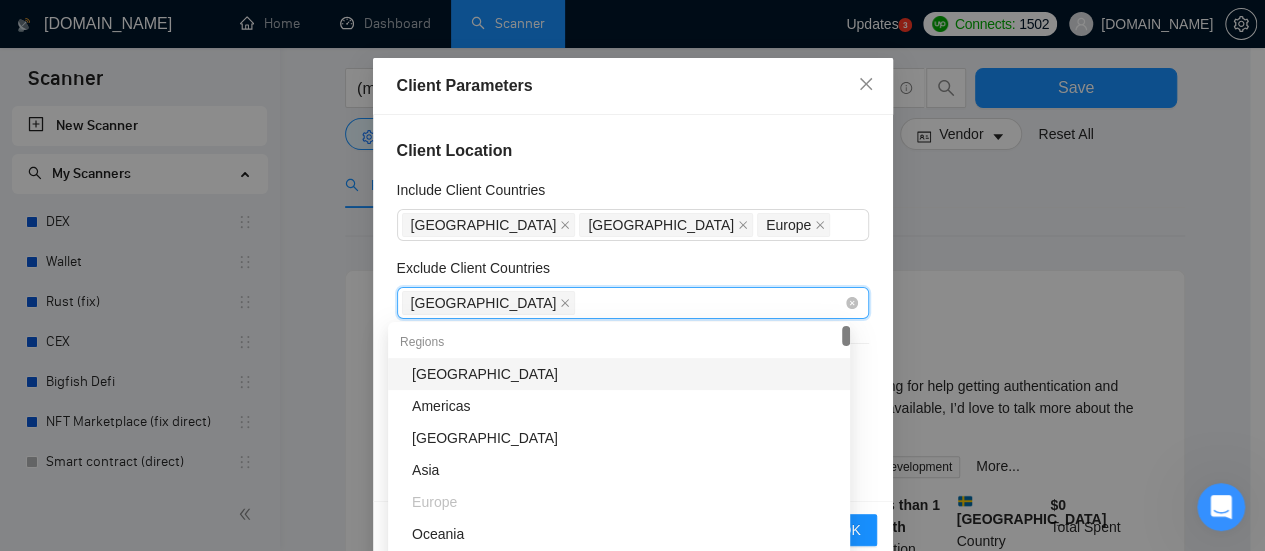 click on "India" at bounding box center (623, 303) 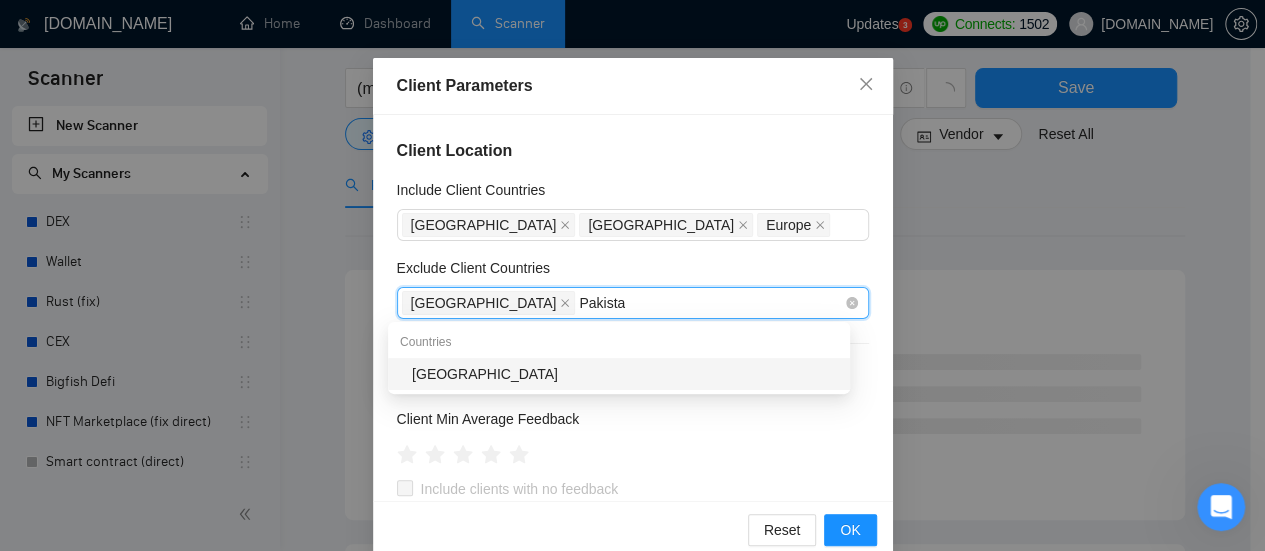 type on "Pakistan" 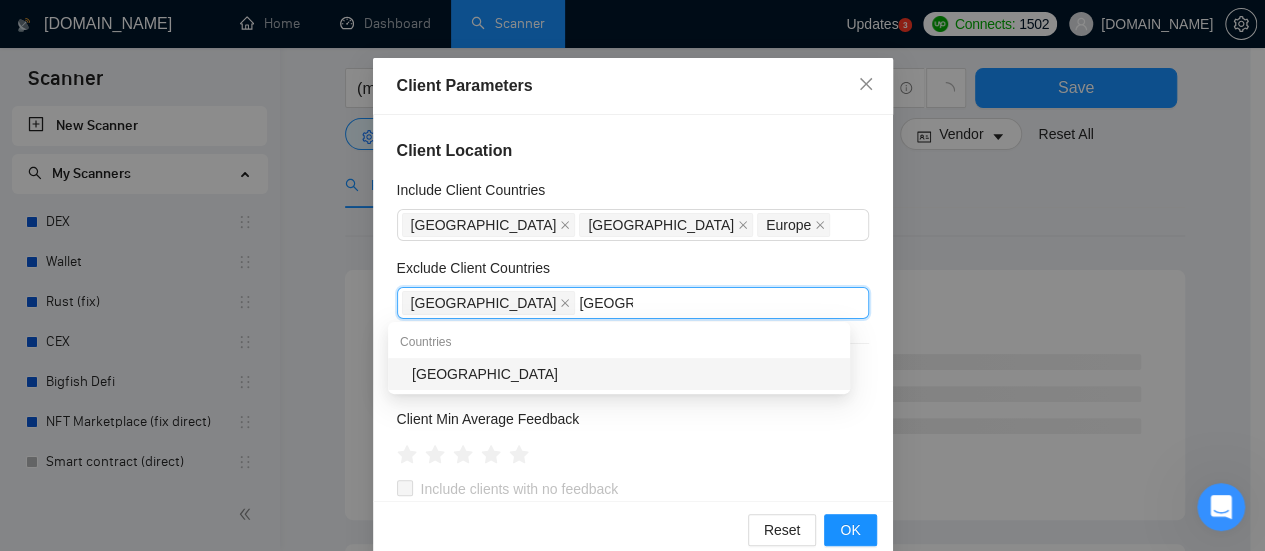 click on "Pakistan" at bounding box center (625, 374) 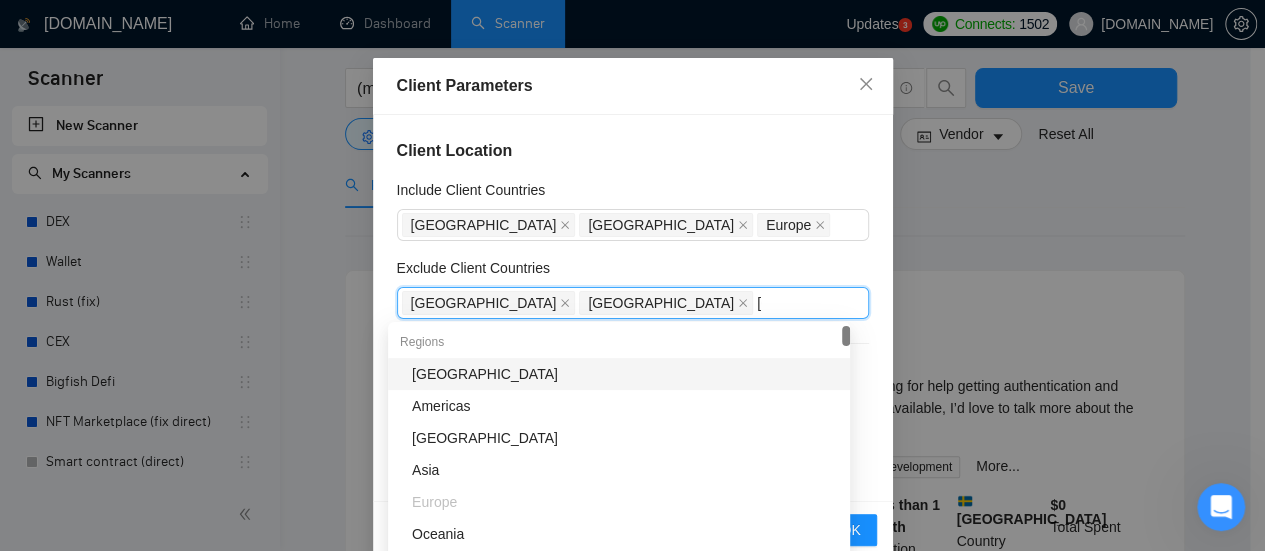 type 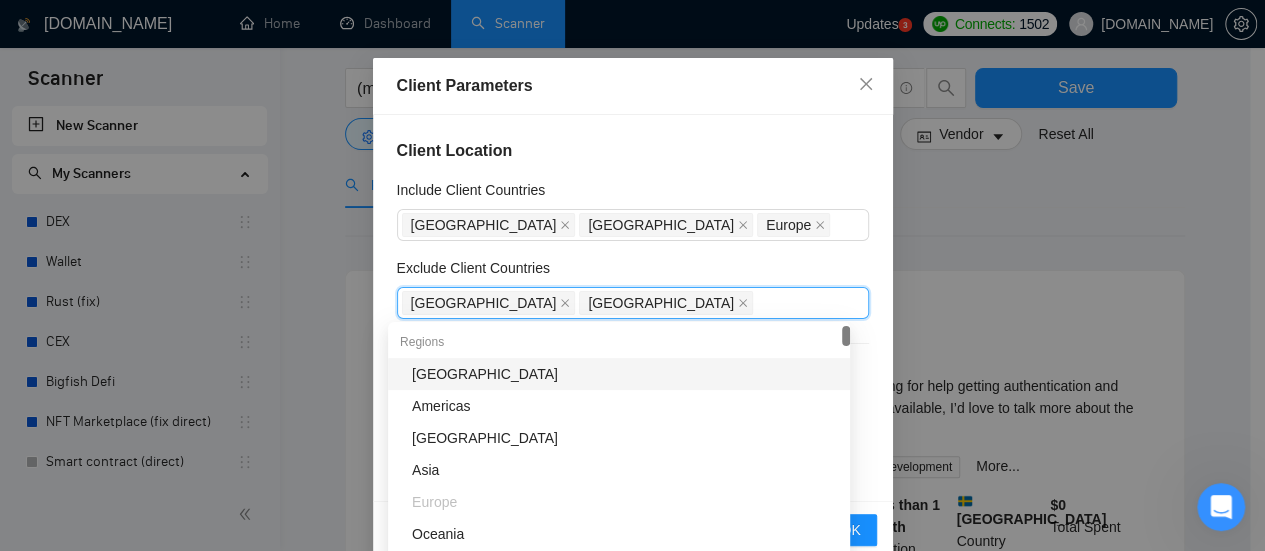 click on "Africa" at bounding box center (625, 374) 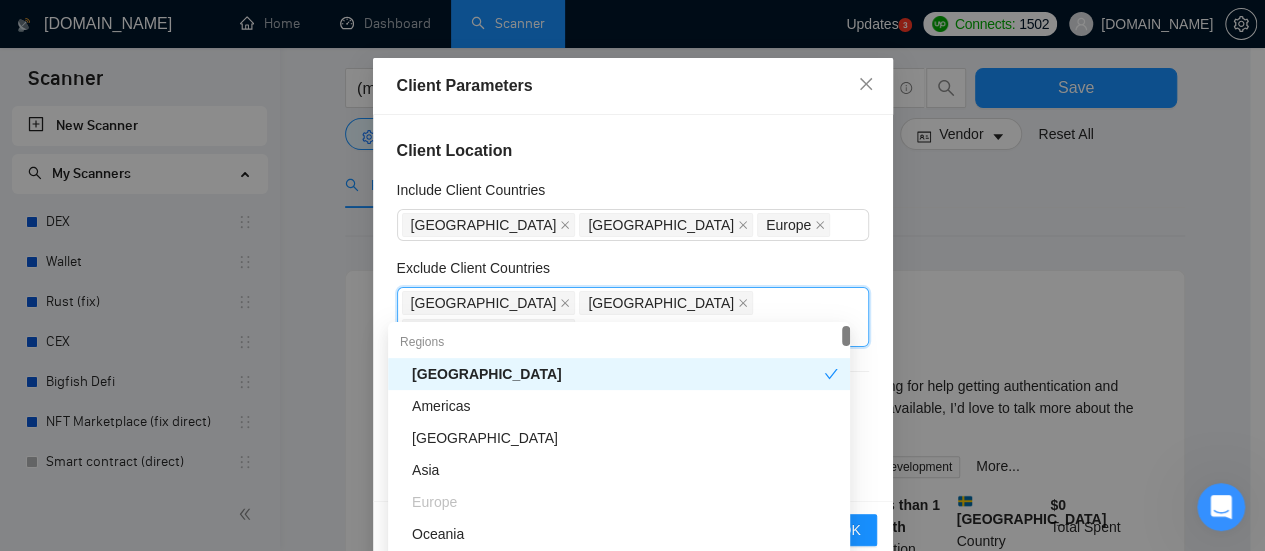 click on "Exclude Client Countries" at bounding box center (633, 272) 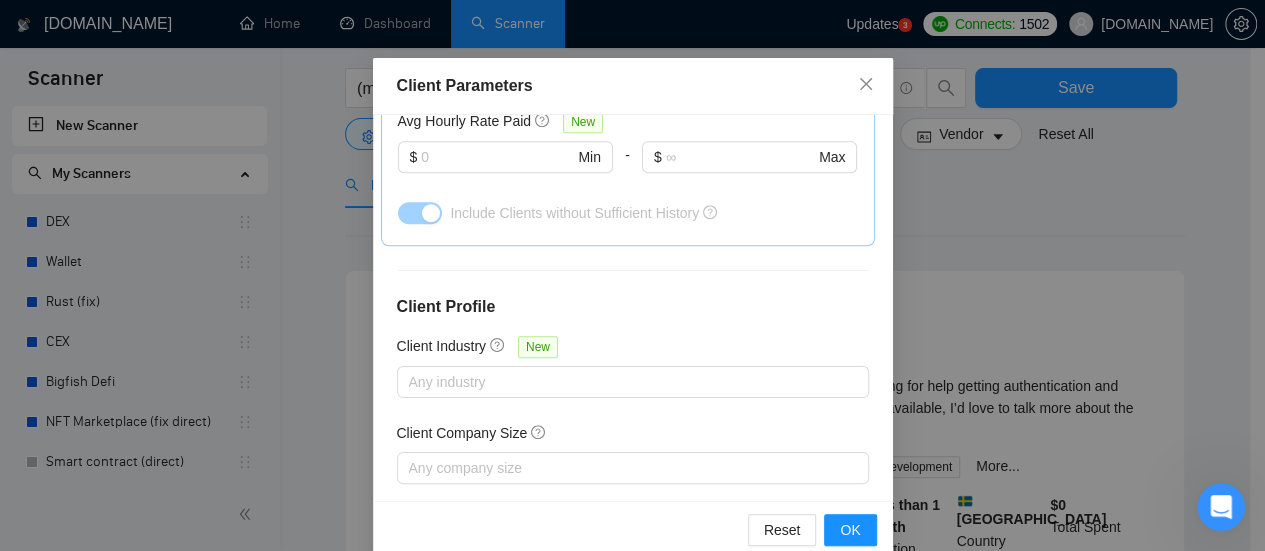 scroll, scrollTop: 858, scrollLeft: 0, axis: vertical 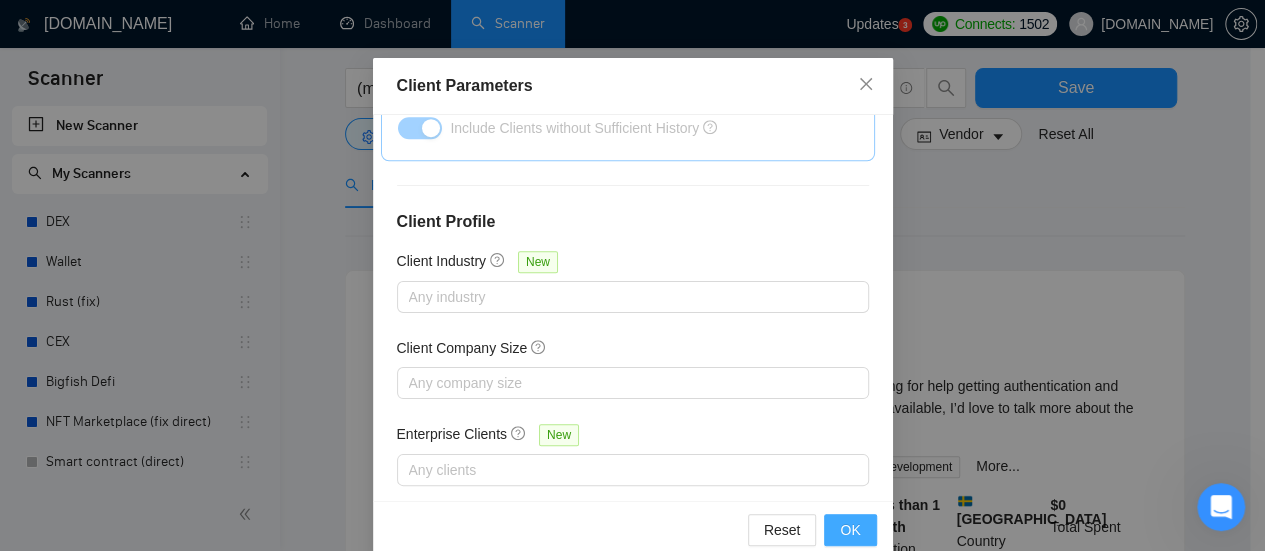 click on "OK" at bounding box center [850, 530] 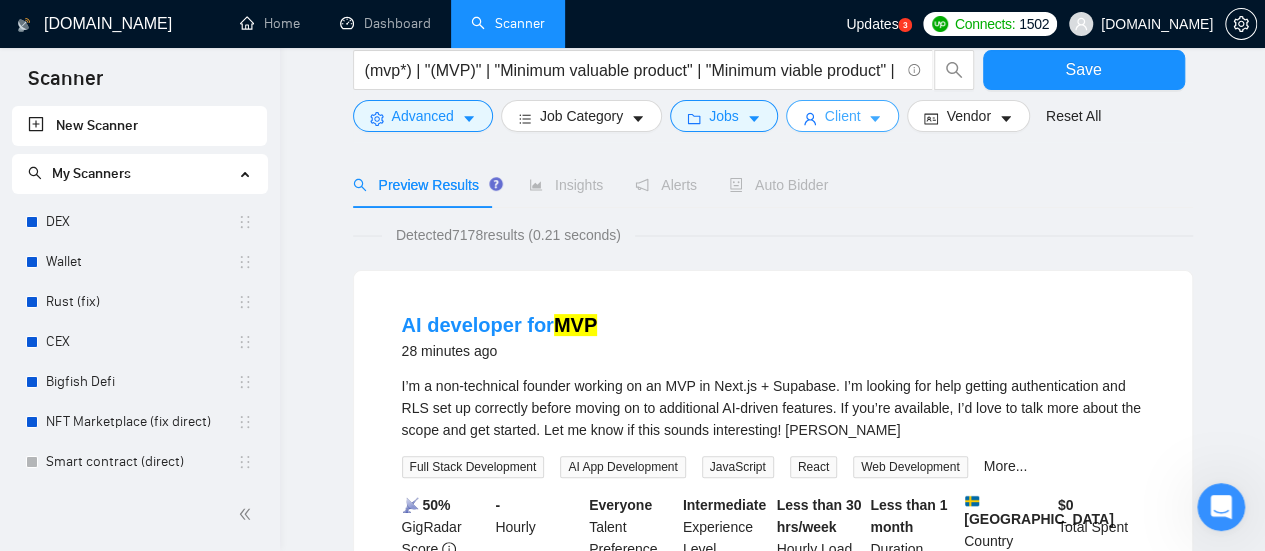 scroll, scrollTop: 0, scrollLeft: 0, axis: both 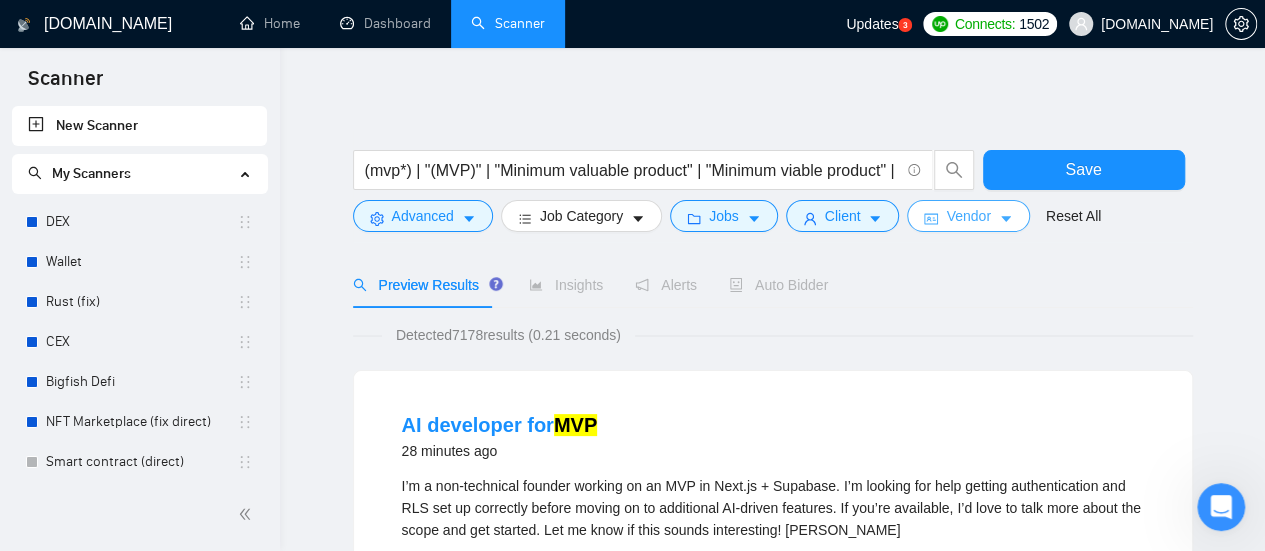 click on "Vendor" at bounding box center [968, 216] 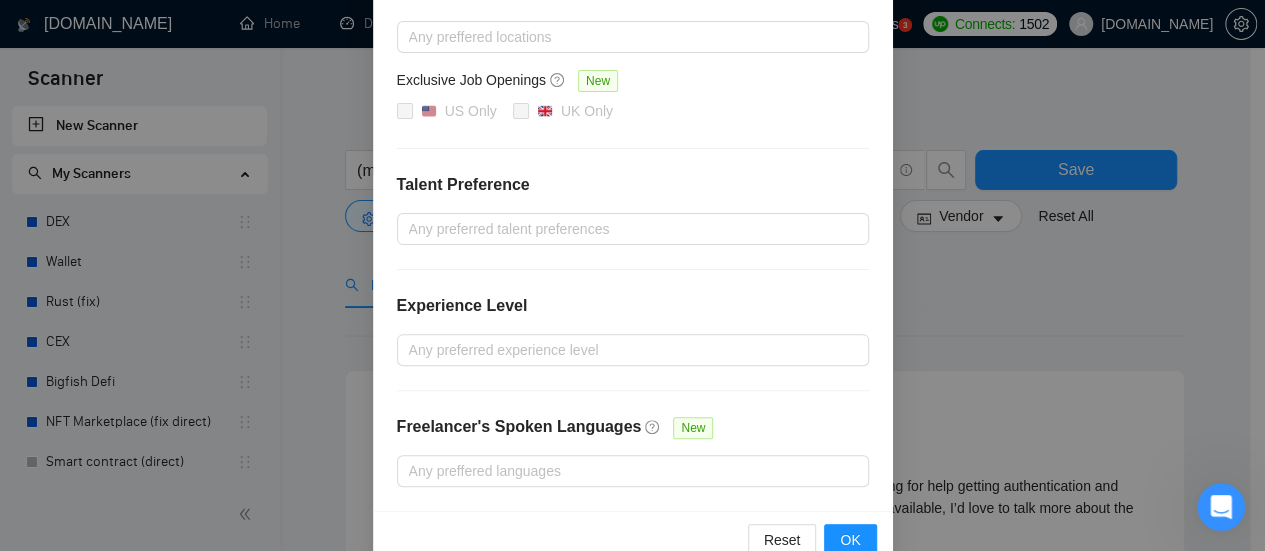 scroll, scrollTop: 236, scrollLeft: 0, axis: vertical 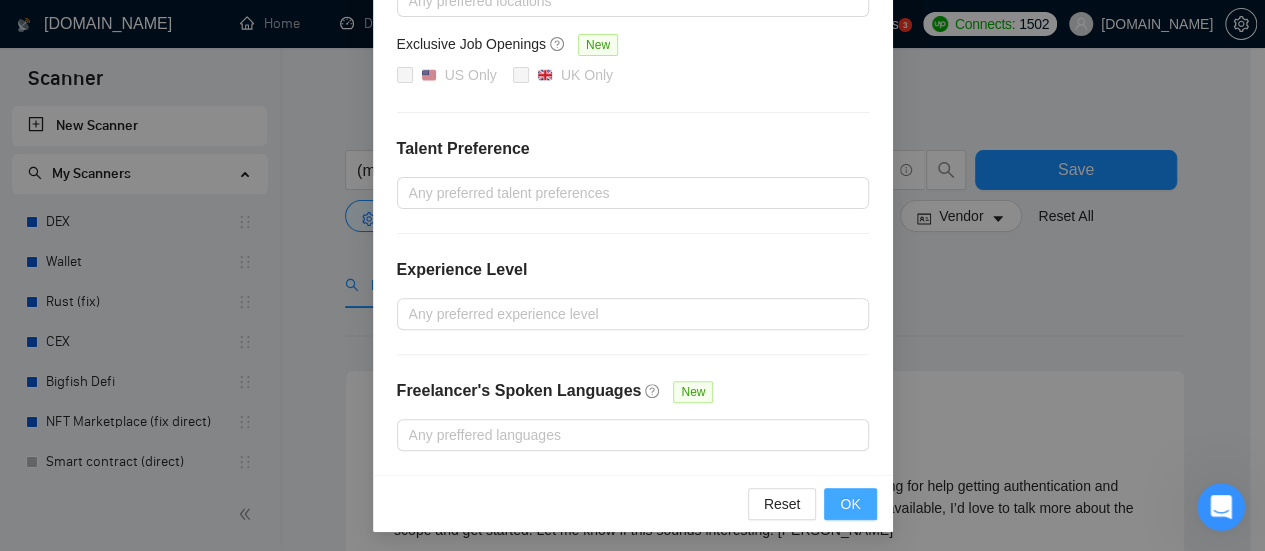 click on "OK" at bounding box center (850, 504) 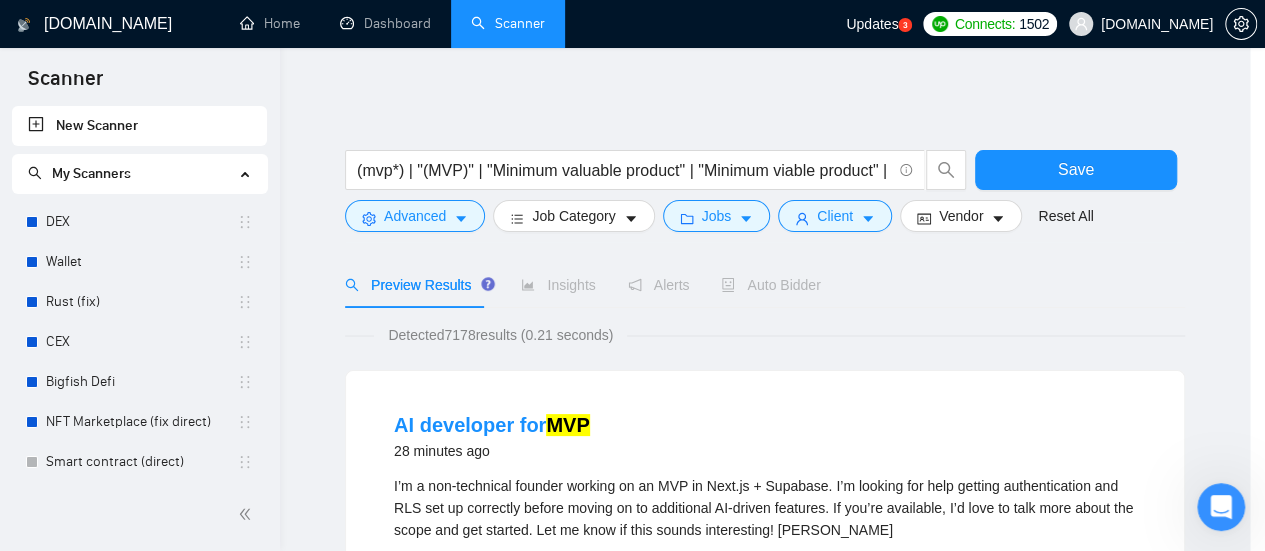 scroll, scrollTop: 136, scrollLeft: 0, axis: vertical 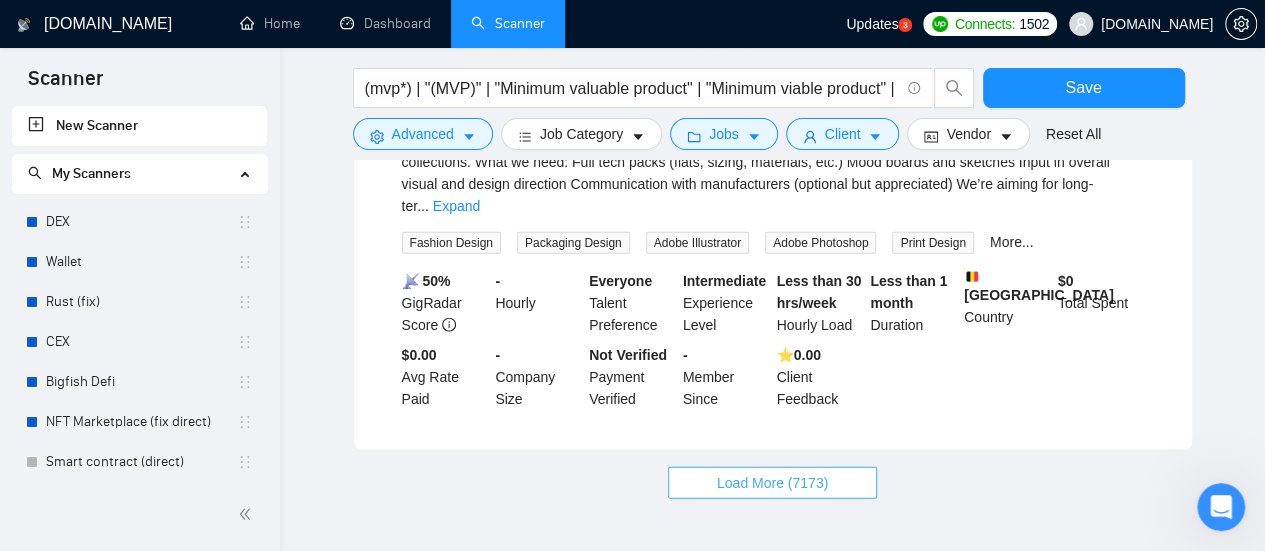 click on "Load More (7173)" at bounding box center (772, 483) 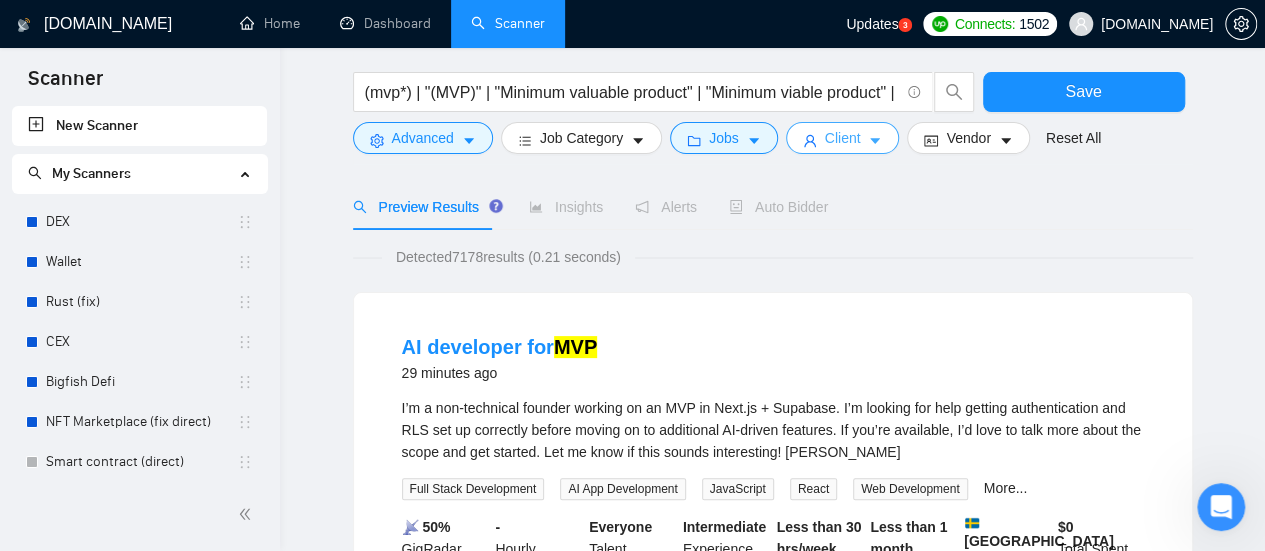 scroll, scrollTop: 0, scrollLeft: 0, axis: both 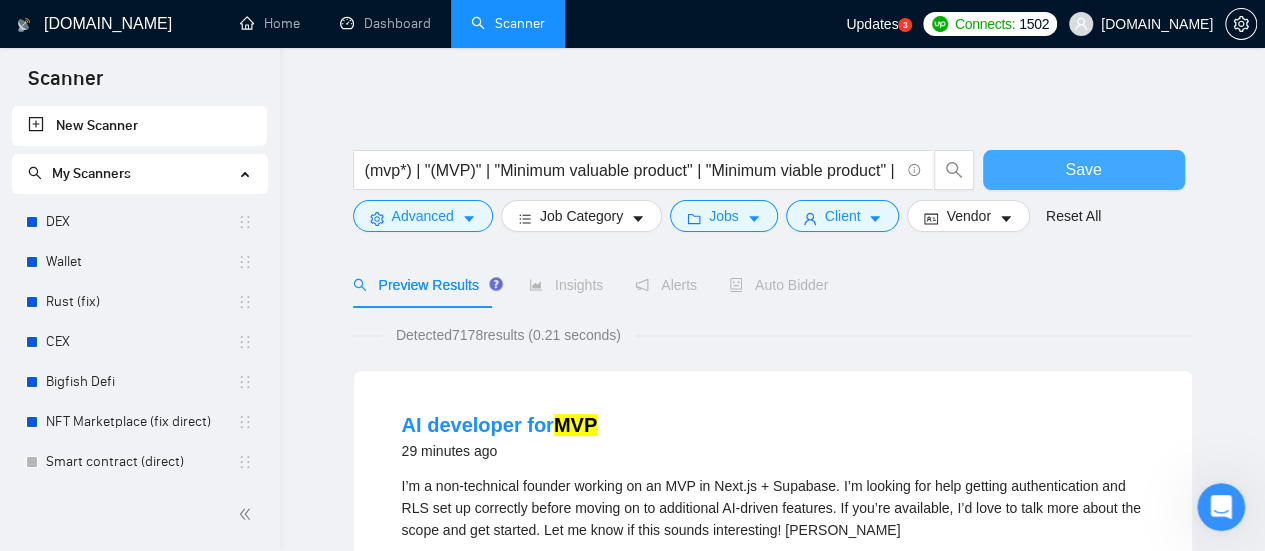 click on "Save" at bounding box center [1083, 169] 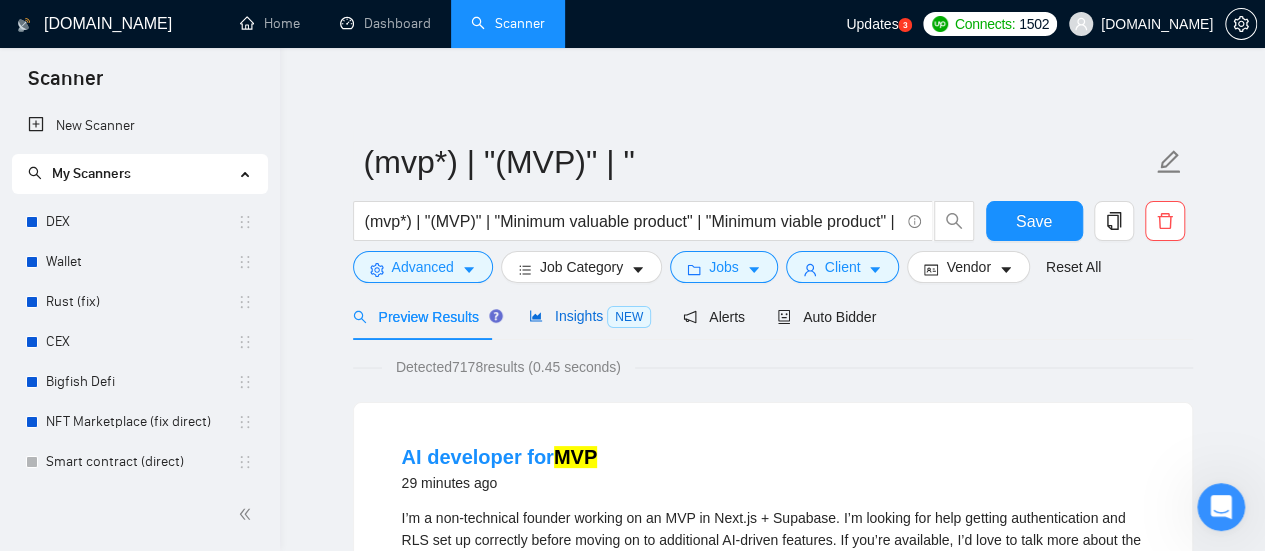 click on "Insights NEW" at bounding box center [590, 316] 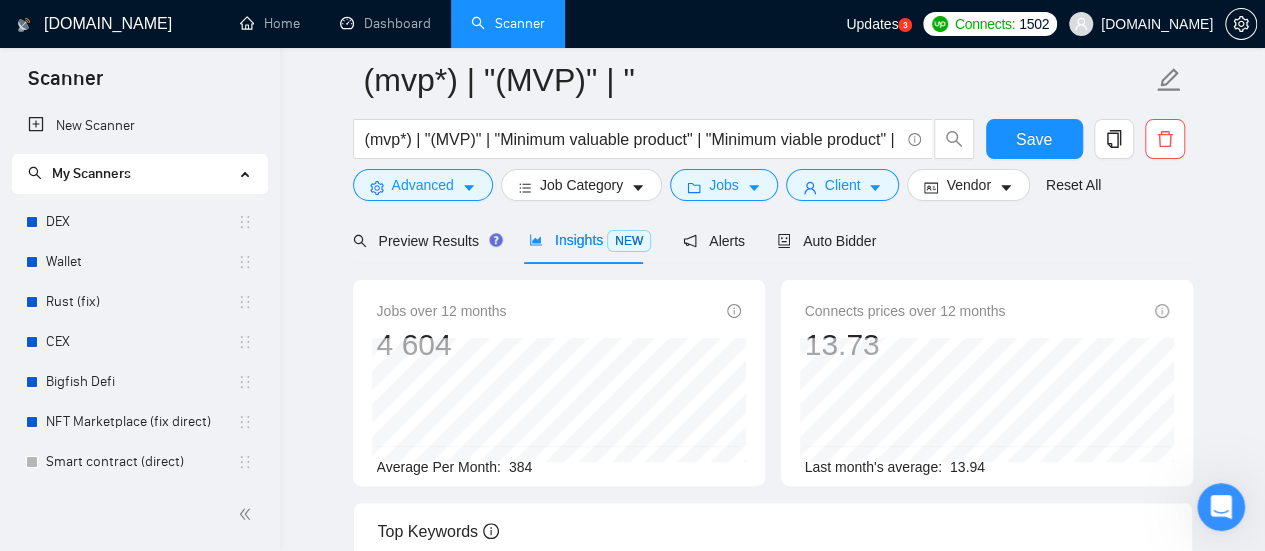 scroll, scrollTop: 100, scrollLeft: 0, axis: vertical 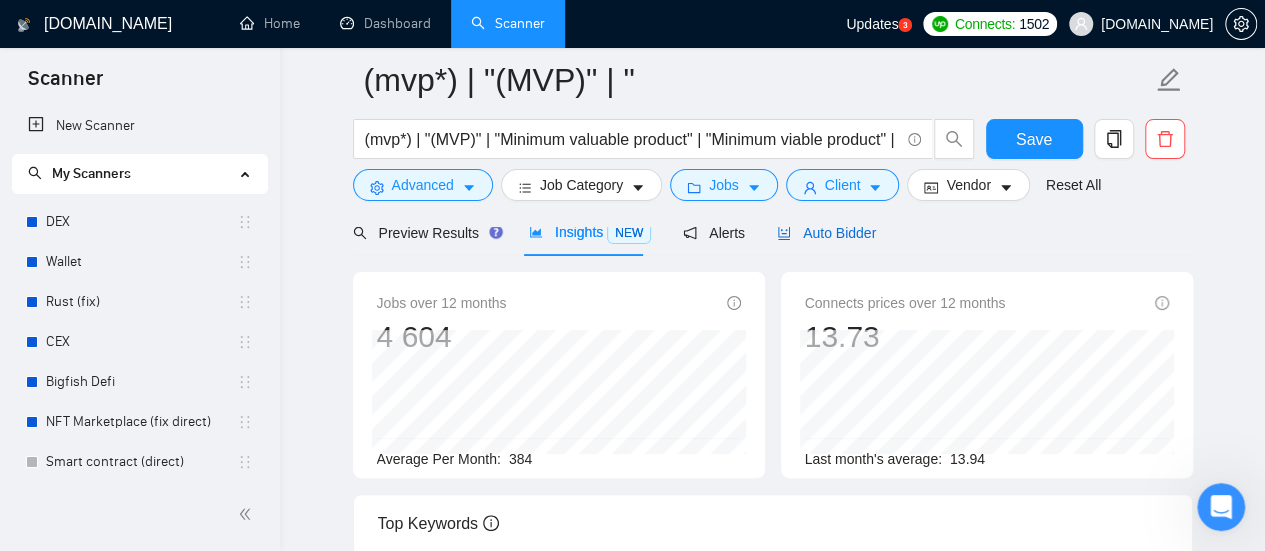 click on "Auto Bidder" at bounding box center [826, 233] 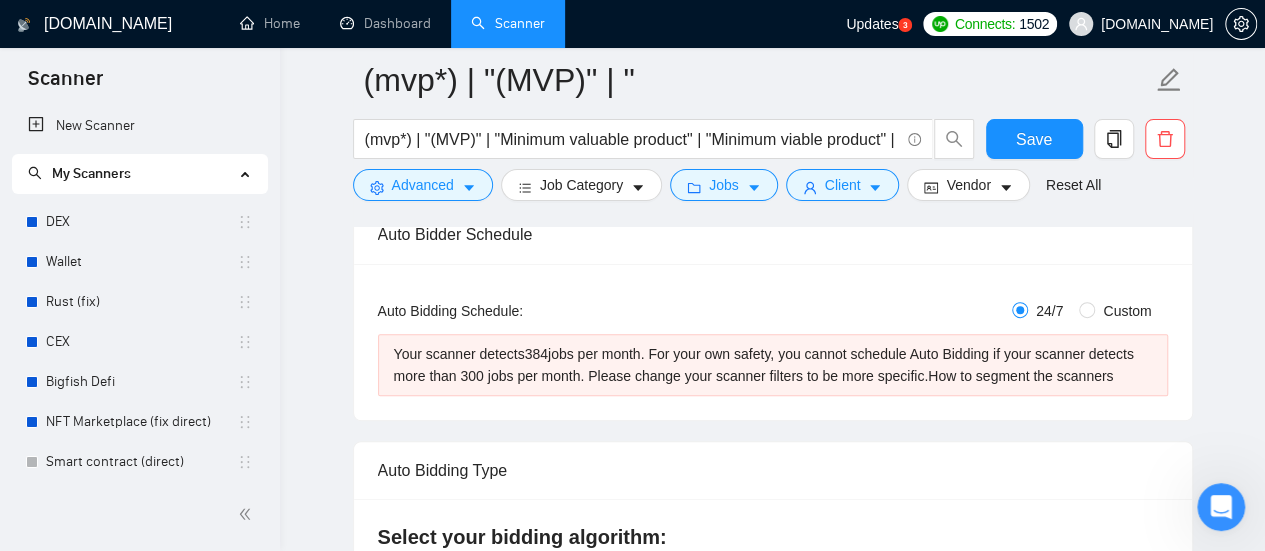 scroll, scrollTop: 300, scrollLeft: 0, axis: vertical 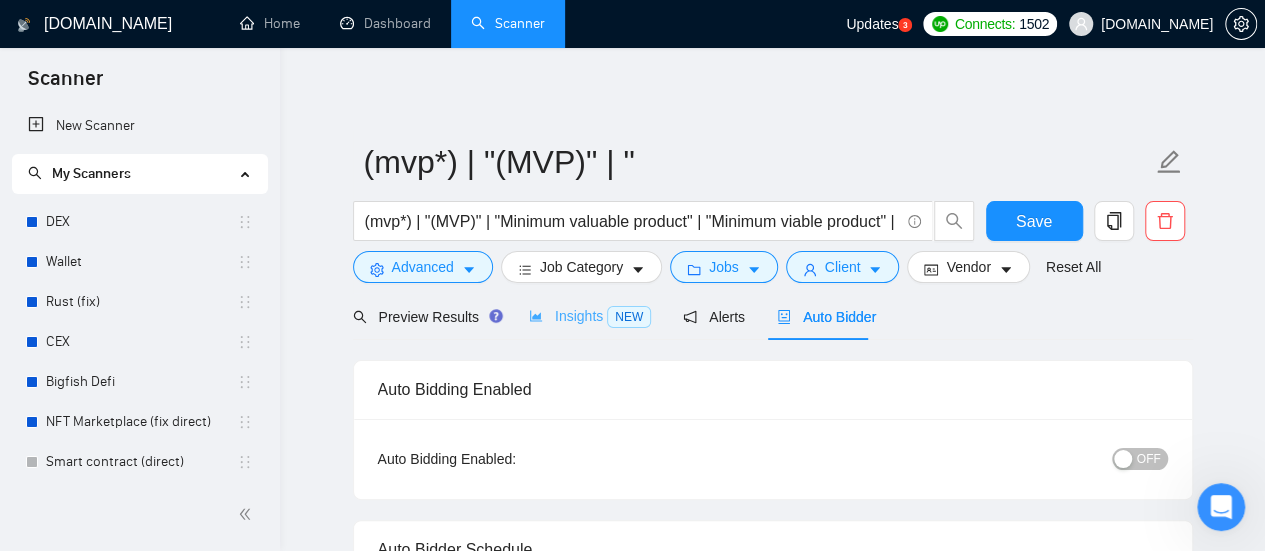 click on "Insights NEW" at bounding box center (590, 316) 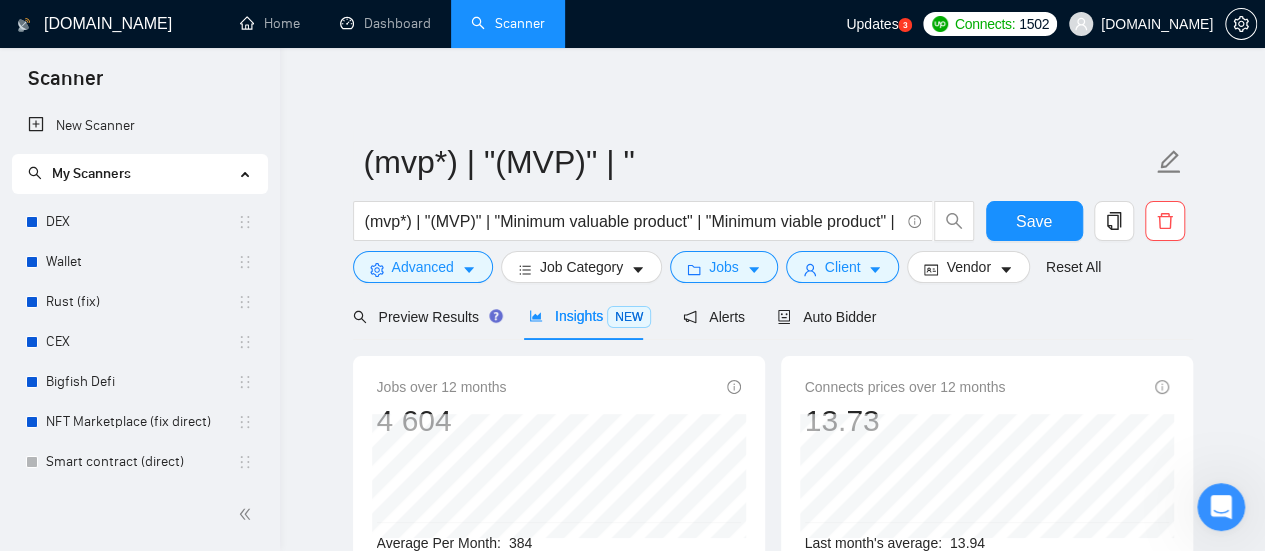 scroll, scrollTop: 0, scrollLeft: 0, axis: both 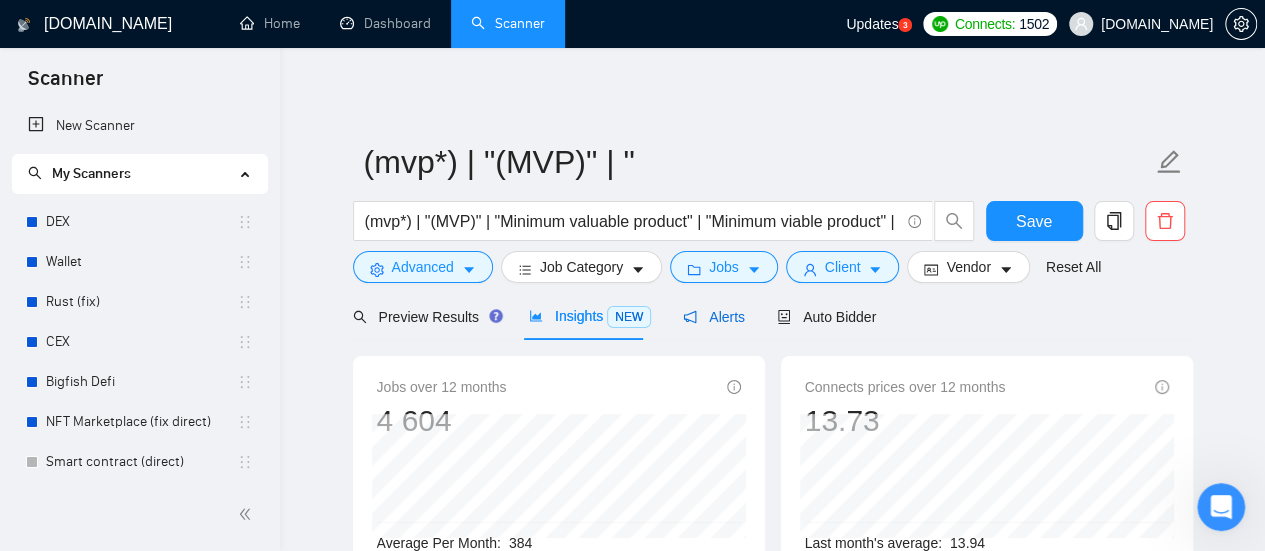 drag, startPoint x: 706, startPoint y: 325, endPoint x: 750, endPoint y: 351, distance: 51.10773 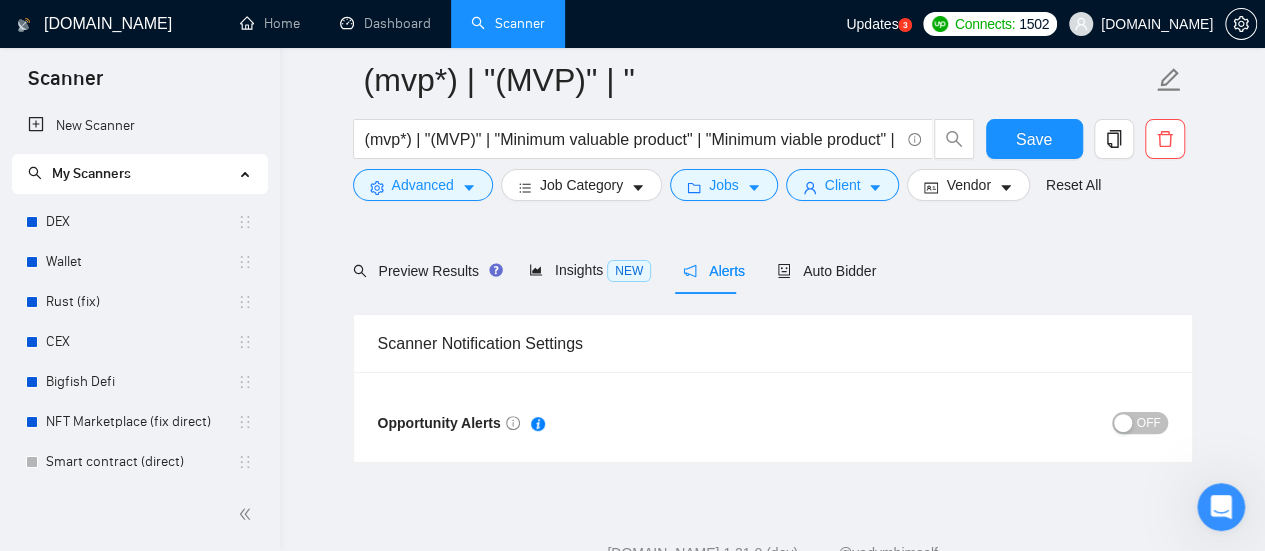 scroll, scrollTop: 110, scrollLeft: 0, axis: vertical 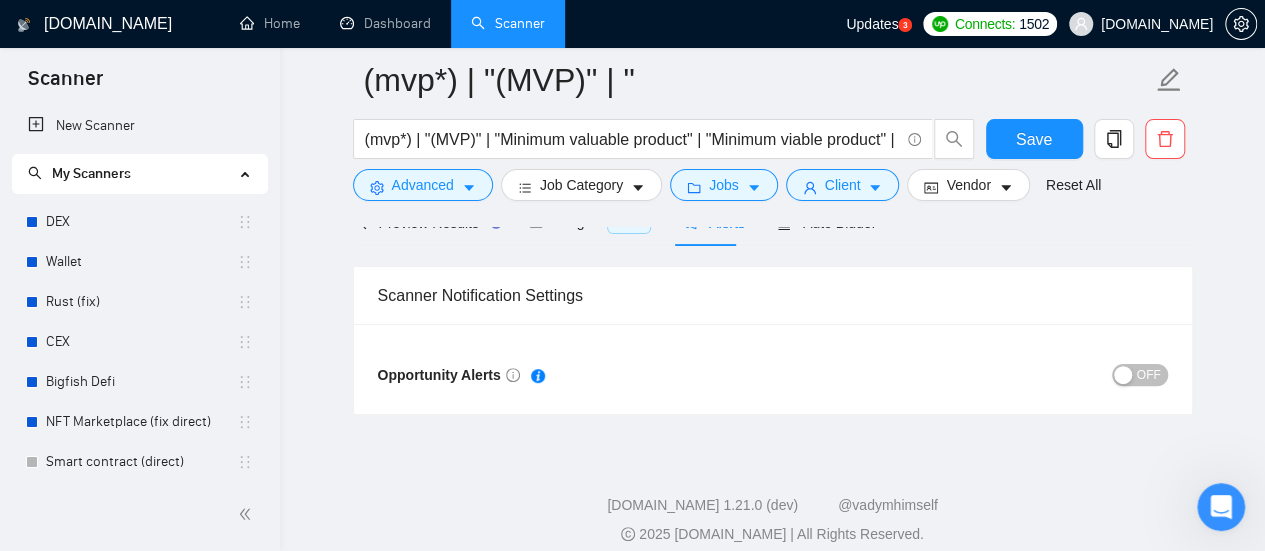 click on "Opportunity Alerts OFF" at bounding box center (773, 369) 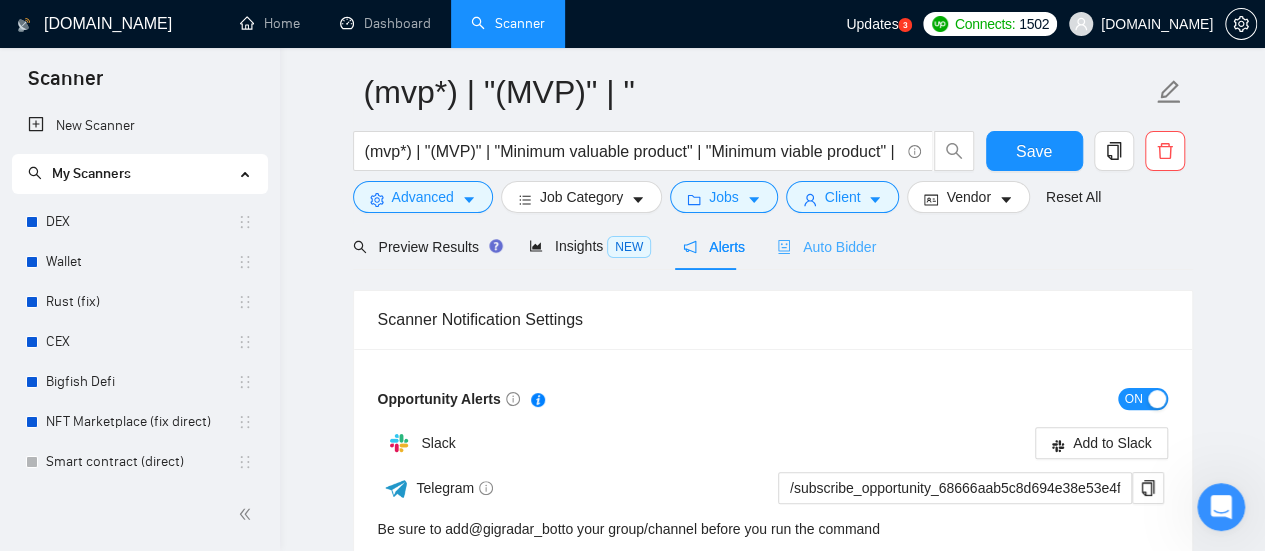 scroll, scrollTop: 10, scrollLeft: 0, axis: vertical 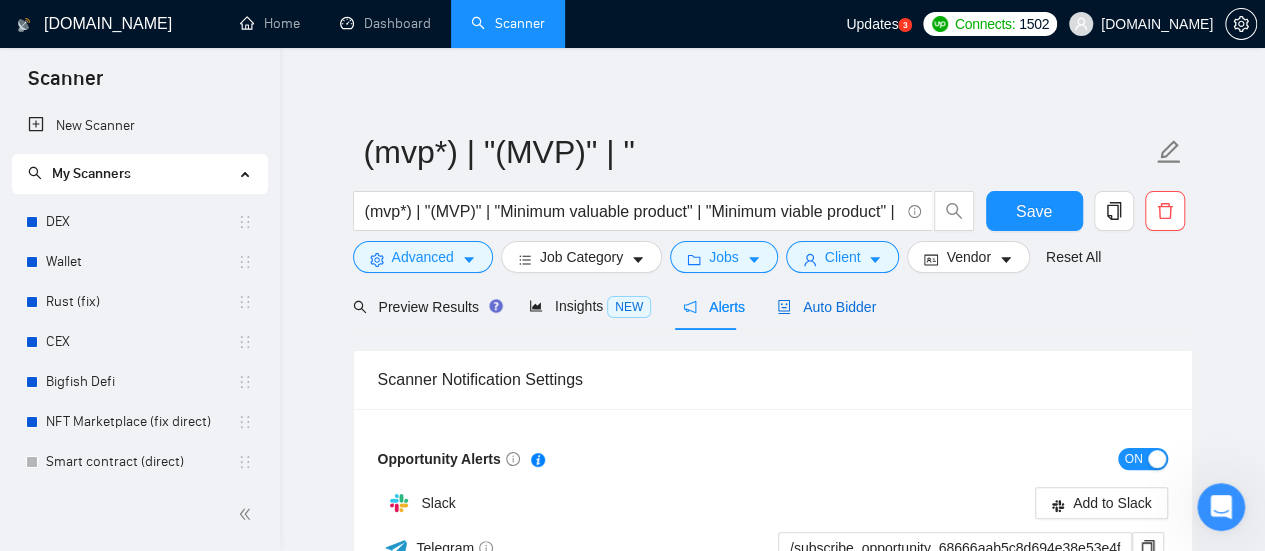 click on "Auto Bidder" at bounding box center (826, 307) 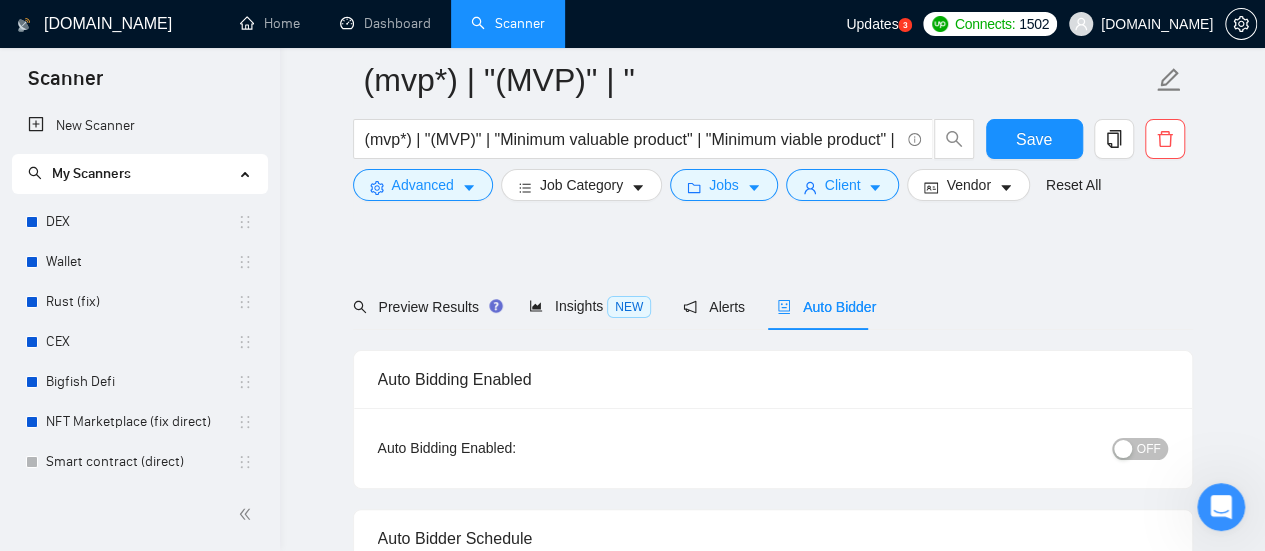 scroll, scrollTop: 310, scrollLeft: 0, axis: vertical 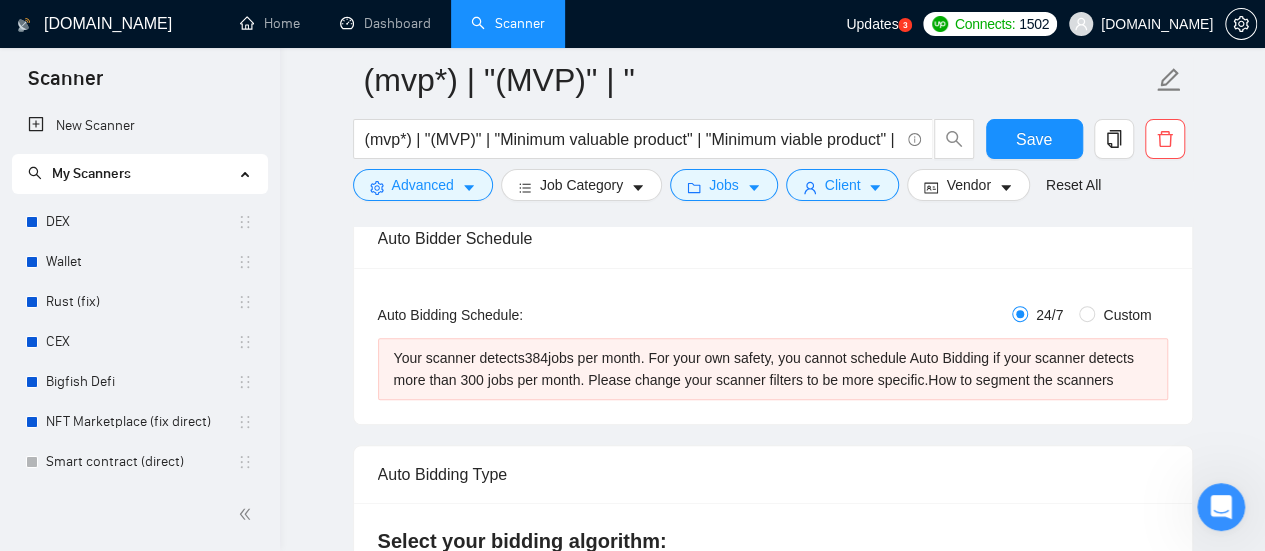 type 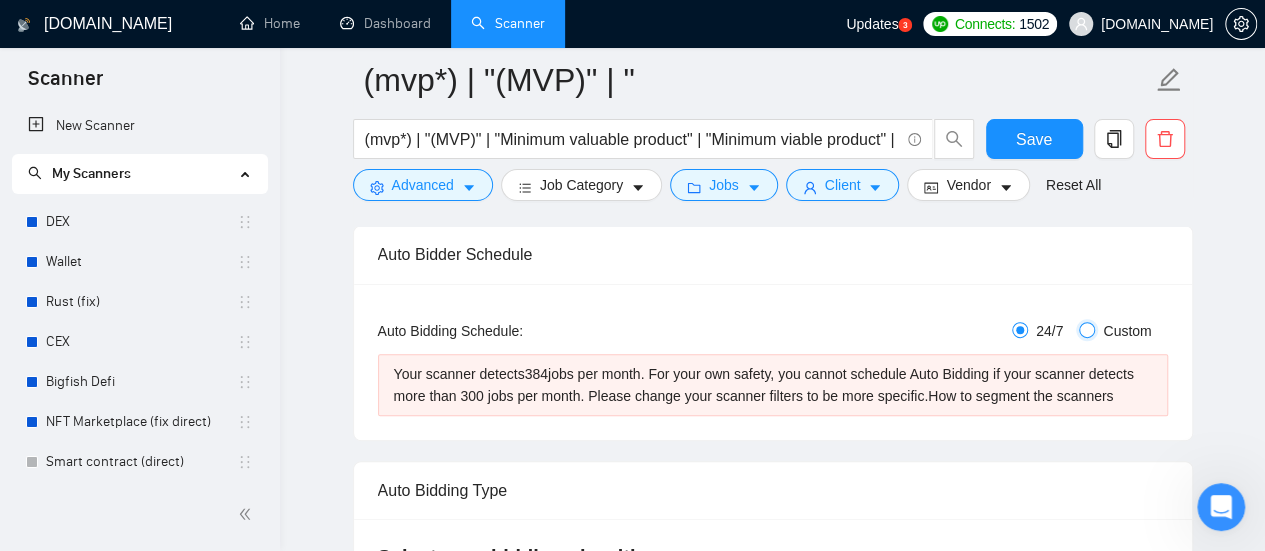 click on "Custom" at bounding box center (1087, 330) 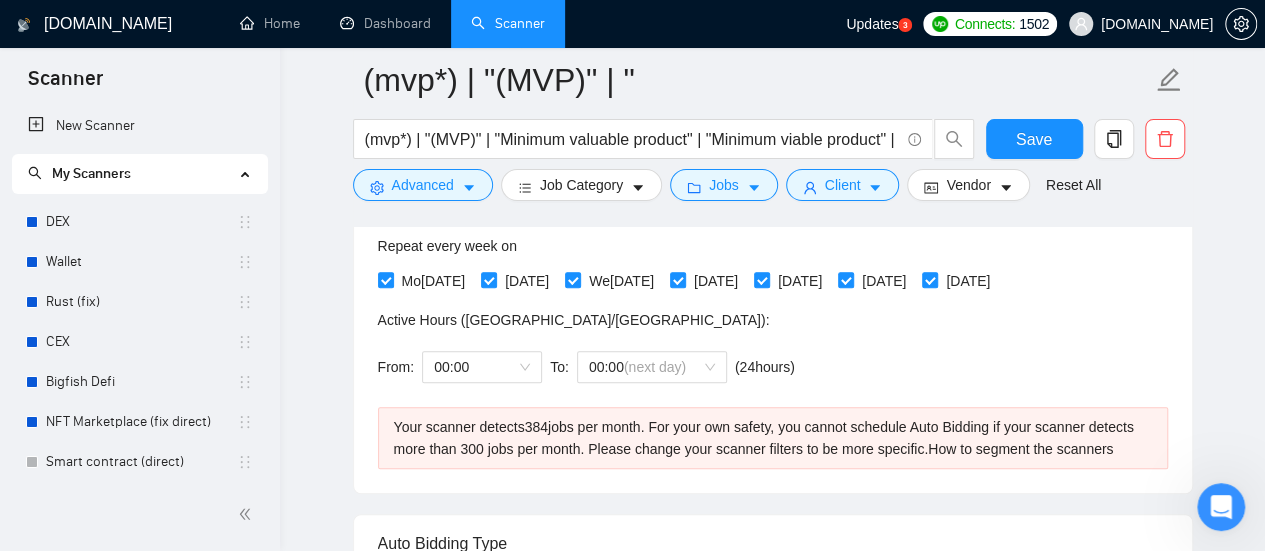 scroll, scrollTop: 310, scrollLeft: 0, axis: vertical 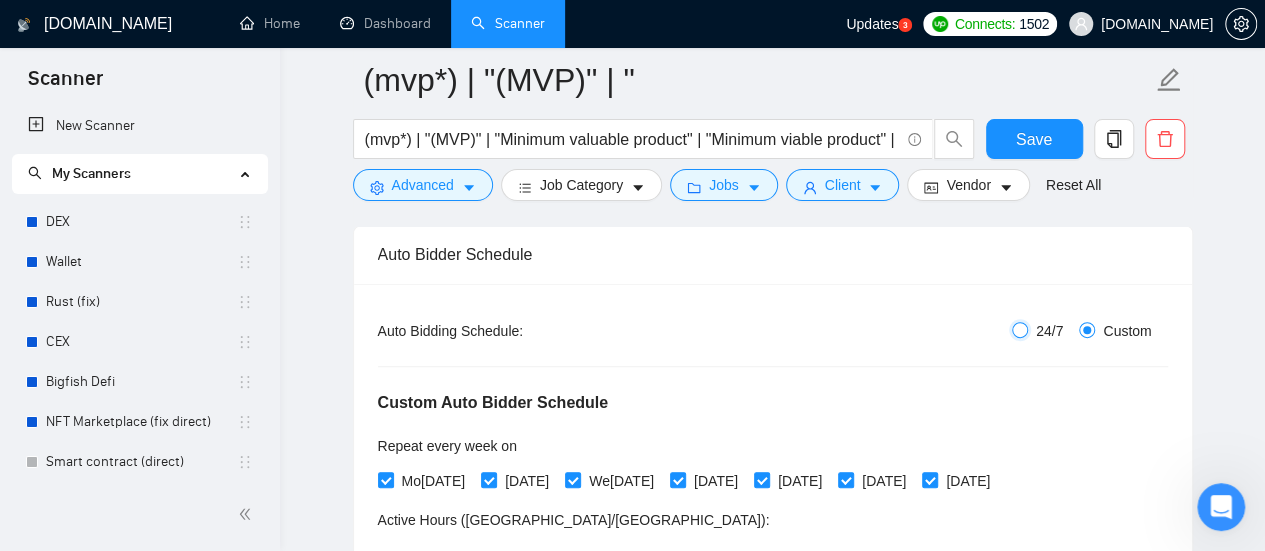 click on "24/7" at bounding box center (1020, 330) 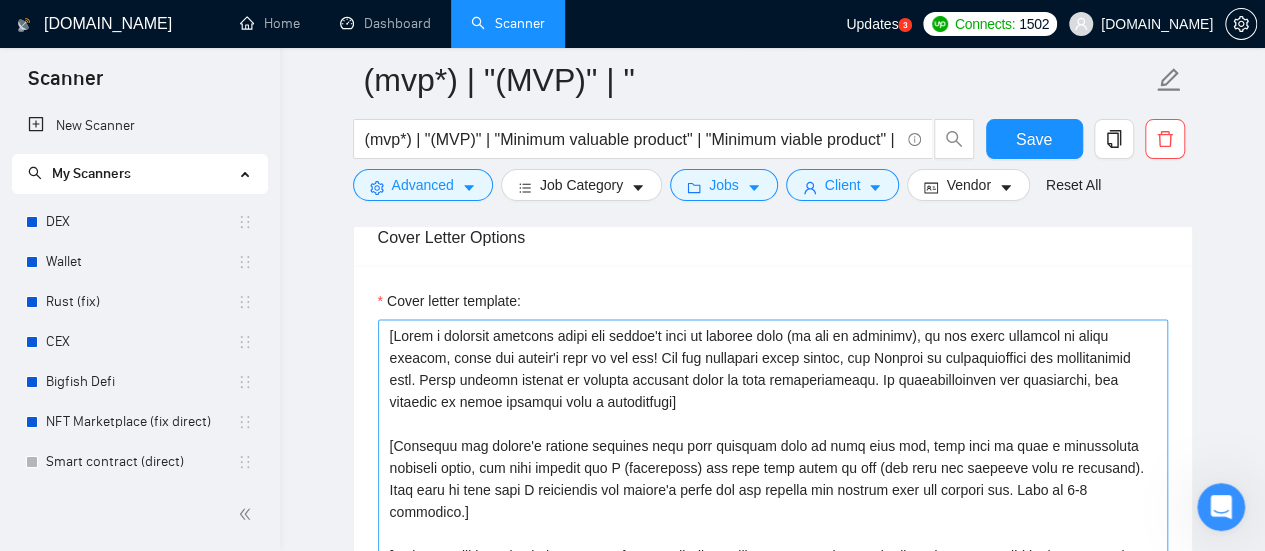 scroll, scrollTop: 1810, scrollLeft: 0, axis: vertical 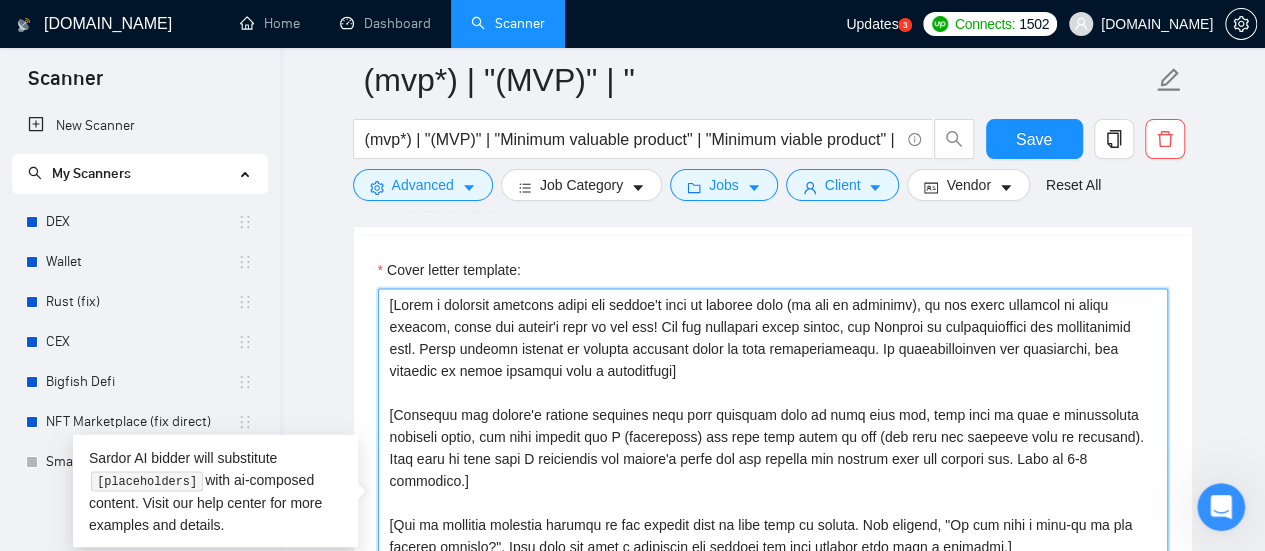 drag, startPoint x: 382, startPoint y: 301, endPoint x: 394, endPoint y: 301, distance: 12 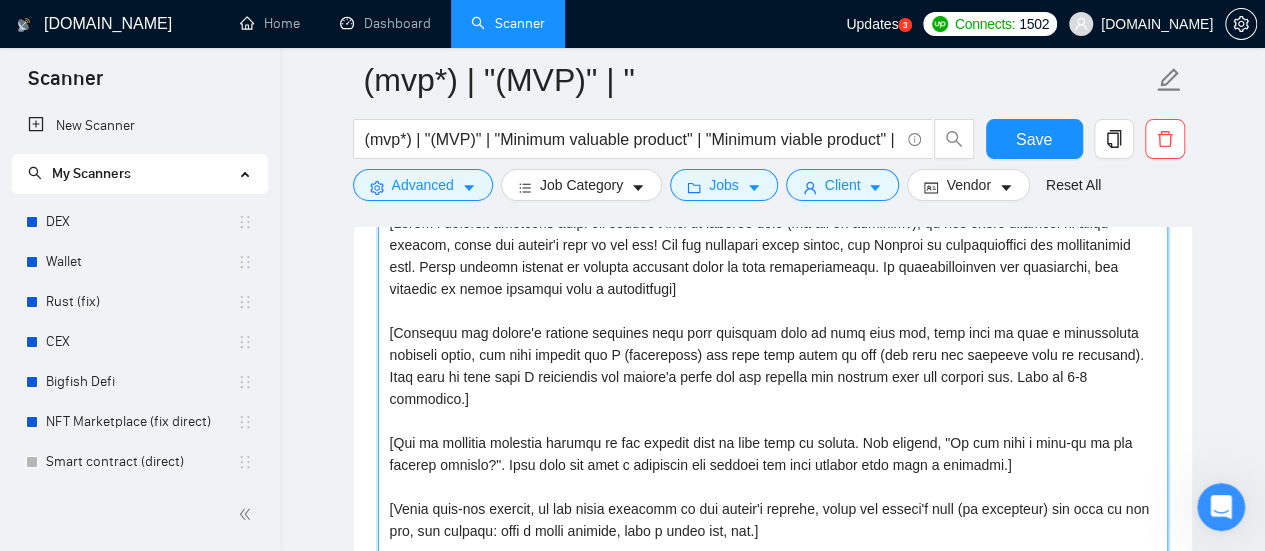 scroll, scrollTop: 1910, scrollLeft: 0, axis: vertical 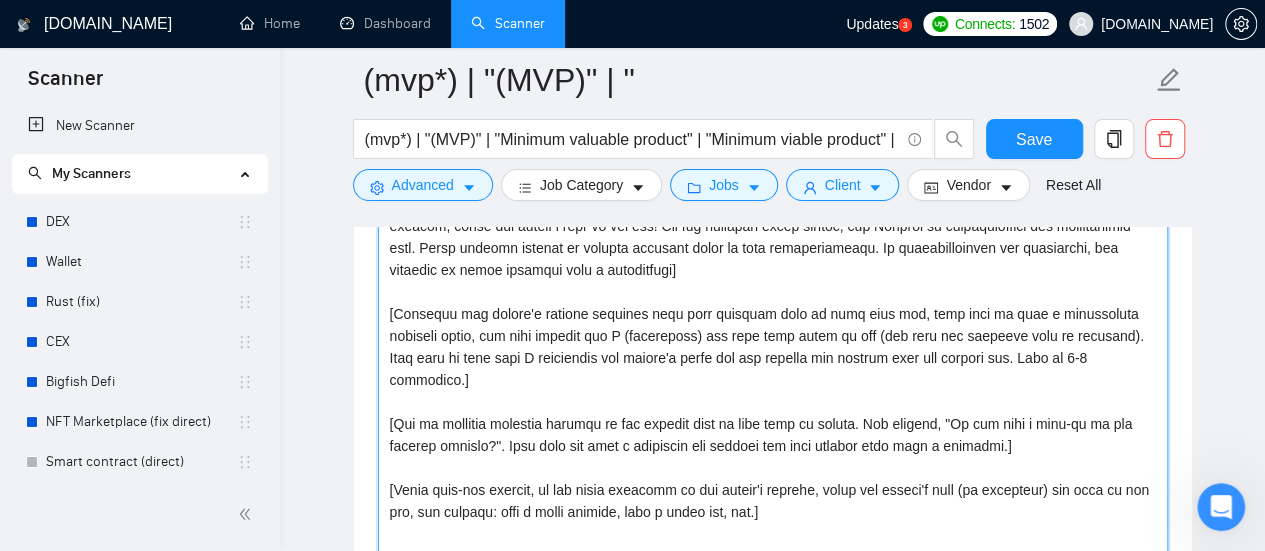 drag, startPoint x: 759, startPoint y: 483, endPoint x: 776, endPoint y: 485, distance: 17.117243 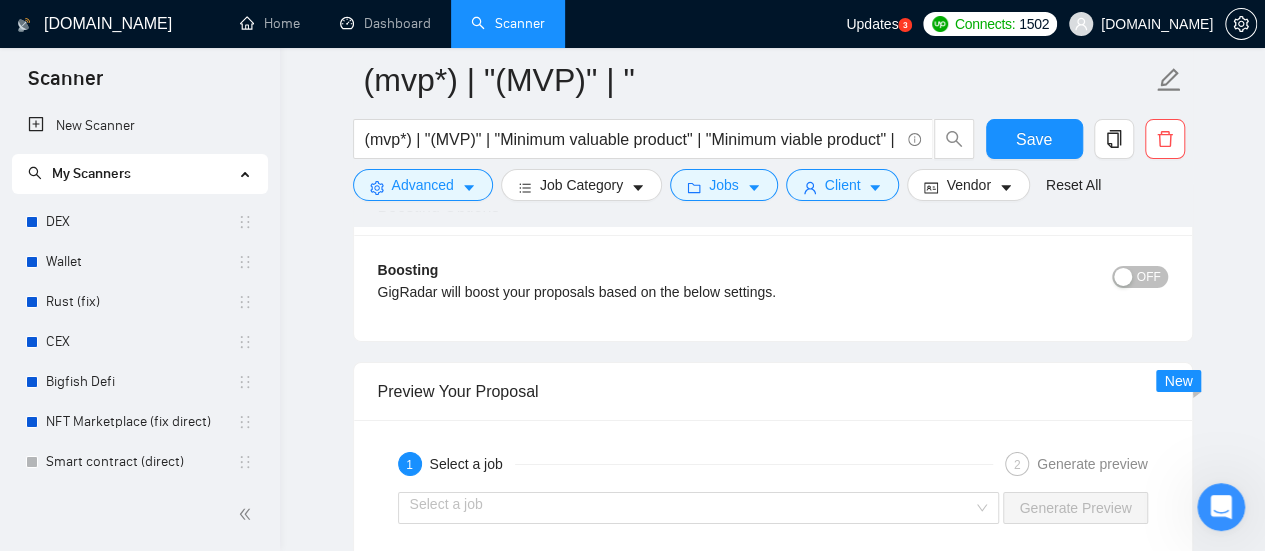 scroll, scrollTop: 3310, scrollLeft: 0, axis: vertical 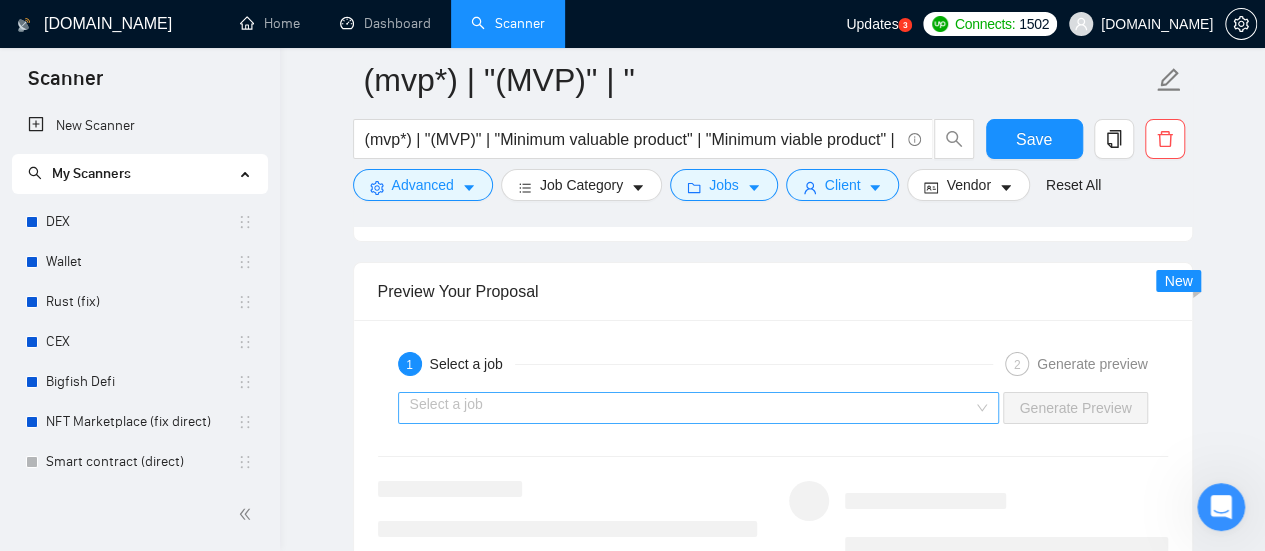 click at bounding box center (692, 408) 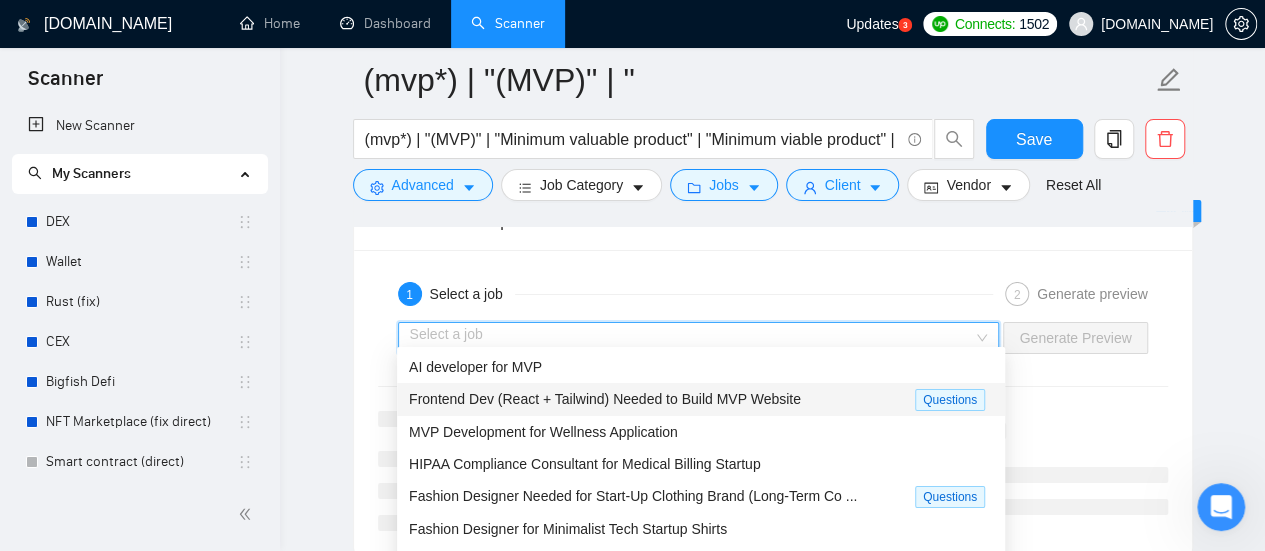 scroll, scrollTop: 3410, scrollLeft: 0, axis: vertical 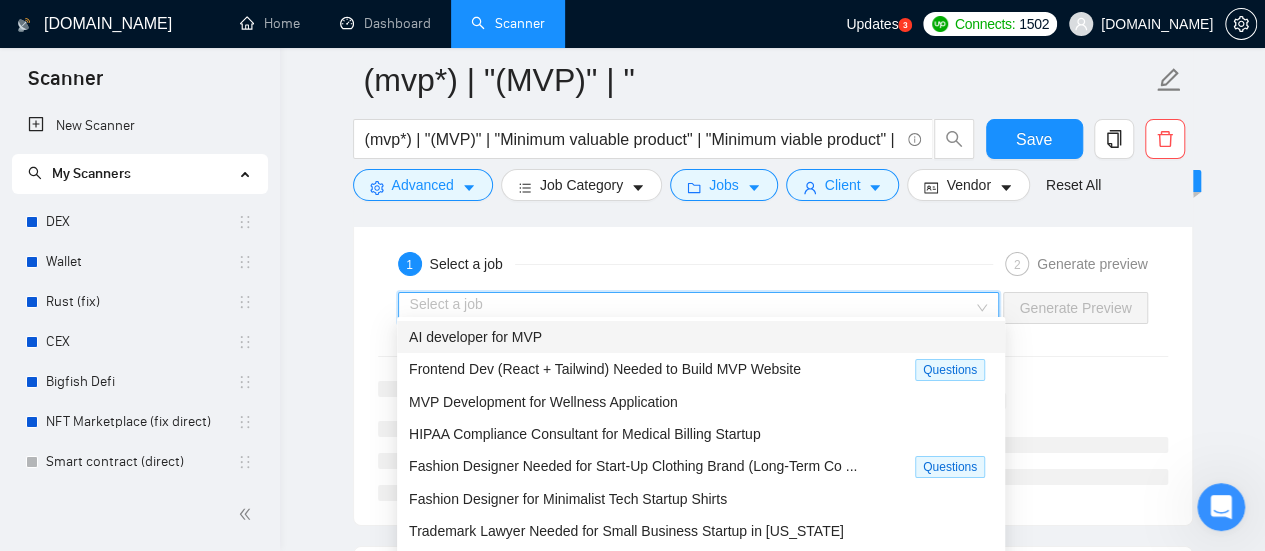 click on "1 Select a job 2 Generate preview Select a job Generate Preview" at bounding box center (773, 372) 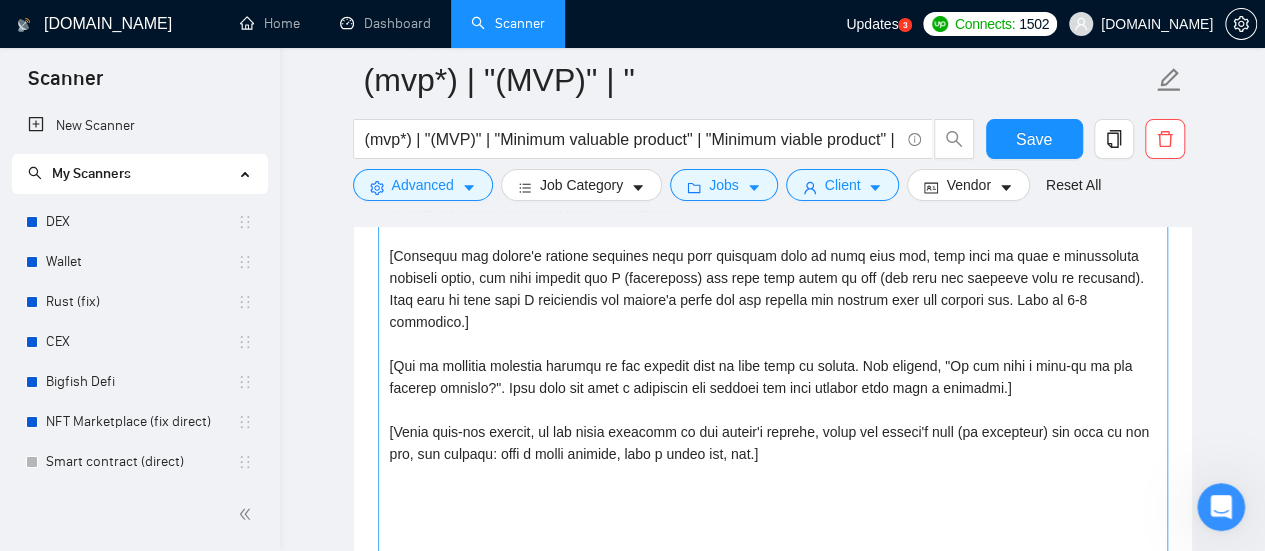 scroll, scrollTop: 2010, scrollLeft: 0, axis: vertical 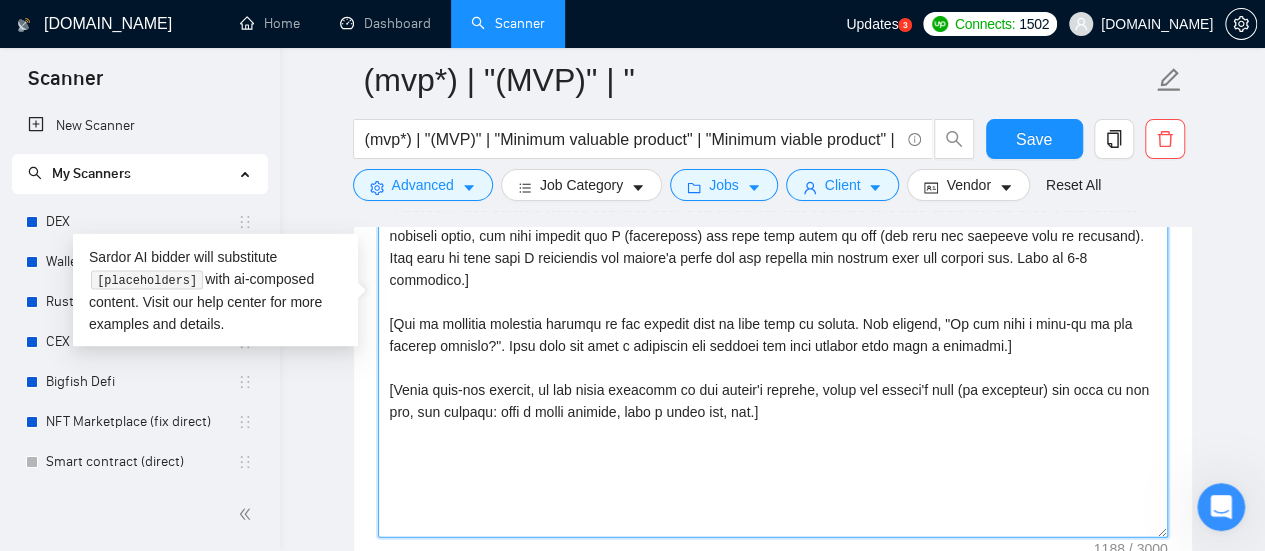drag, startPoint x: 480, startPoint y: 390, endPoint x: 398, endPoint y: 352, distance: 90.37699 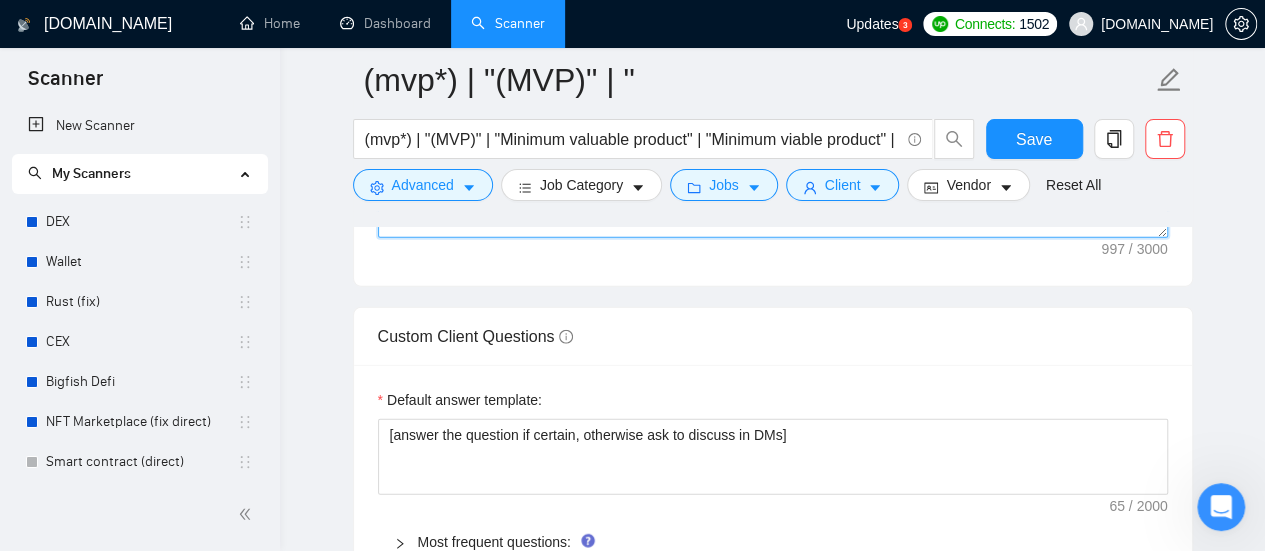 scroll, scrollTop: 2410, scrollLeft: 0, axis: vertical 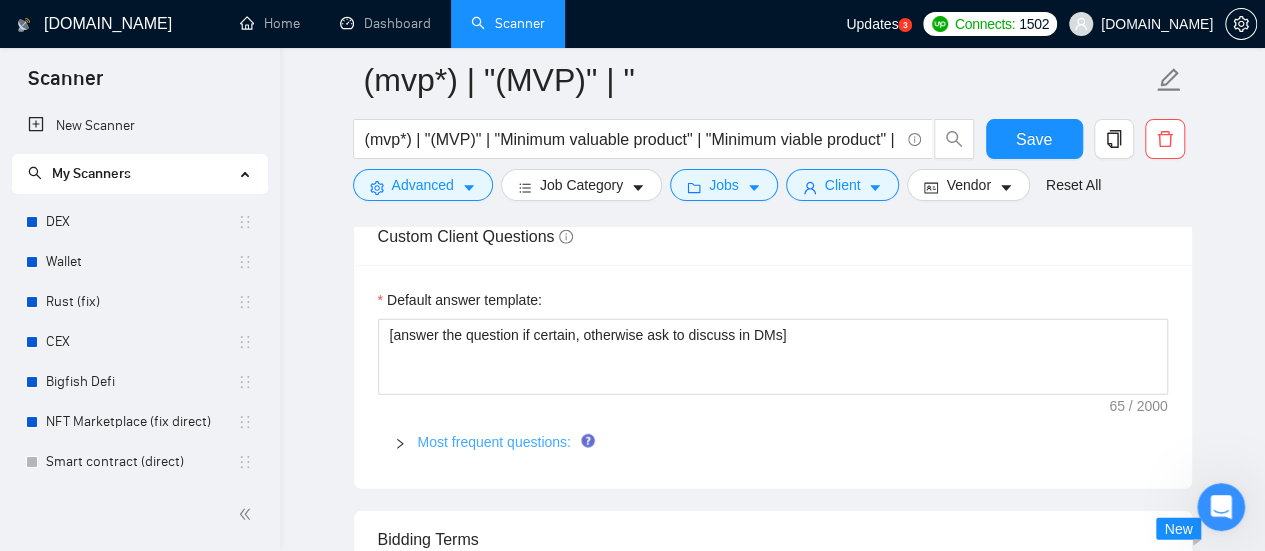 type on "[Write a personal greeting using the client's name or company name (if any is provided), in the local language of their country, using the client's time of the day! For the remaining cover letter, use English in conversational yet professional tone. Avoid generic phrases or cliches commonly found in such communications. Be straightforward and respectful, and remember to avoid sounding like a salesperson]
[Identify the client's biggest business pain that provoked them to post this job, hook into it with a provocative question first, and then explain how I (freelancer) can help them solve it too (not only the specific task in question). Make sure to show that I understand the client's needs and can deliver the results they are looking for. Make it 3-4 sentences.]
[Ask an engaging question related to the project that is very easy to answer. For example, "Do you have a mock-up of the designs already?". Show that you know a practical way forward for this project with such a question.]" 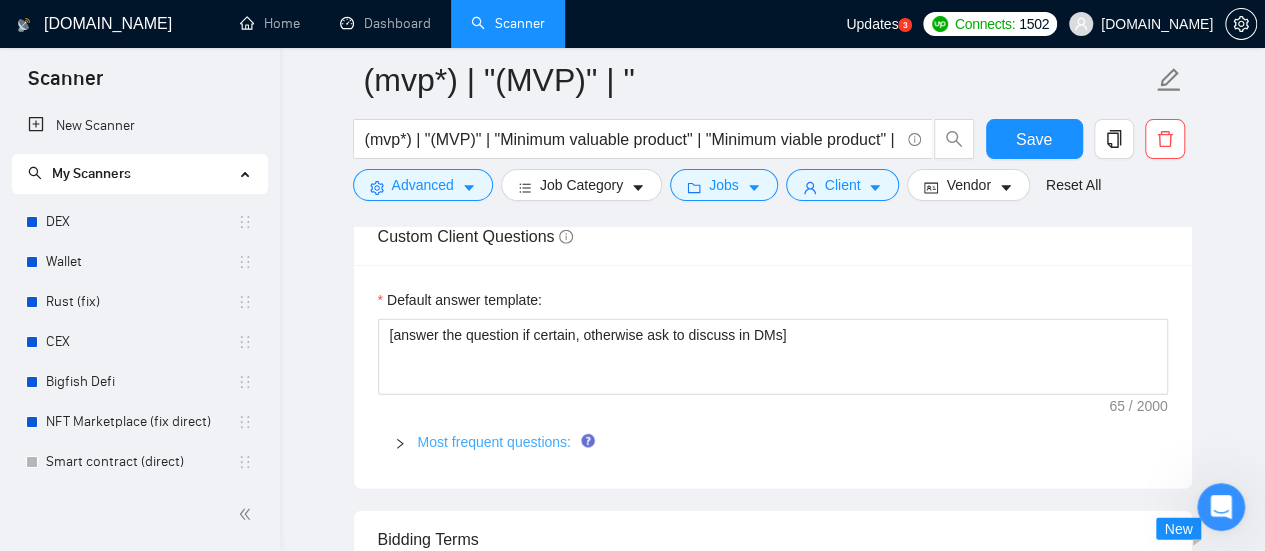 click on "Most frequent questions:" at bounding box center [494, 442] 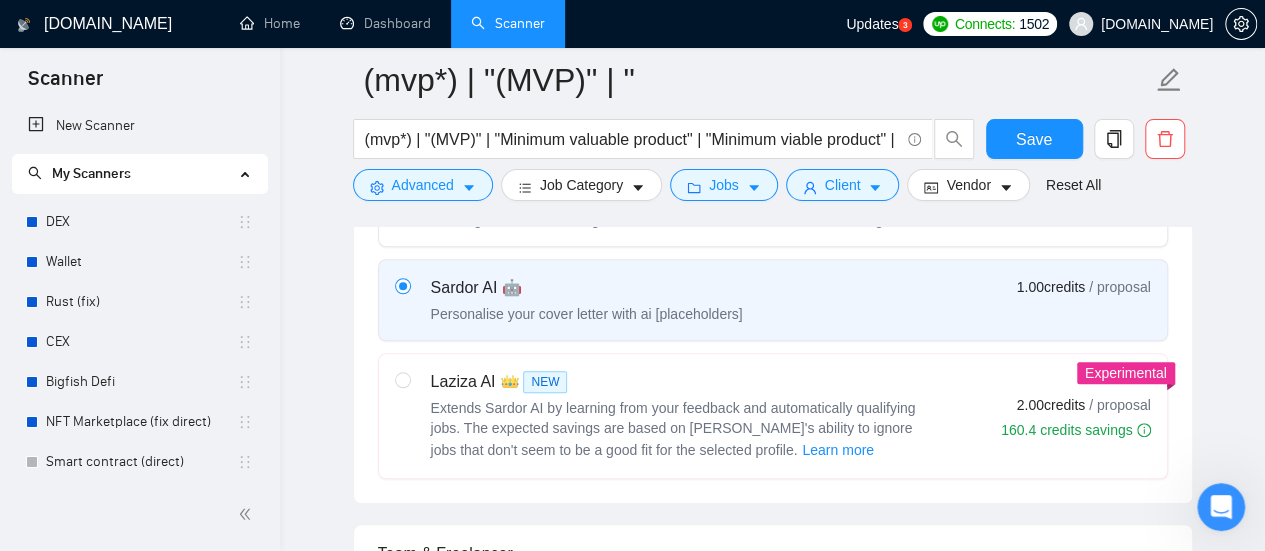 scroll, scrollTop: 810, scrollLeft: 0, axis: vertical 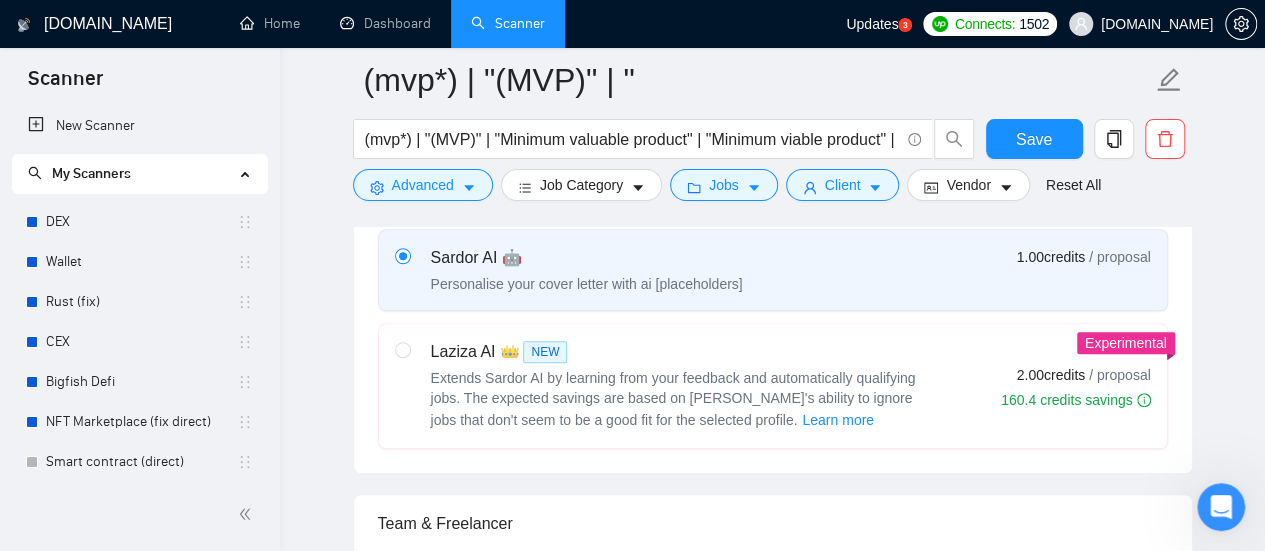 click on "Laziza AI  👑   NEW Extends Sardor AI by learning from your feedback and automatically qualifying jobs. The expected savings are based on Laziza's ability to ignore jobs that don't seem to be a good fit for the selected profile.   Learn more" at bounding box center [663, 386] 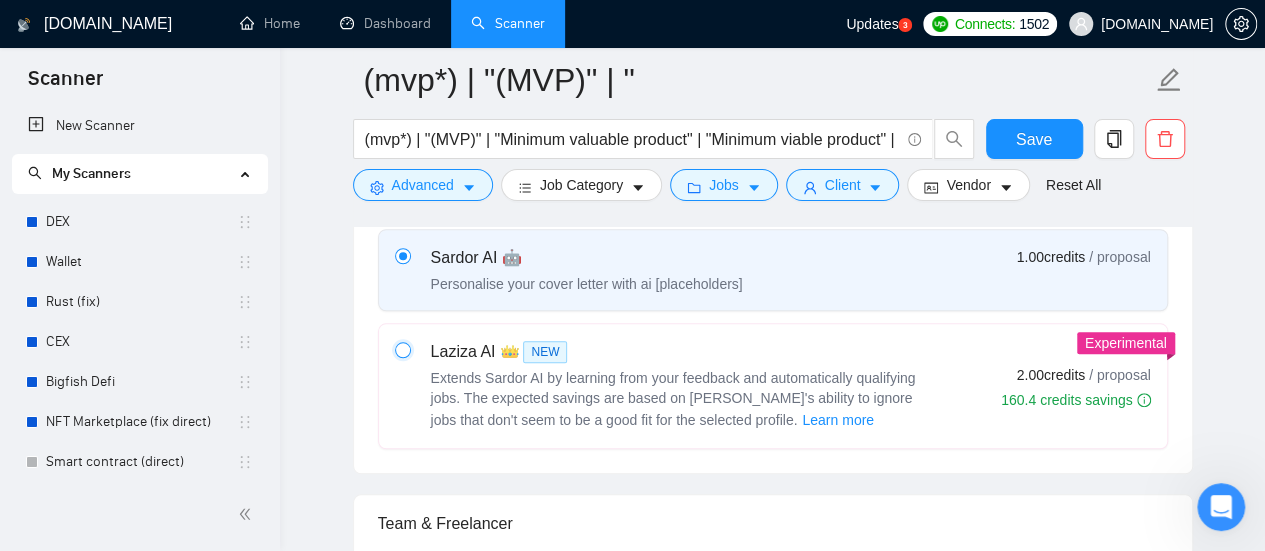click at bounding box center [402, 349] 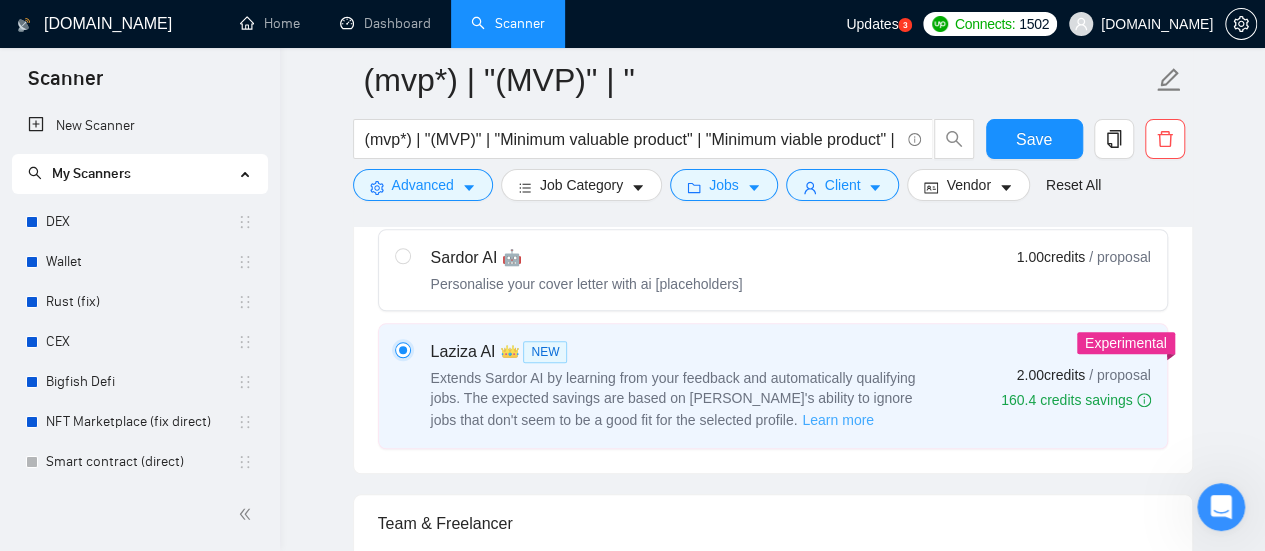 type 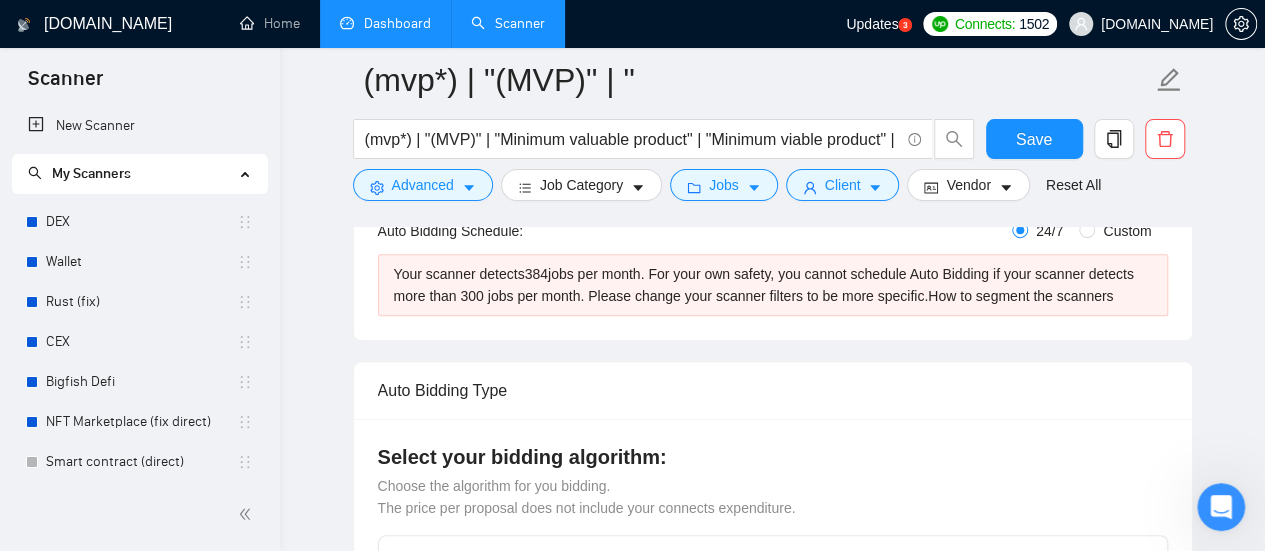 scroll, scrollTop: 19, scrollLeft: 0, axis: vertical 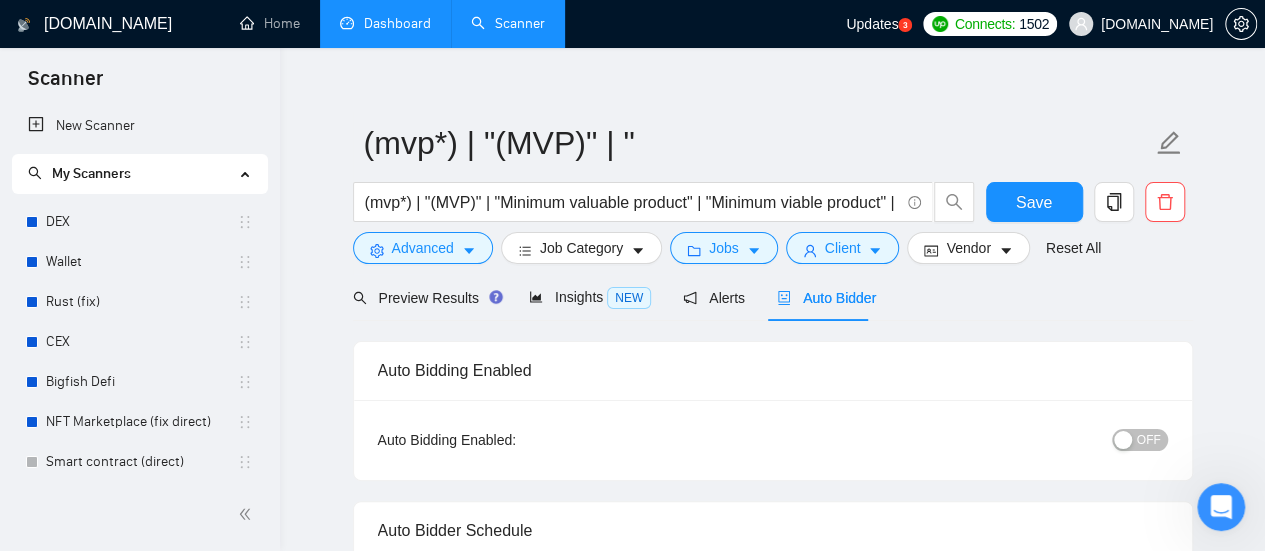 click on "Dashboard" at bounding box center [385, 23] 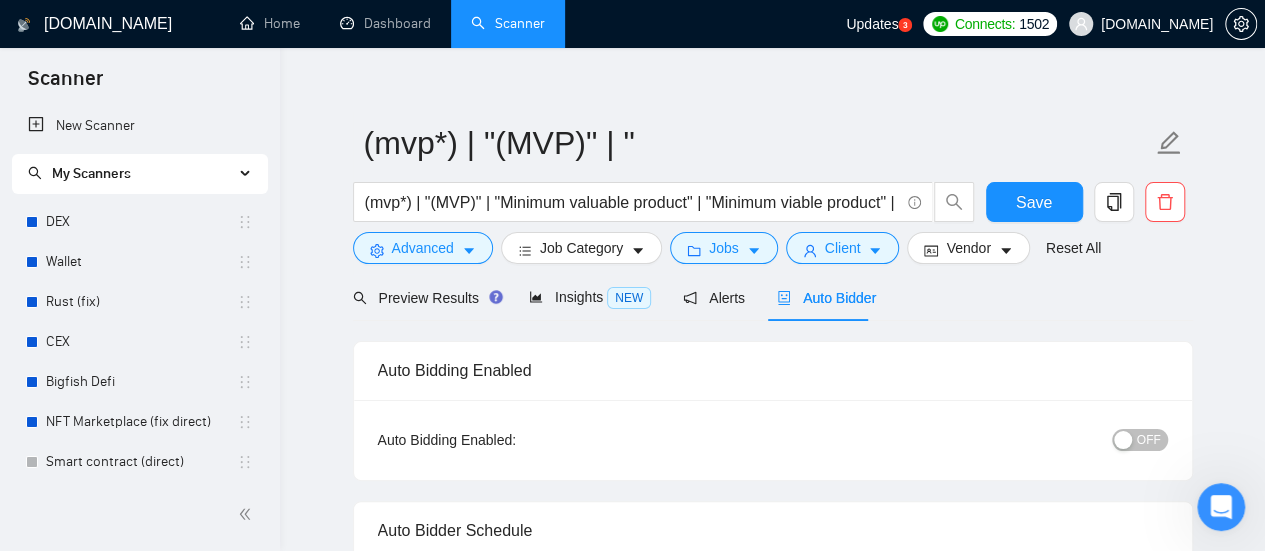 scroll, scrollTop: 0, scrollLeft: 0, axis: both 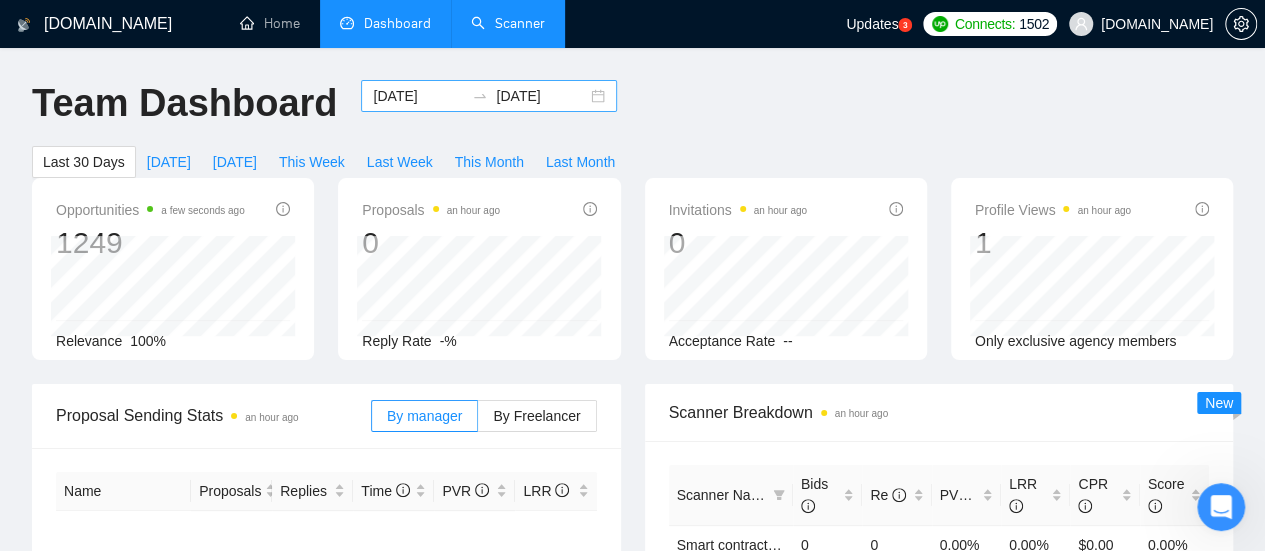 click on "2025-06-03" at bounding box center (418, 96) 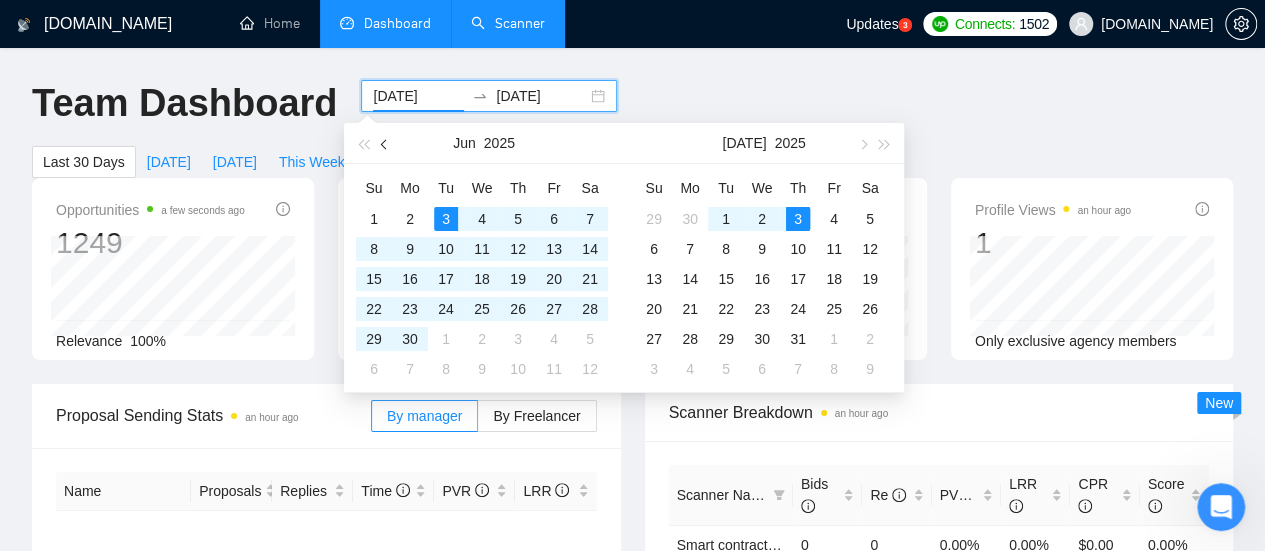 click at bounding box center (385, 143) 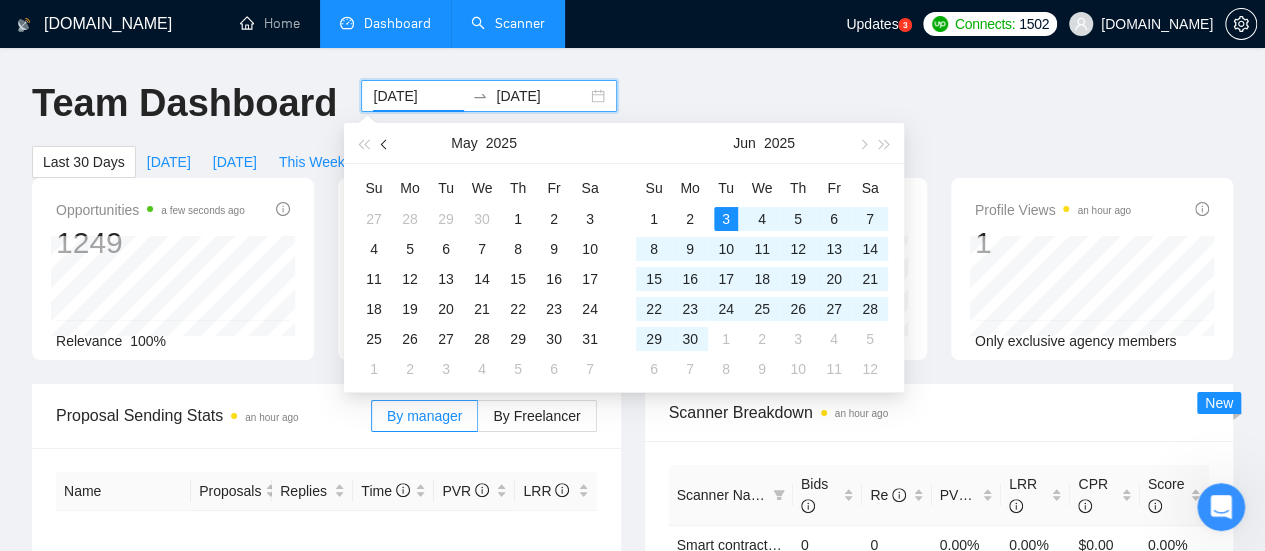 click at bounding box center (385, 143) 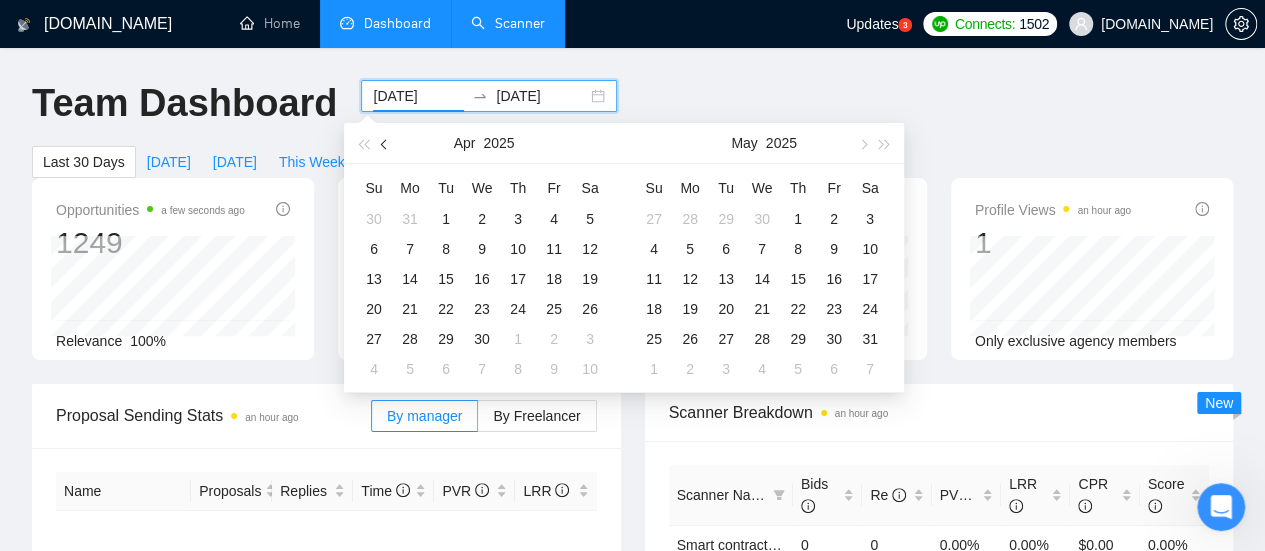 click at bounding box center [385, 143] 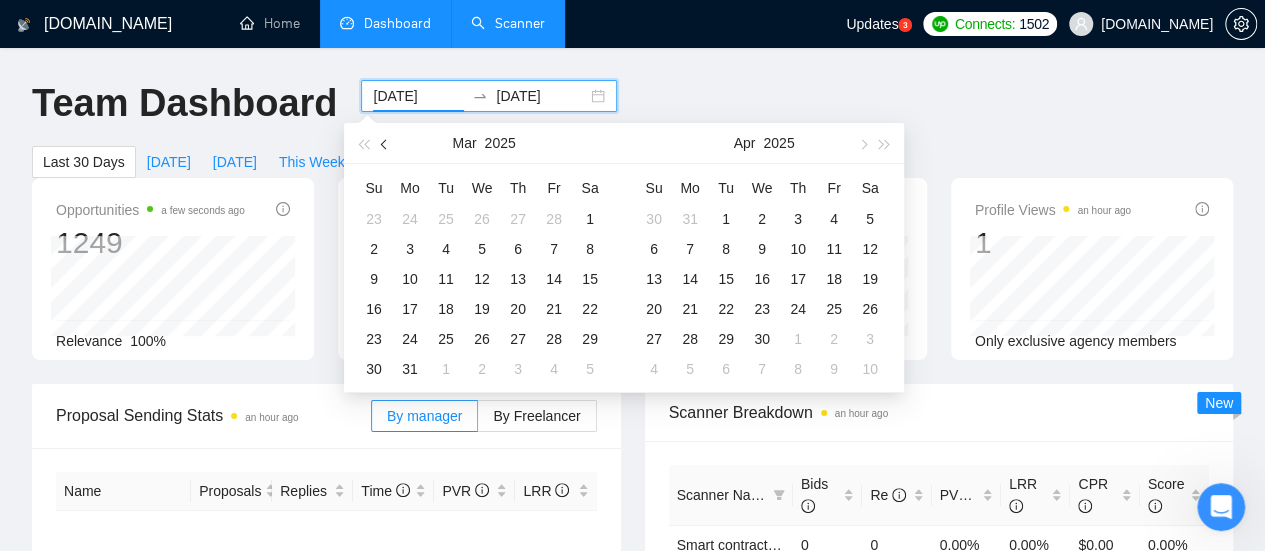 click at bounding box center [385, 143] 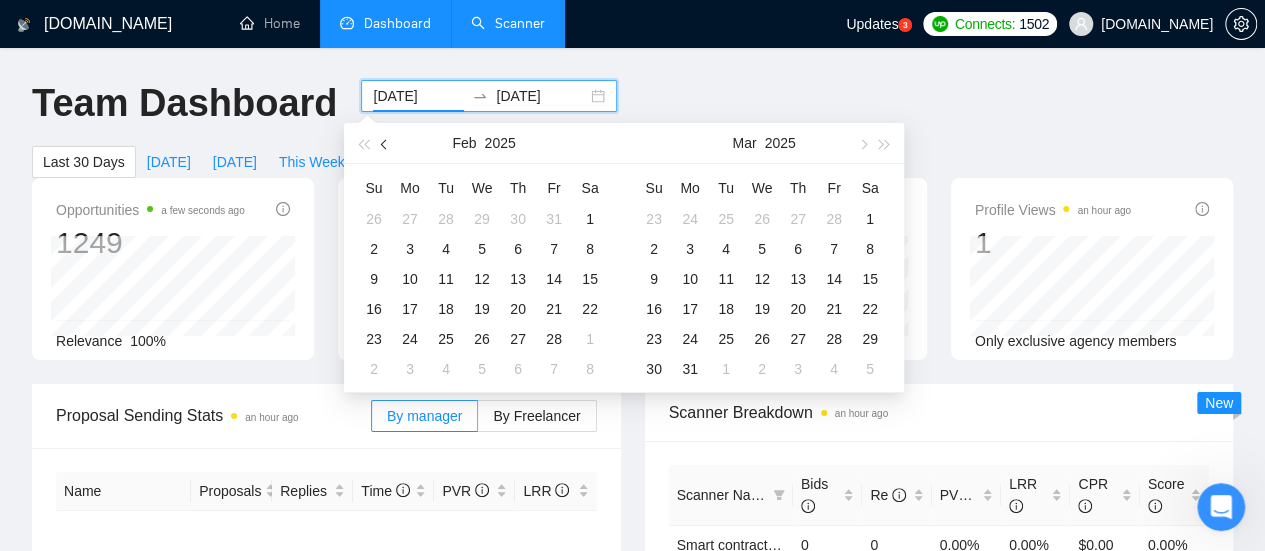 click at bounding box center [385, 143] 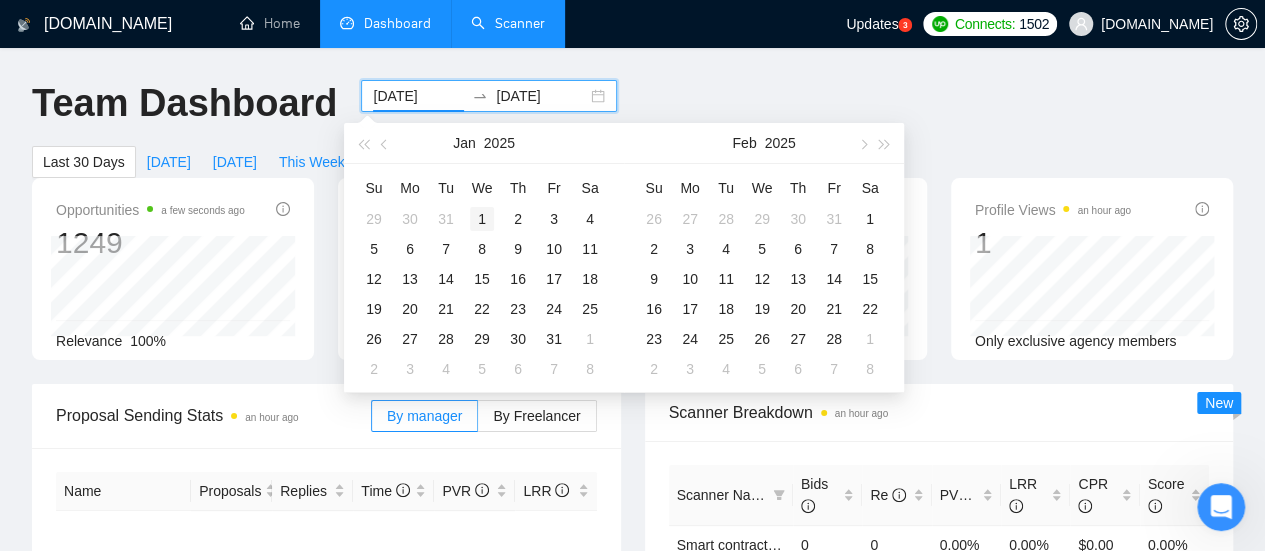 type on "2025-01-01" 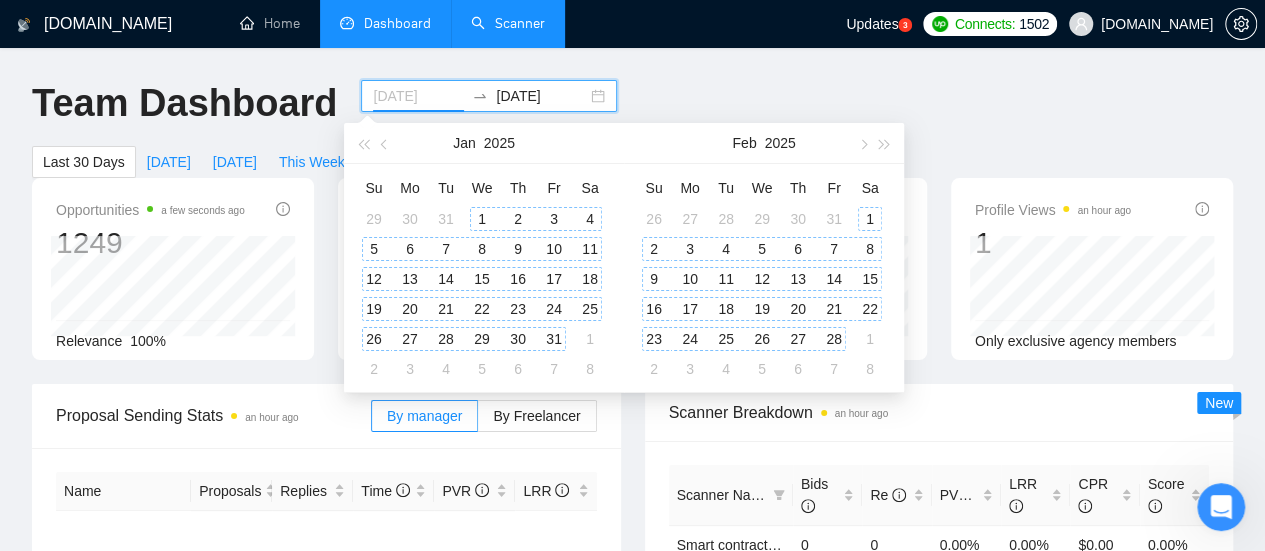 click on "1" at bounding box center (482, 219) 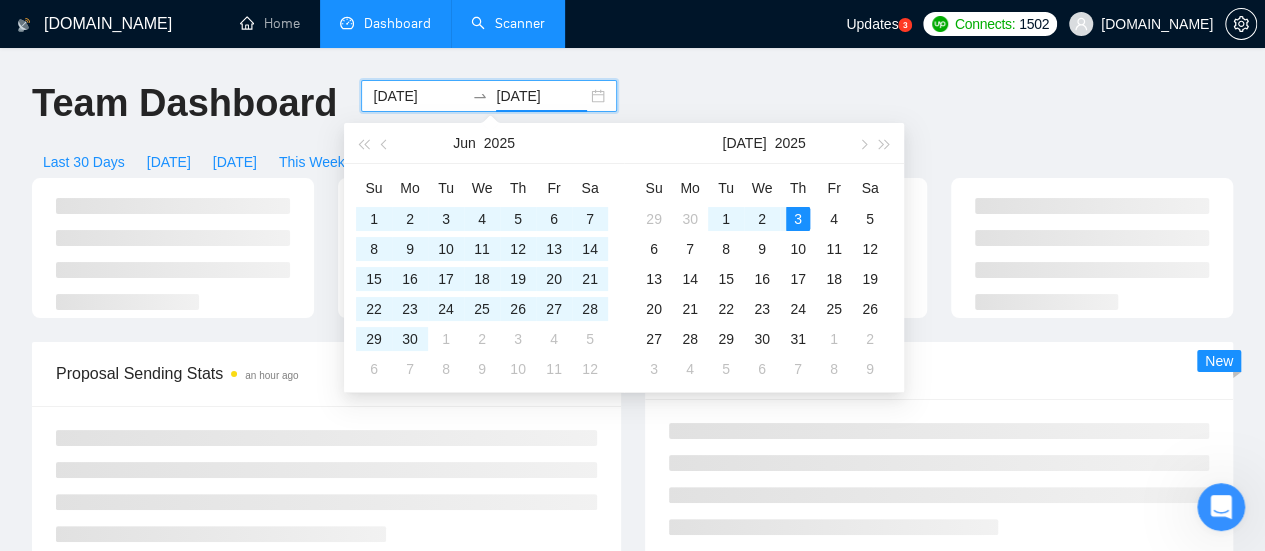 click on "2025-07-03" at bounding box center (541, 96) 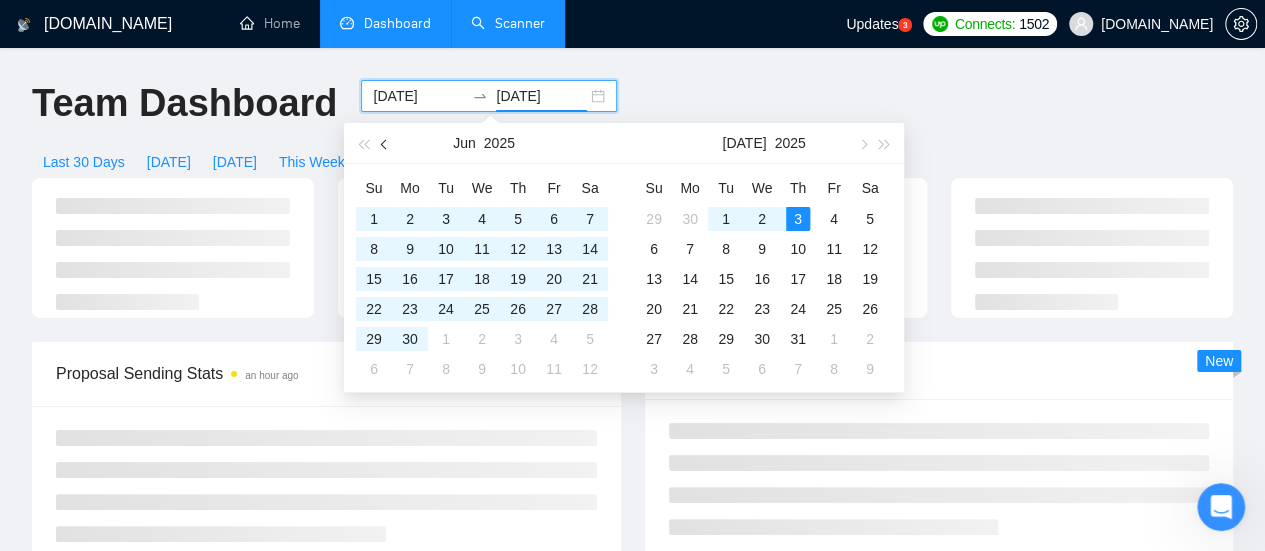 click at bounding box center [385, 143] 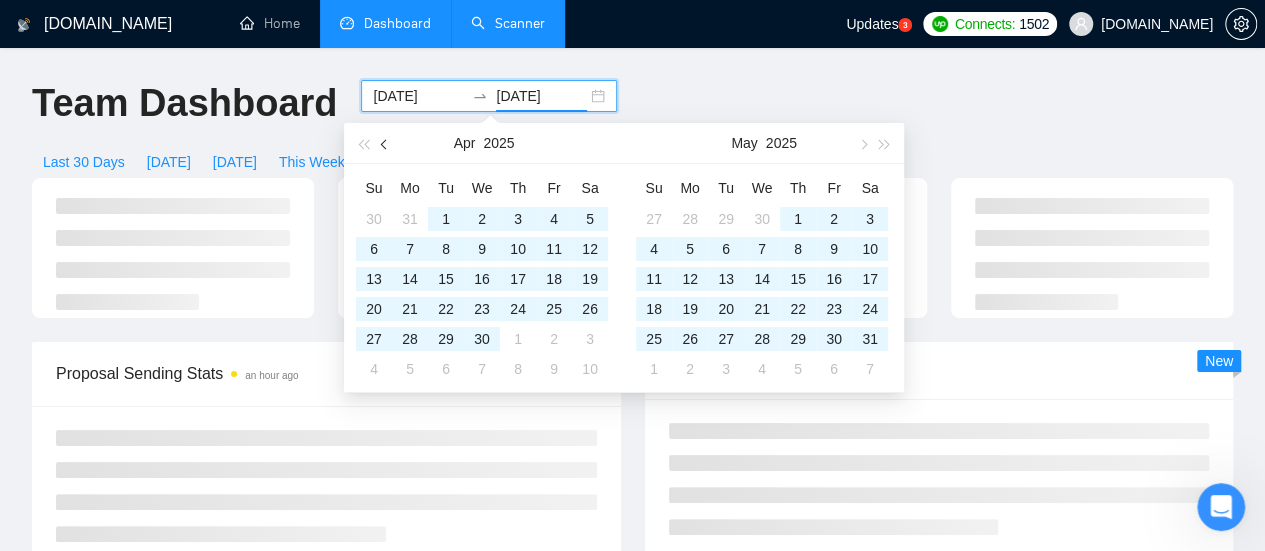 click at bounding box center (385, 143) 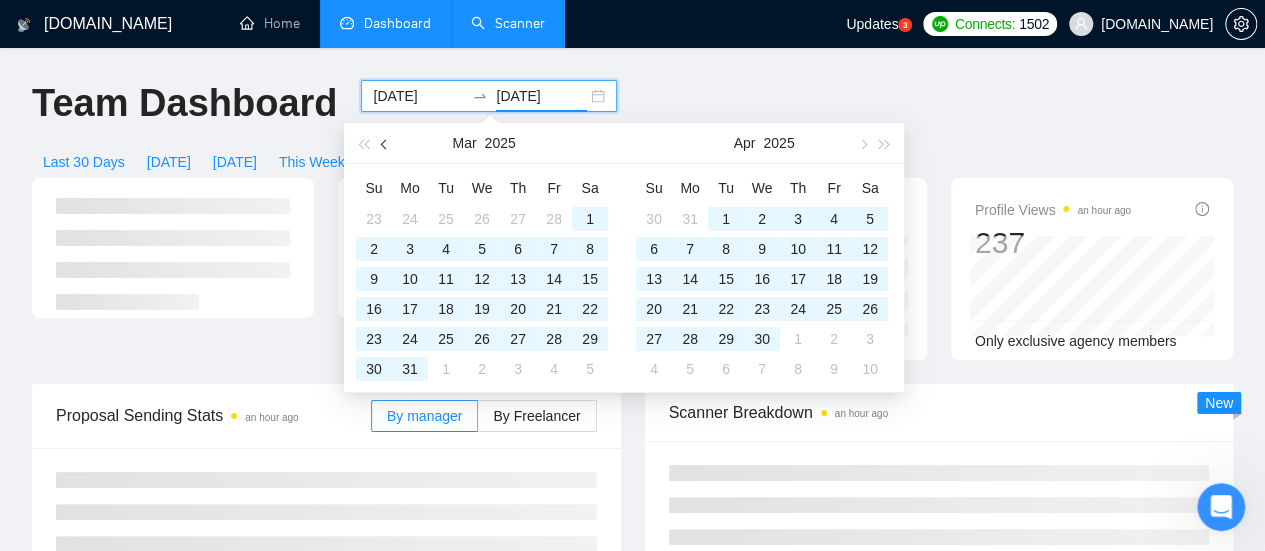 click at bounding box center (385, 143) 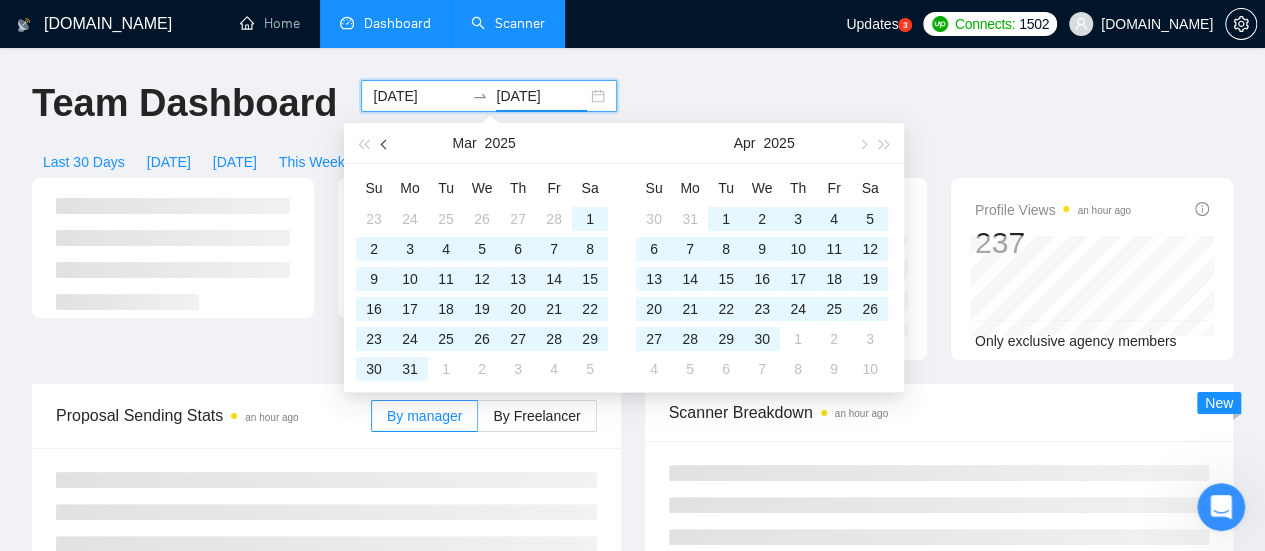 click at bounding box center (385, 143) 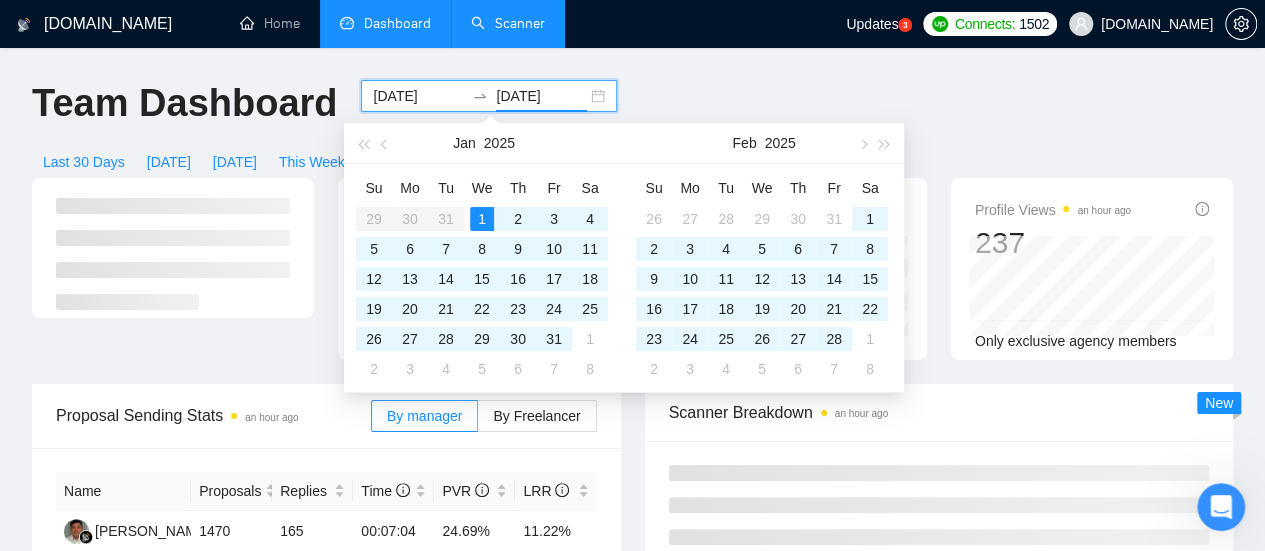 click on "31" at bounding box center [554, 339] 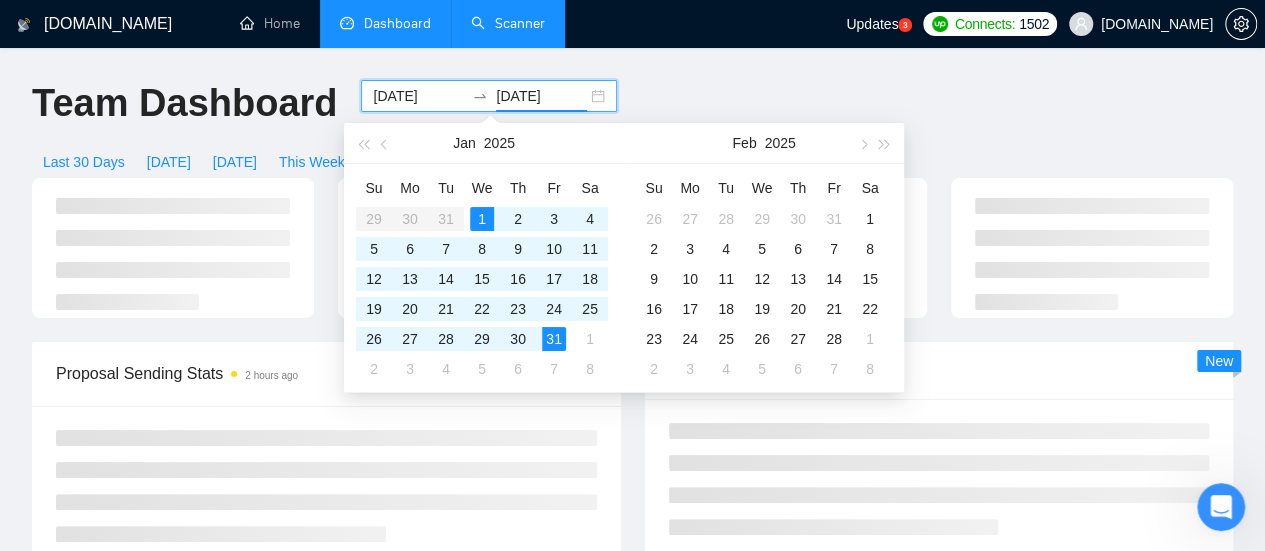 click on "GigRadar.io Home Dashboard Scanner Updates
3
Connects: 1502 evacodes.com Team Dashboard 2025-01-01 2025-01-31 Last 30 Days Today Yesterday This Week Last Week This Month Last Month Proposal Sending Stats 2 hours ago By manager By Freelancer Scanner Breakdown 2 hours ago New Proposals 2 hours ago Date Title Manager Freelancer Status               04 Apr, 2025 12:54 AI Chatbot Integration for CRM System Saidina Hamzah Removed Account 04 Apr, 2025 11:49 Expert Node.js Developer Needed for Project Saidina Hamzah Removed Account 04 Apr, 2025 09:35 AI-Powered Real Estate Tech Platform Development Saidina Hamzah Vitaliy Basiuk 04 Apr, 2025 05:59 FileMaker Developer Needed for Consultation and Lifecycle Assistance Saidina Hamzah Removed Account 04 Apr, 2025 03:55 Android Developer Needed for Foreground Service Implementation Saidina Hamzah Vitaliy Basiuk 04 Apr, 2025 03:10 Saidina Hamzah Removed Account 04 Apr, 2025 00:55 Saidina Hamzah Vitaliy Basiuk 1 2 3" at bounding box center [632, 690] 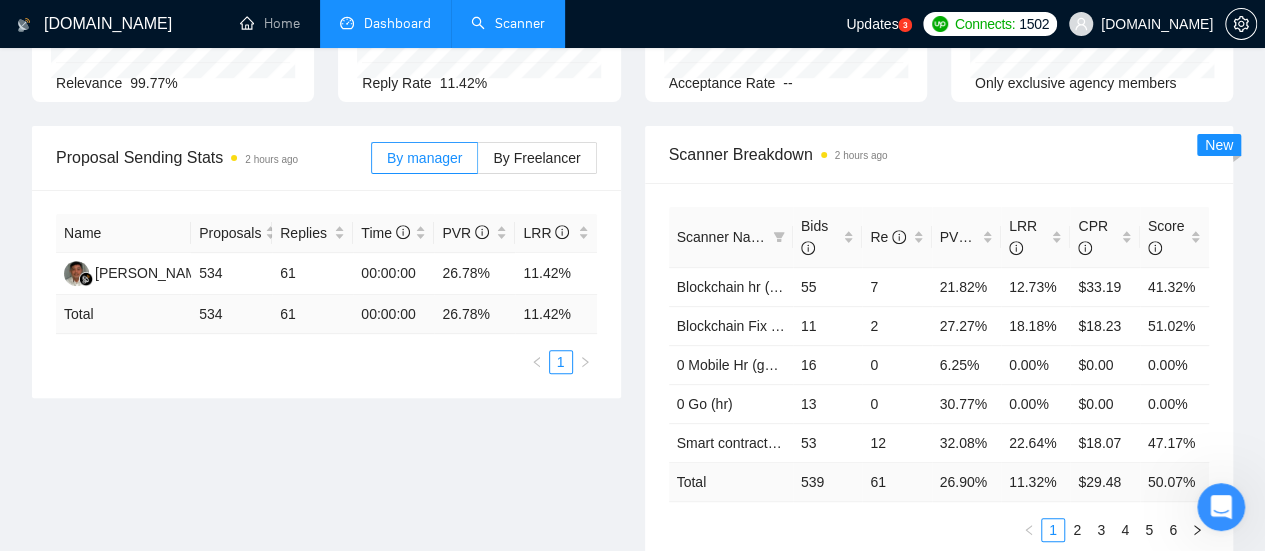 scroll, scrollTop: 300, scrollLeft: 0, axis: vertical 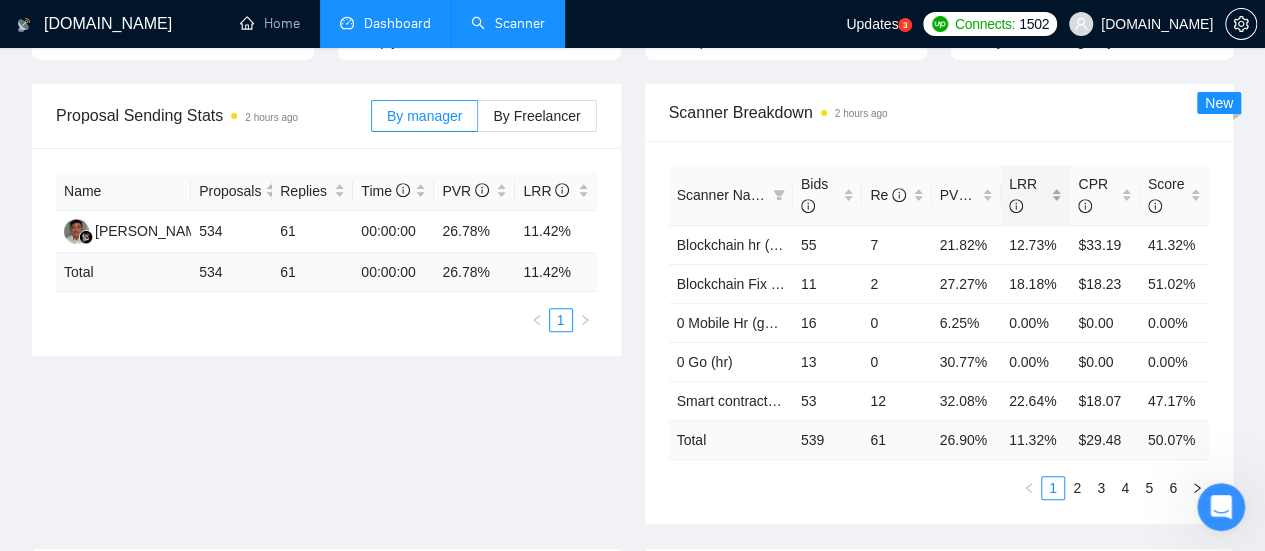 click on "LRR" at bounding box center [1028, 195] 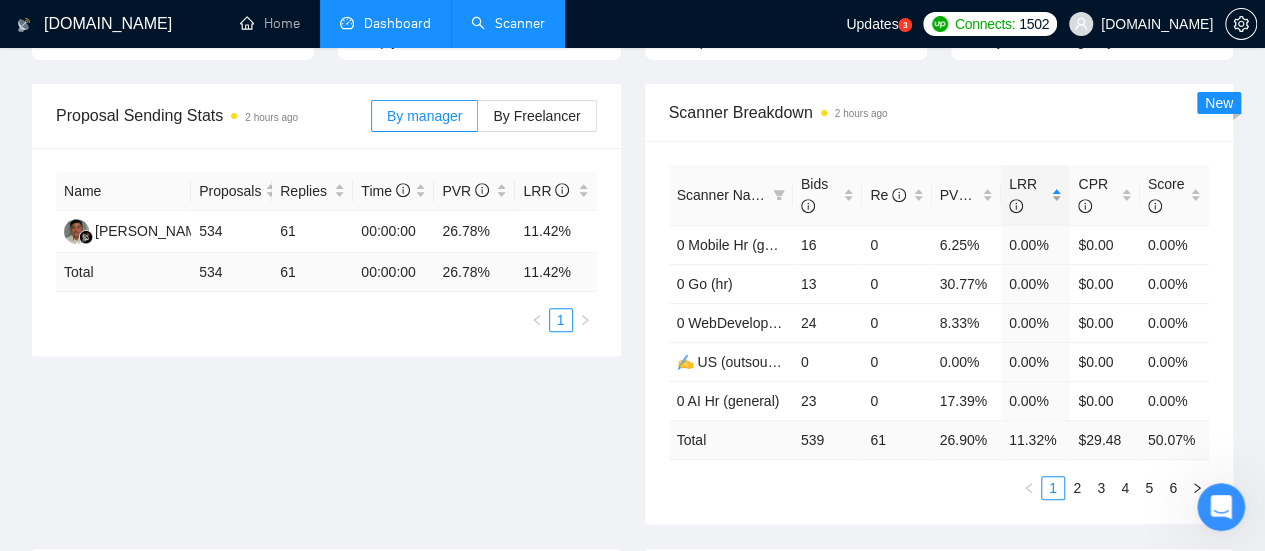 click on "LRR" at bounding box center [1028, 195] 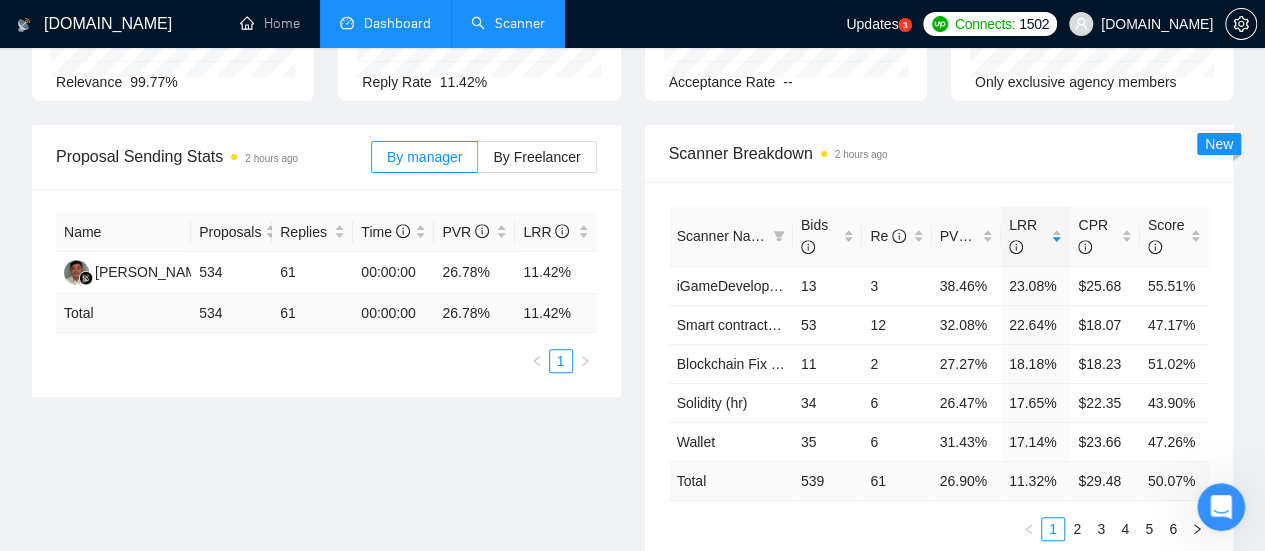 scroll, scrollTop: 300, scrollLeft: 0, axis: vertical 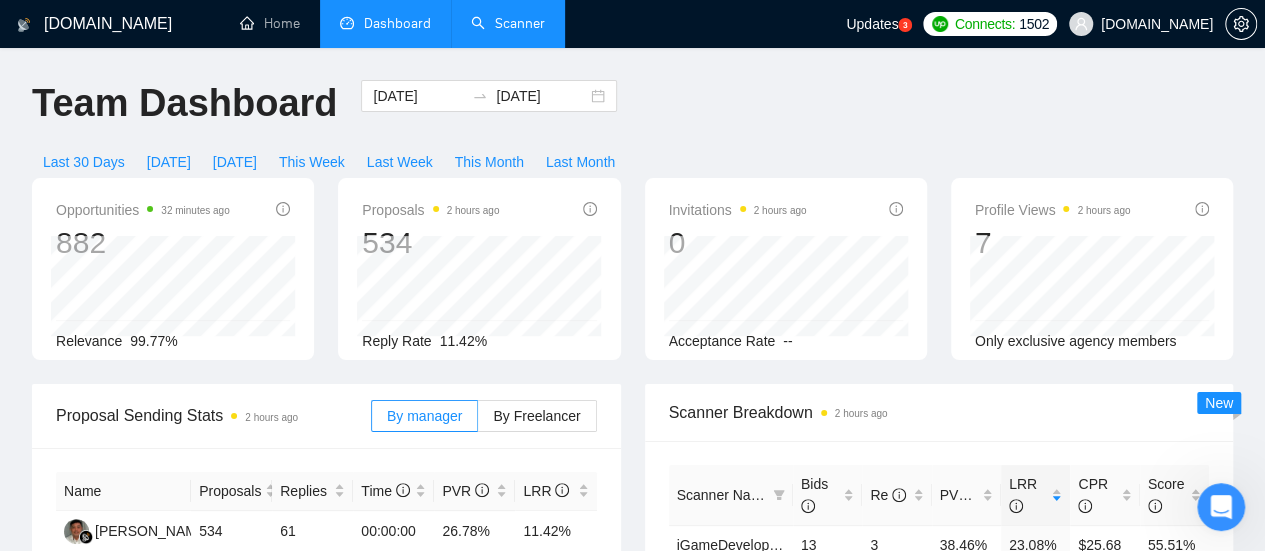 click on "Scanner" at bounding box center (508, 23) 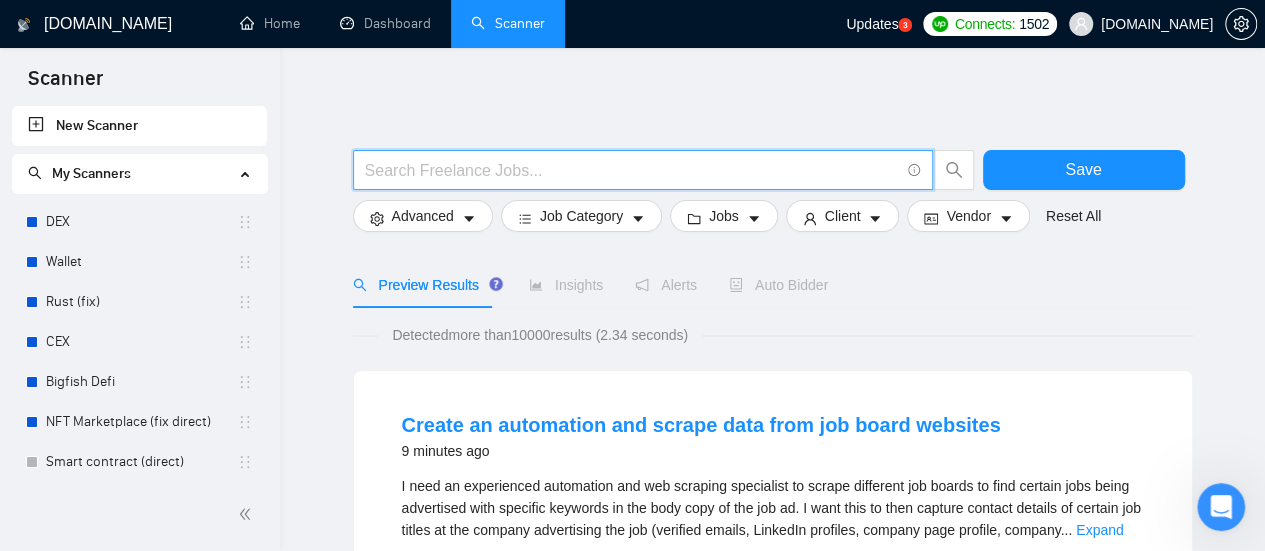 click at bounding box center [632, 170] 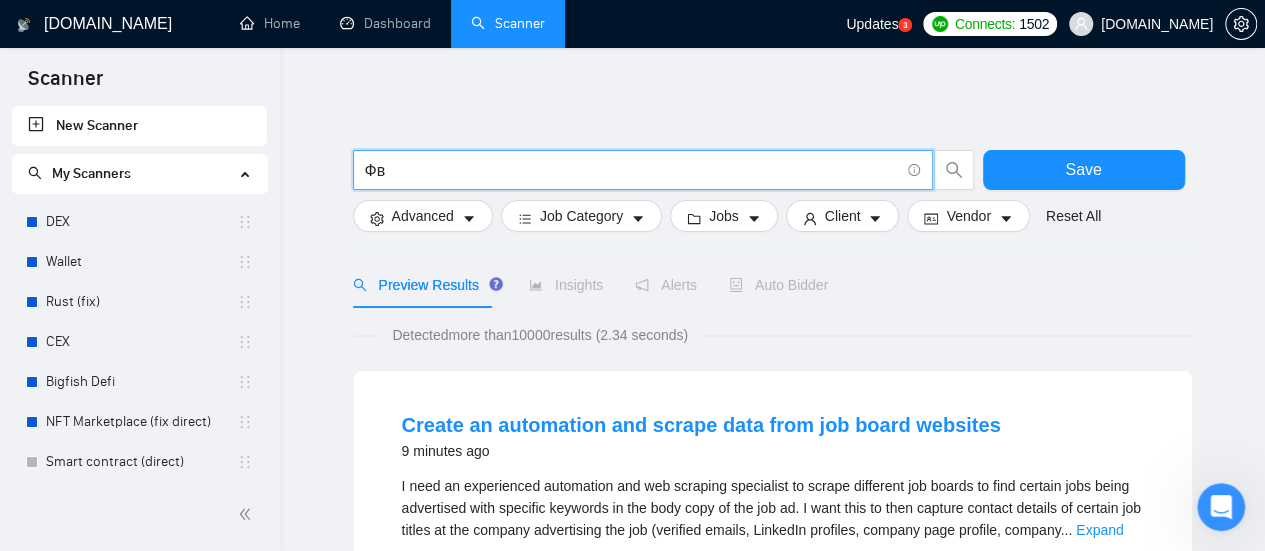 type on "Ф" 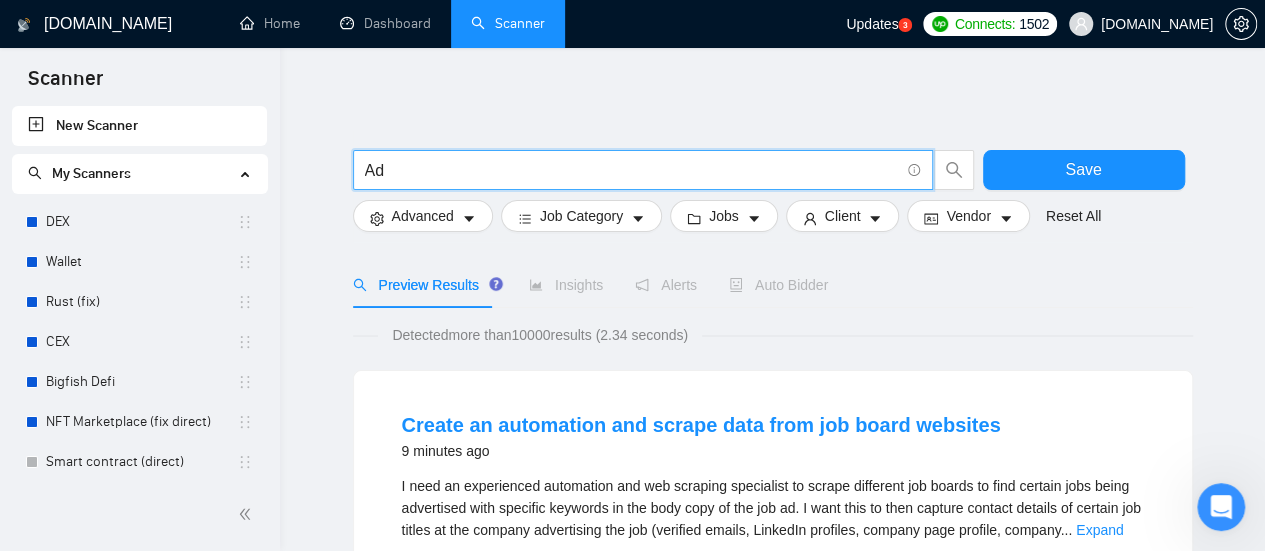 type on "A" 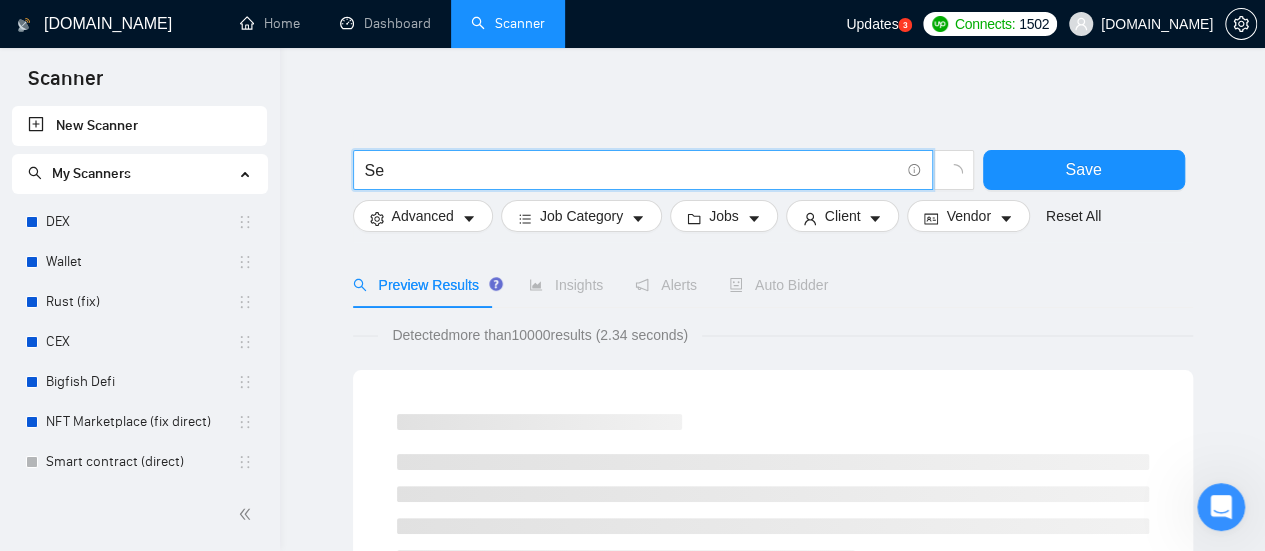 type on "Seo" 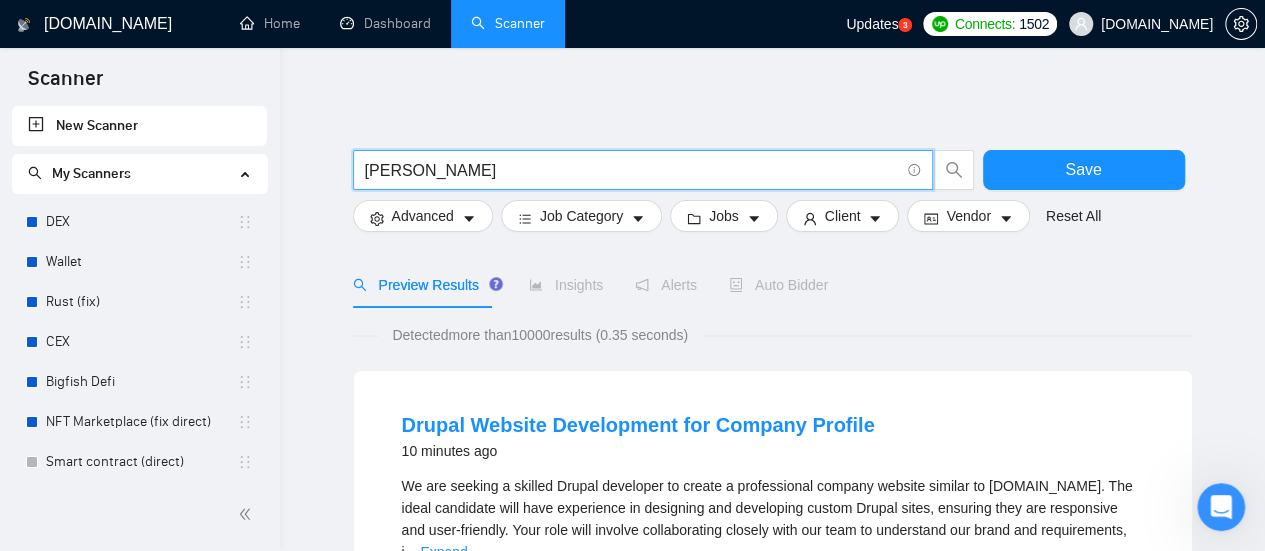 click on "Seo" at bounding box center (632, 170) 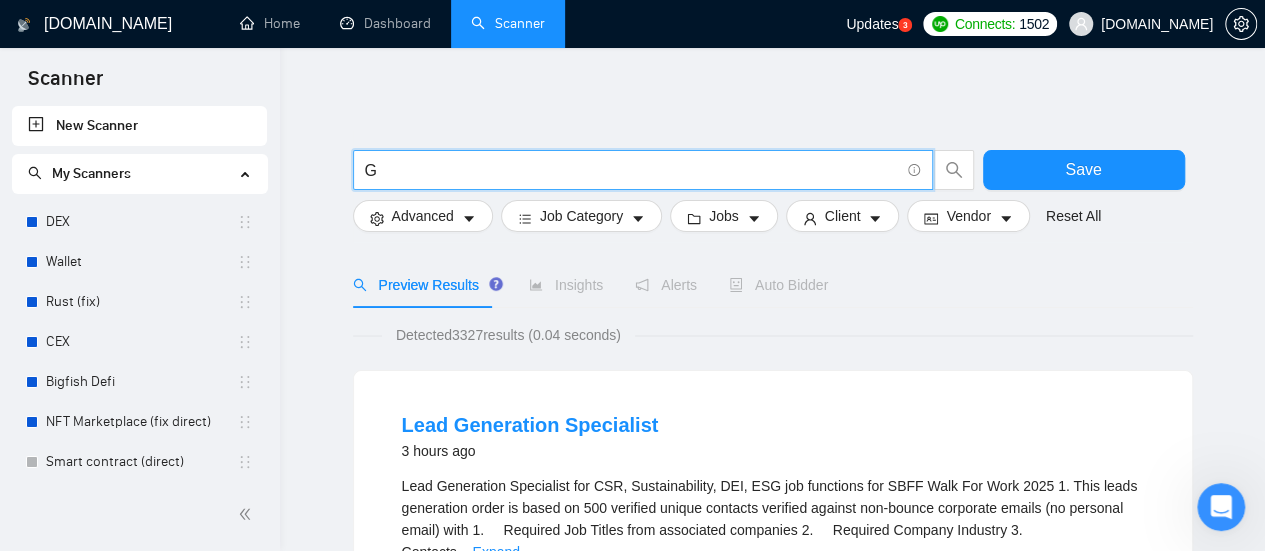 type on "google (ad | ads | (advert*) | adwords | "ad words" | campaign | compain | ppc | "pay-per-click")" 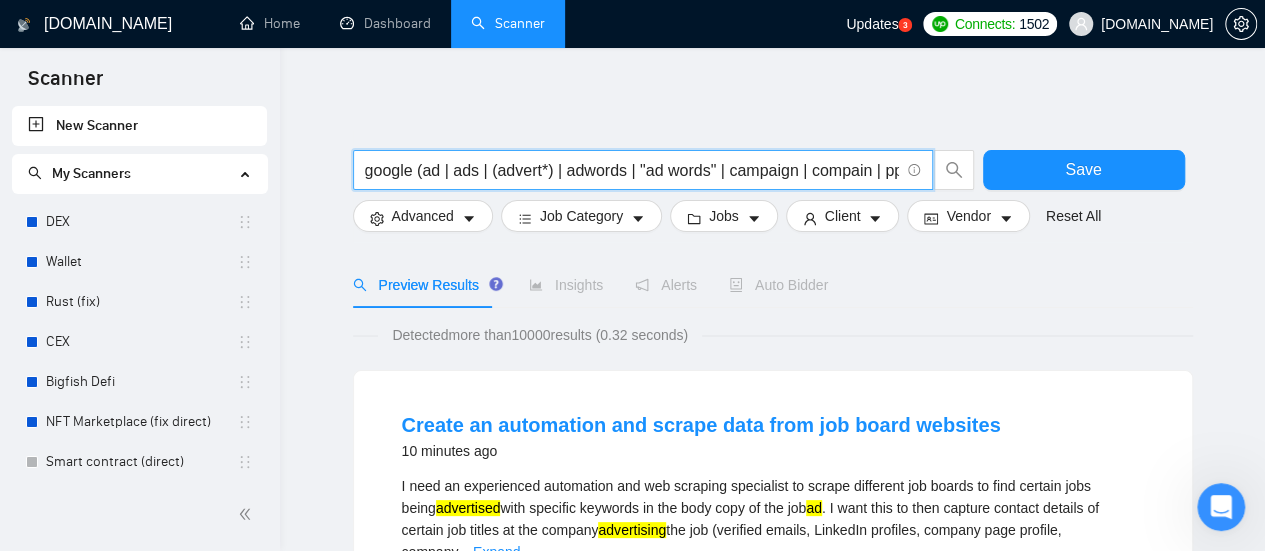 click on "google (ad | ads | (advert*) | adwords | "ad words" | campaign | compain | ppc | "pay-per-click")" at bounding box center (632, 170) 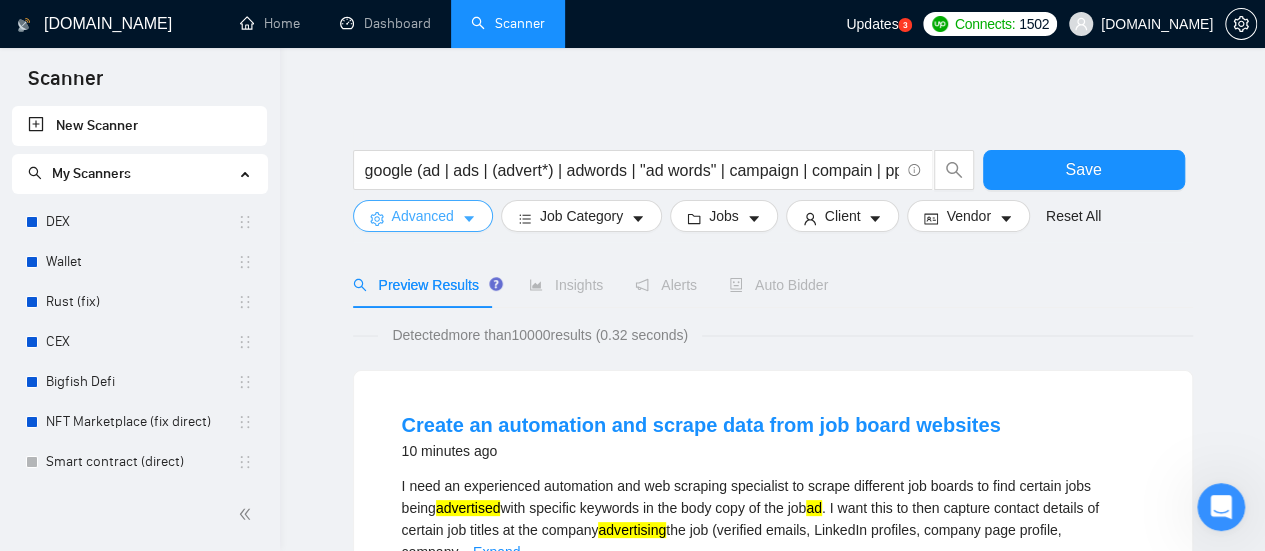 click on "Advanced" at bounding box center (423, 216) 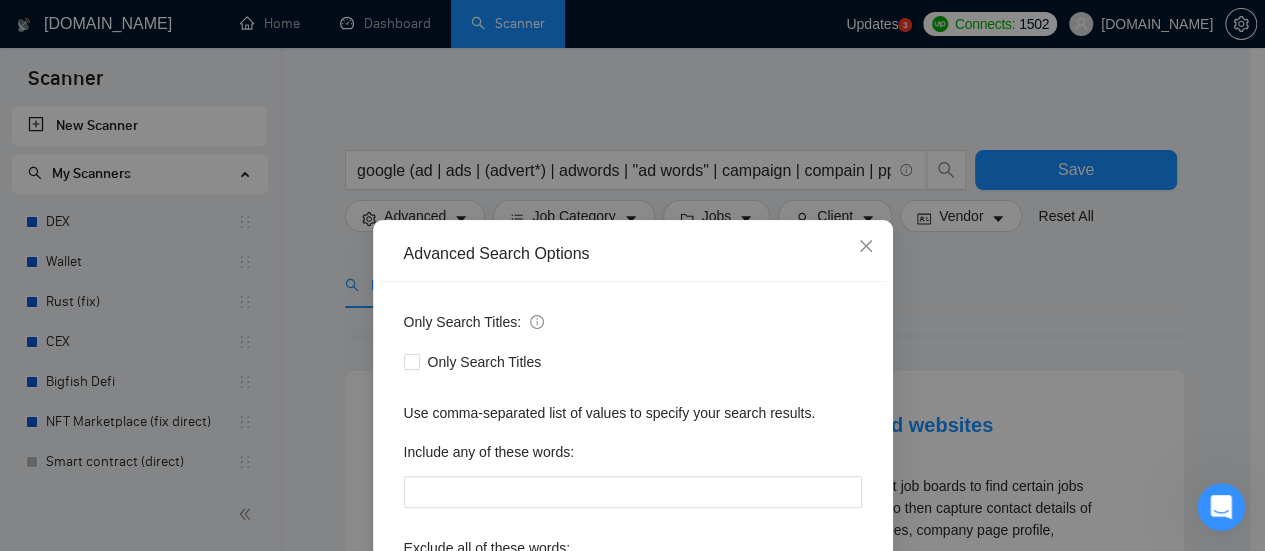 click on "Advanced Search Options Only Search Titles:   Only Search Titles Use comma-separated list of values to specify your search results. Include any of these words: Exclude all of these words: Include skills list in the search:   Also  search  on Skills Reset OK" at bounding box center [632, 275] 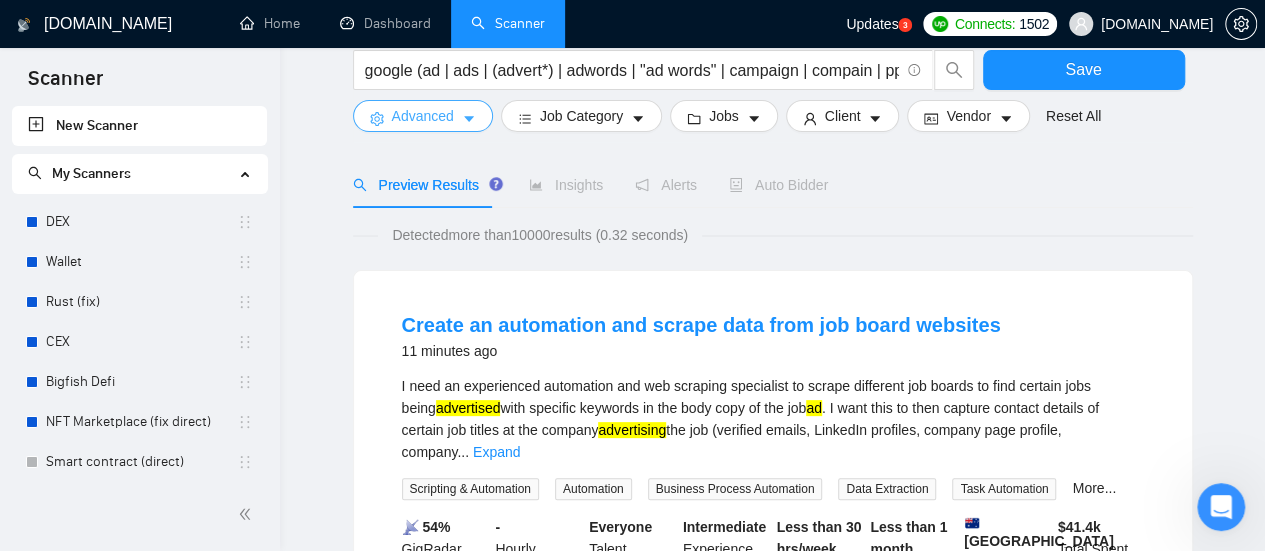 scroll, scrollTop: 0, scrollLeft: 0, axis: both 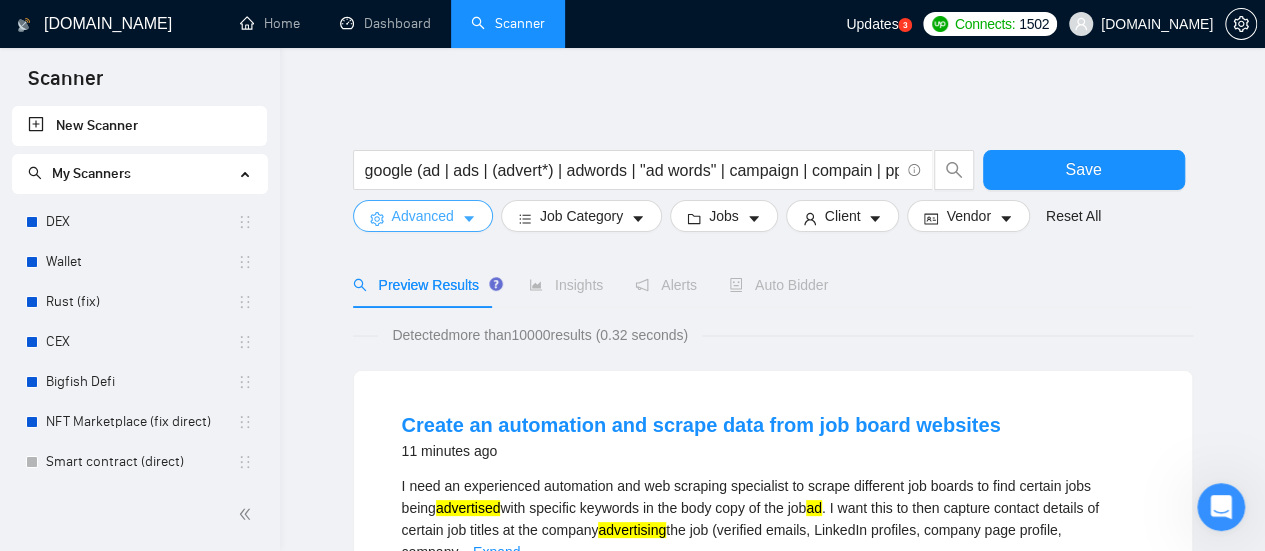 click 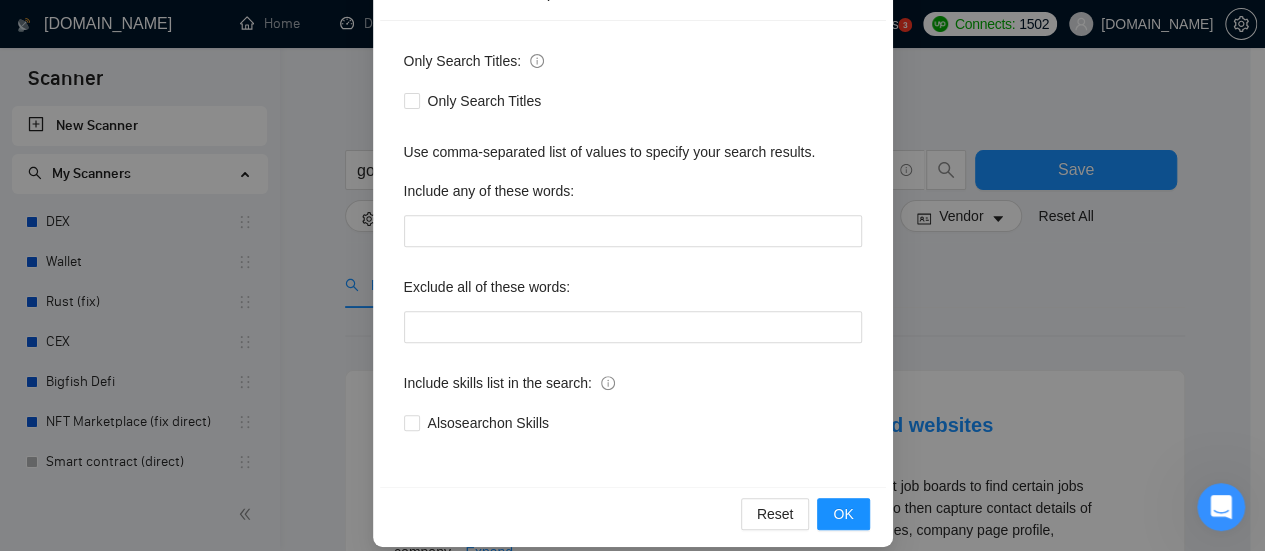 scroll, scrollTop: 280, scrollLeft: 0, axis: vertical 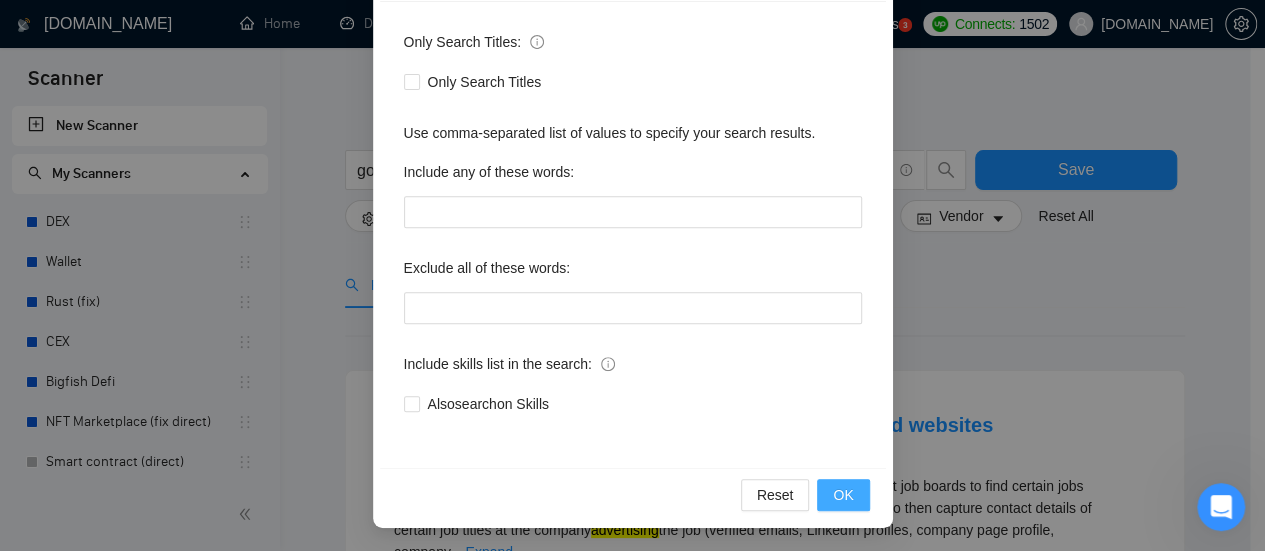 click on "OK" at bounding box center [843, 495] 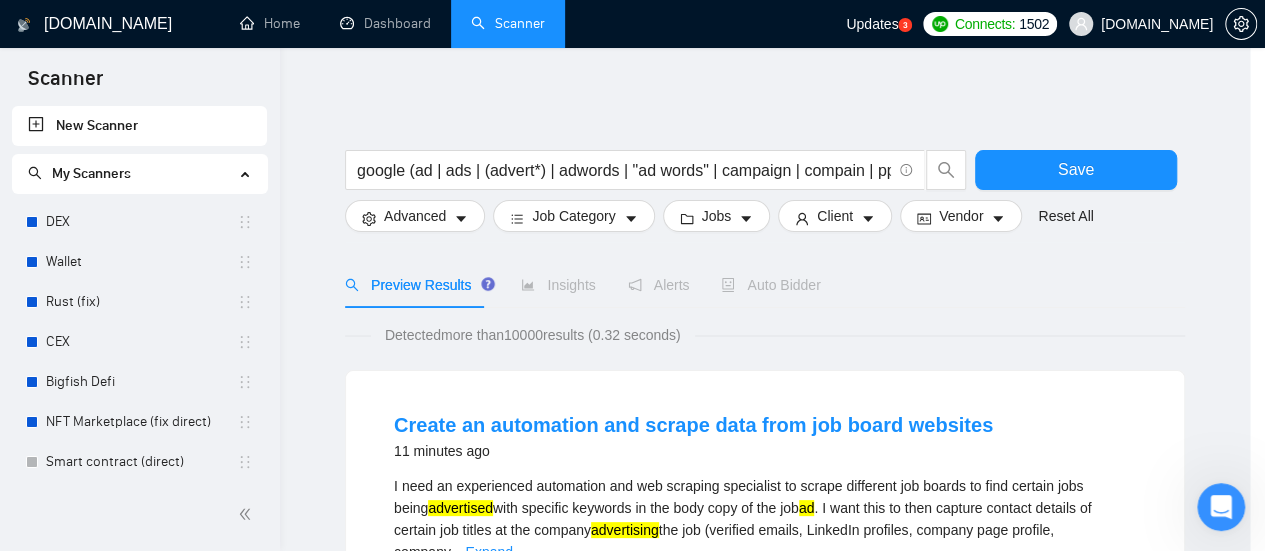 scroll, scrollTop: 180, scrollLeft: 0, axis: vertical 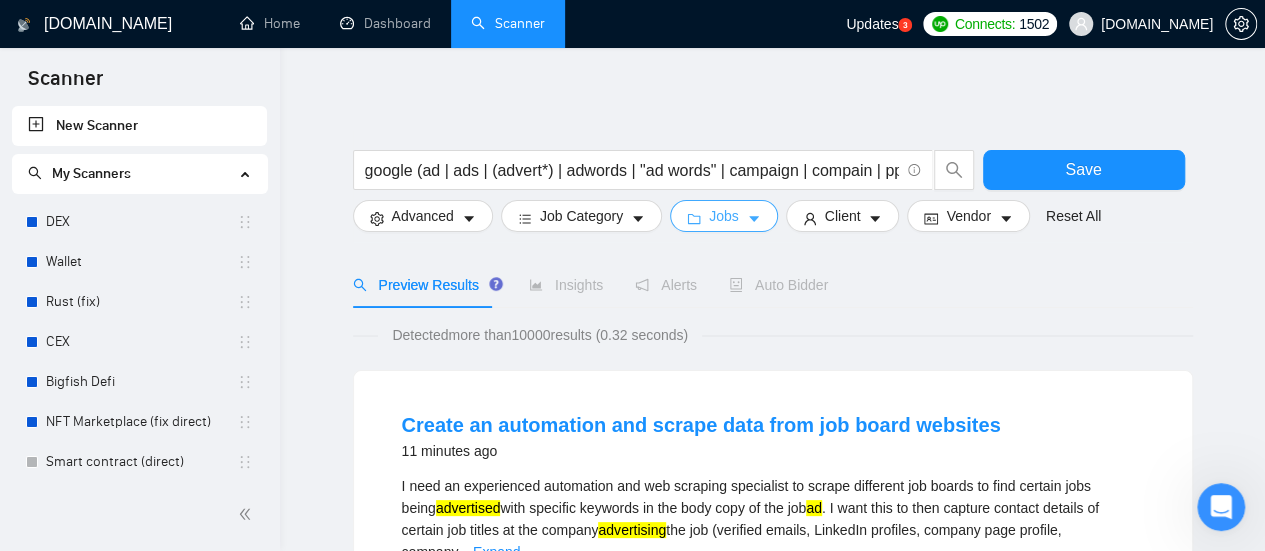 click on "Jobs" at bounding box center [724, 216] 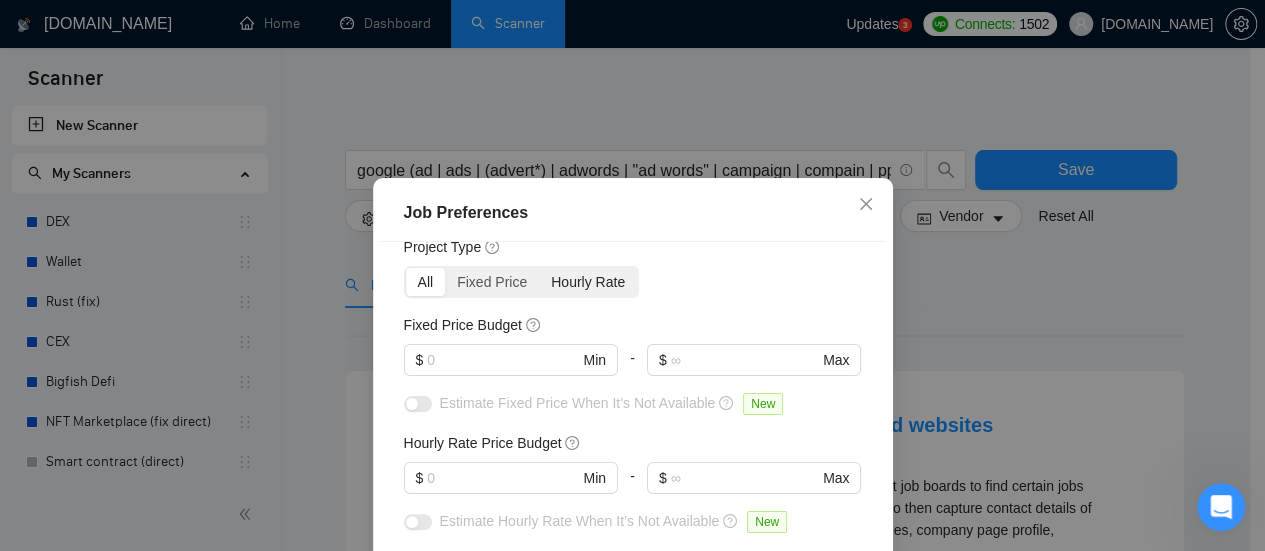 scroll, scrollTop: 100, scrollLeft: 0, axis: vertical 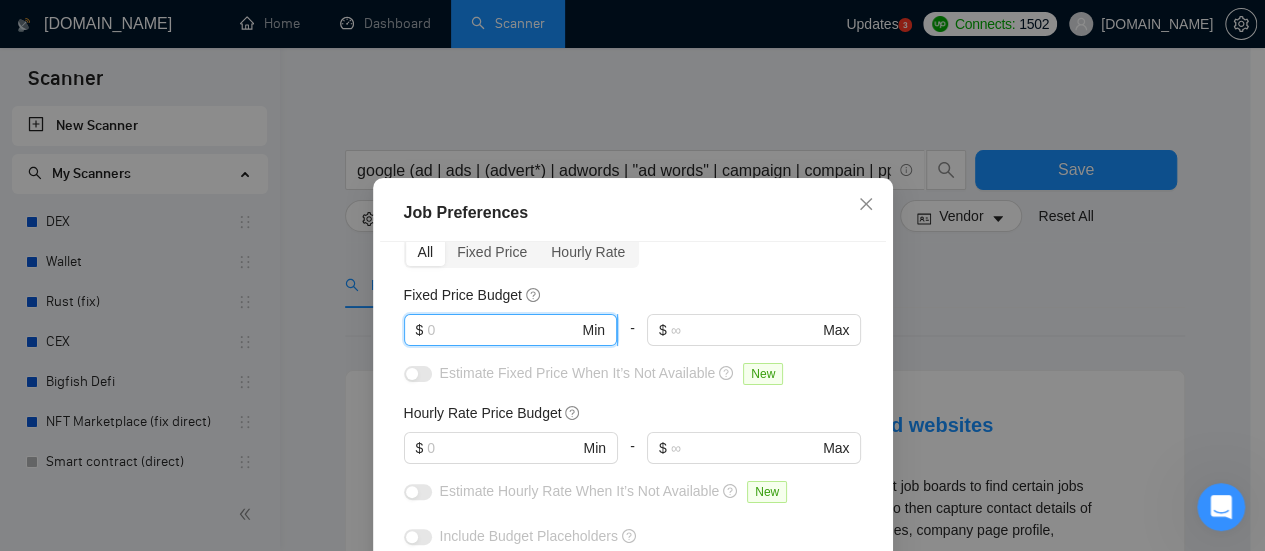 click at bounding box center (502, 330) 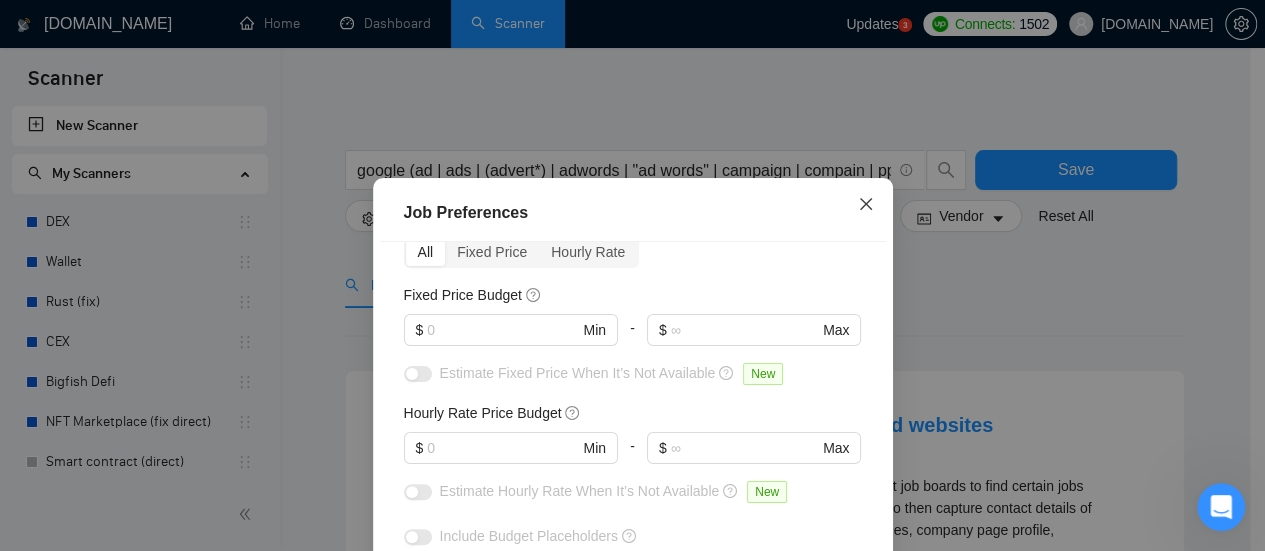 click 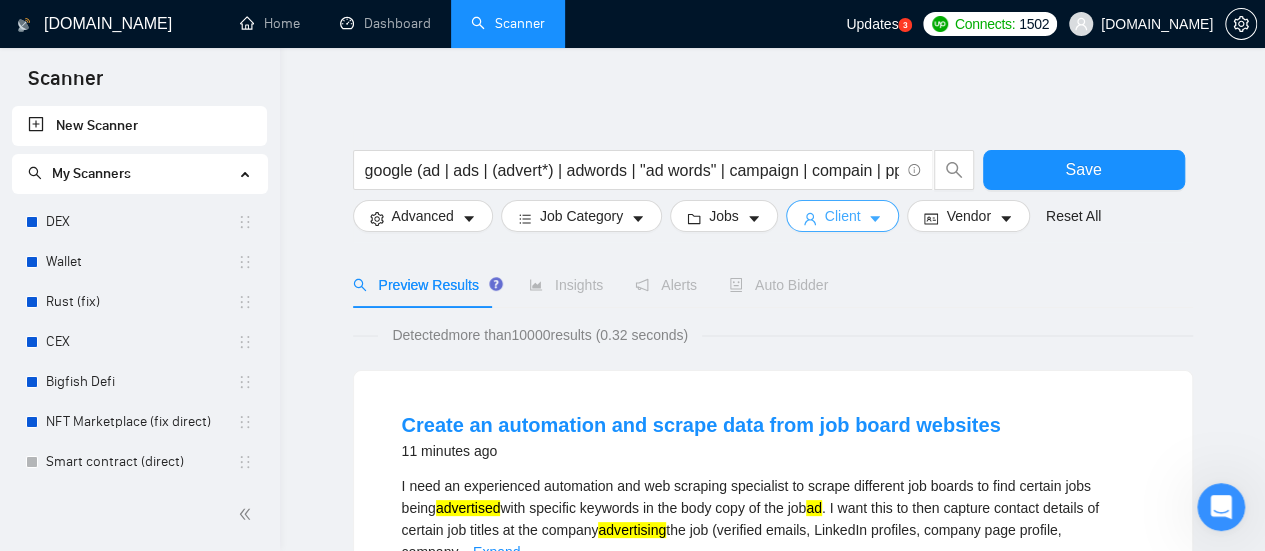 click on "Client" at bounding box center (843, 216) 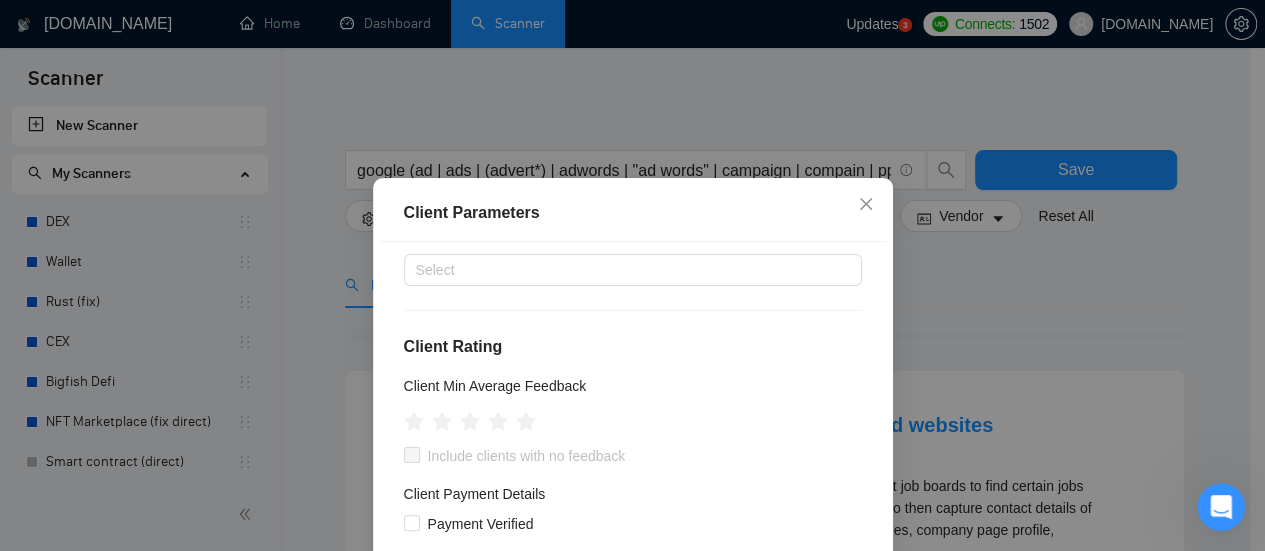 scroll, scrollTop: 200, scrollLeft: 0, axis: vertical 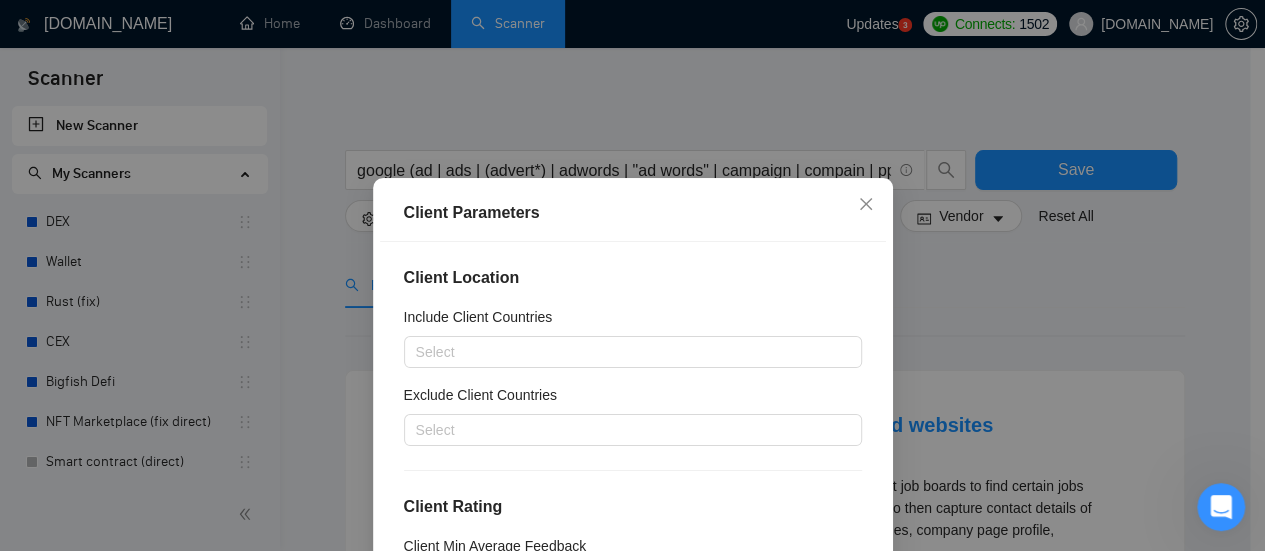 click on "Client Parameters Client Location Include Client Countries   Select Exclude Client Countries   Select Client Rating Client Min Average Feedback Include clients with no feedback Client Payment Details Payment Verified Hire Rate Stats   Client Total Spent $ Min - $ Max Client Hire Rate New   Any hire rate   Avg Hourly Rate Paid New $ Min - $ Max Include Clients without Sufficient History Client Profile Client Industry New   Any industry Client Company Size   Any company size Enterprise Clients New   Any clients Reset OK" at bounding box center [632, 275] 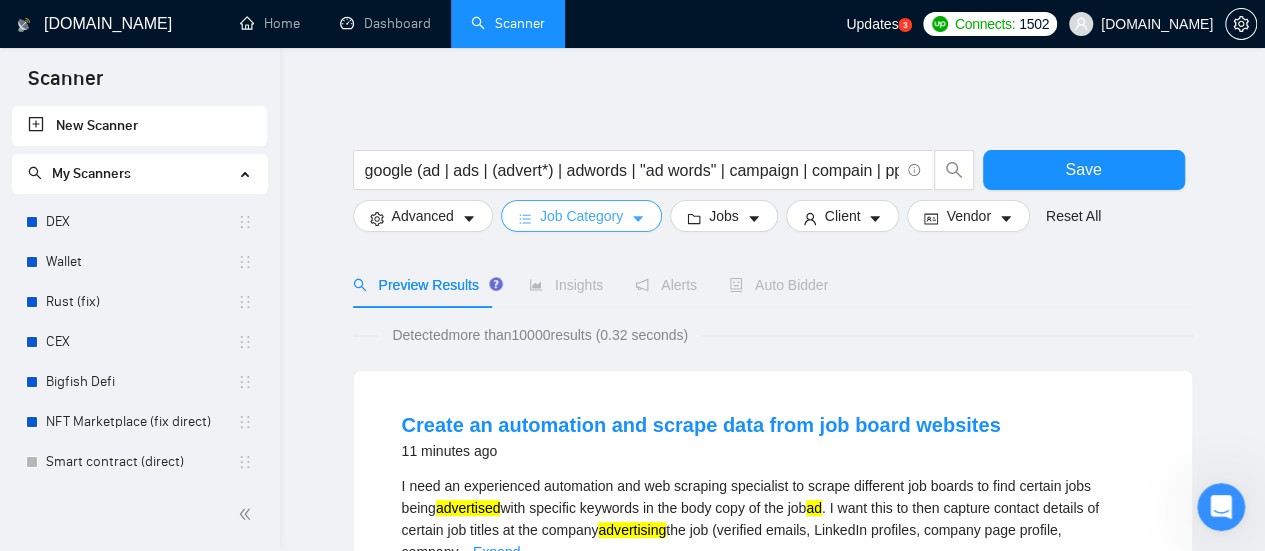 click on "Job Category" at bounding box center [581, 216] 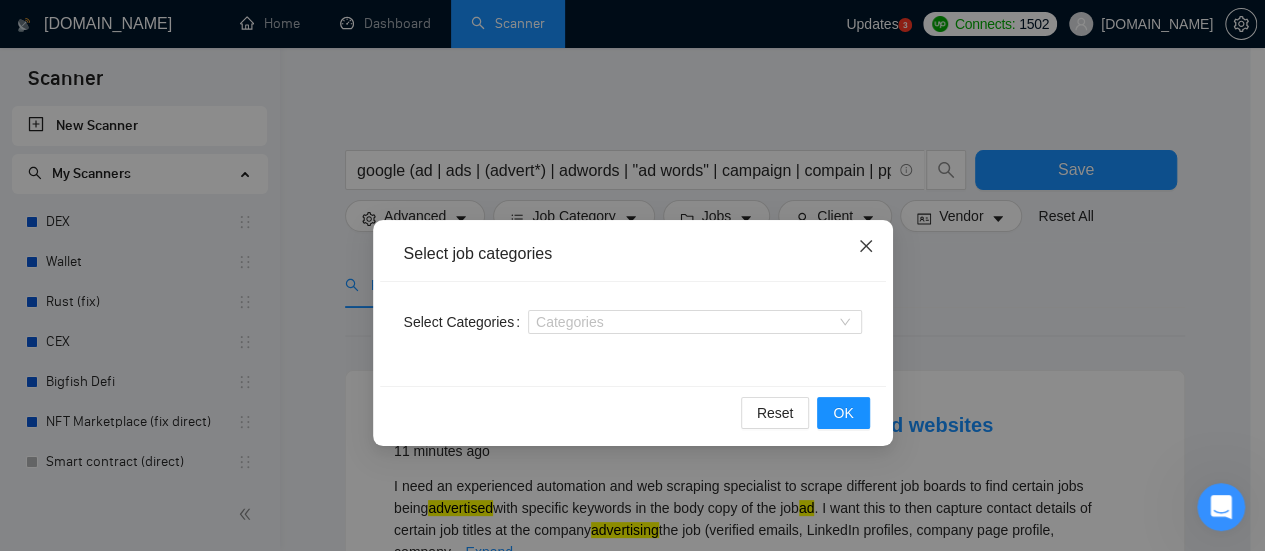 click 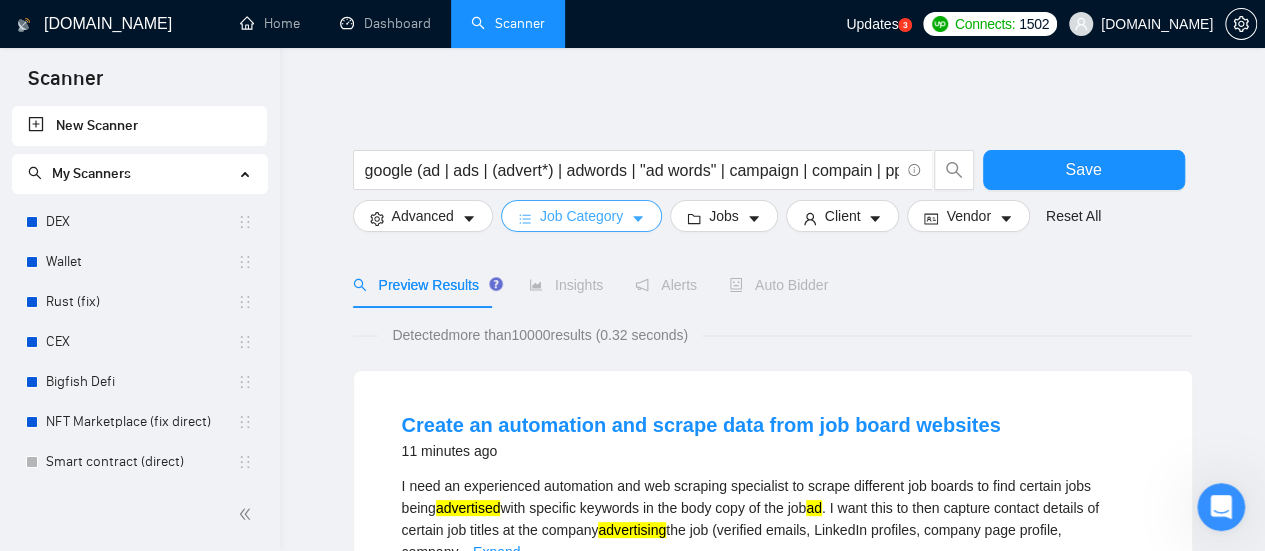 click on "Job Category" at bounding box center [581, 216] 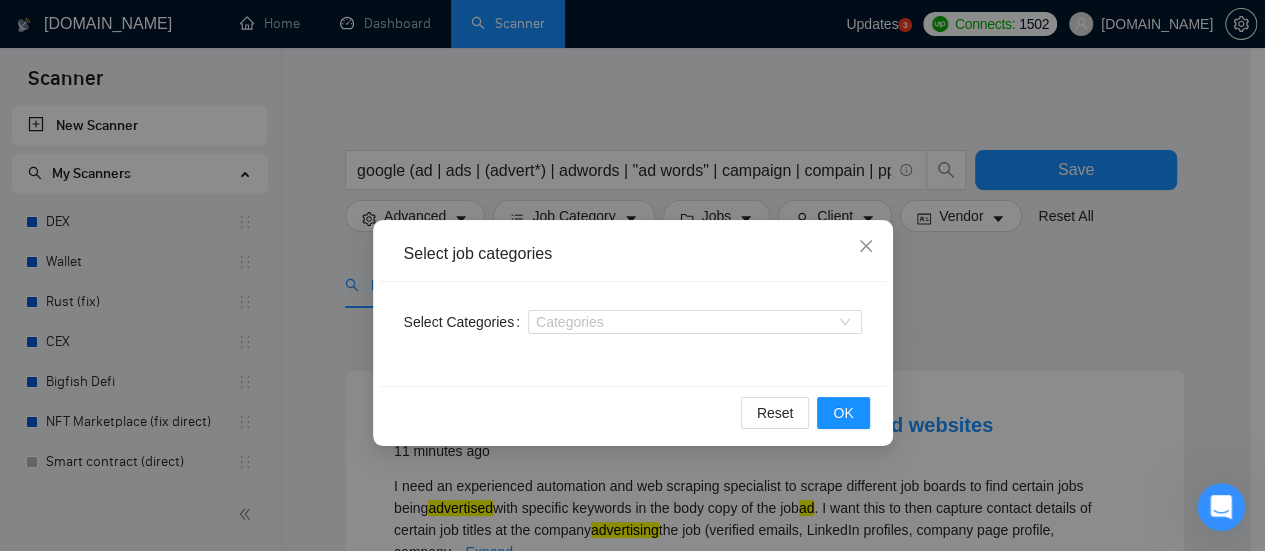 drag, startPoint x: 1032, startPoint y: 298, endPoint x: 765, endPoint y: 260, distance: 269.69055 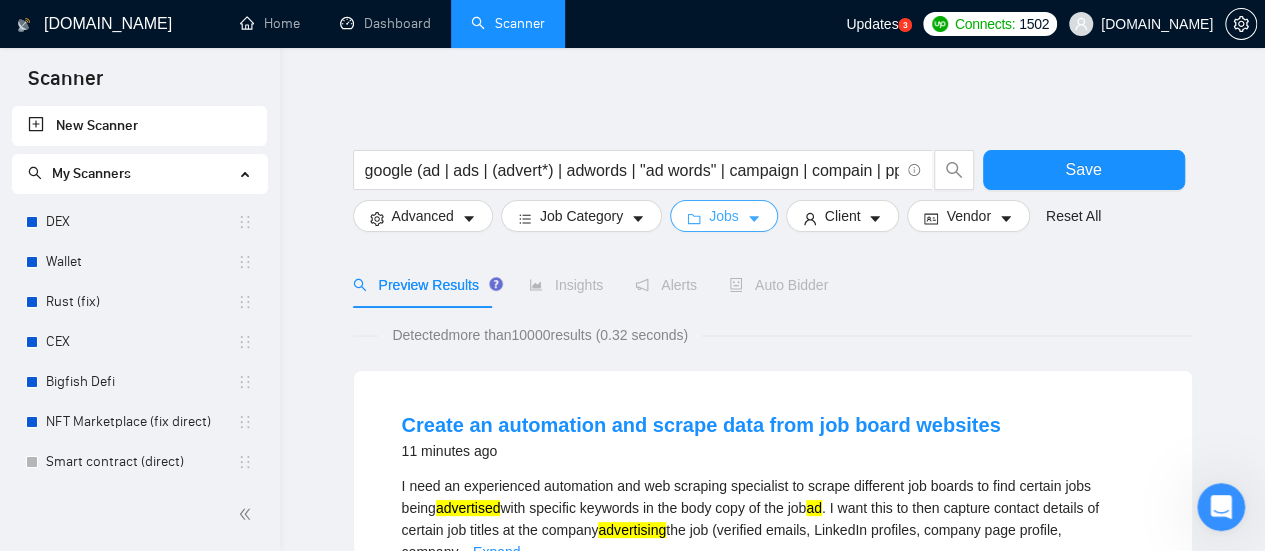 click on "Jobs" at bounding box center (724, 216) 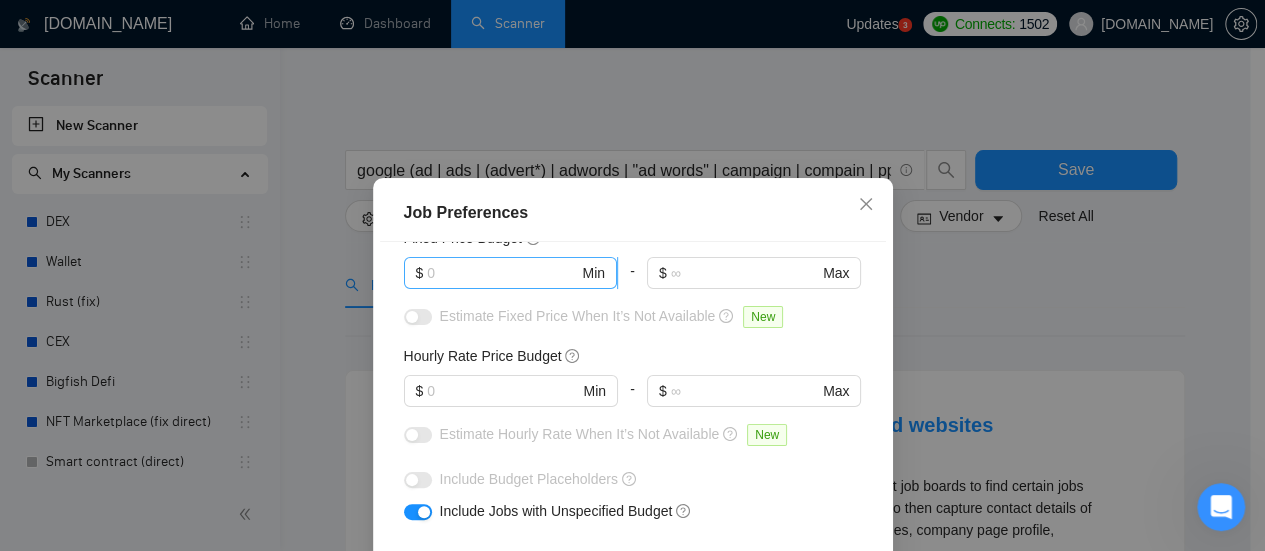 scroll, scrollTop: 100, scrollLeft: 0, axis: vertical 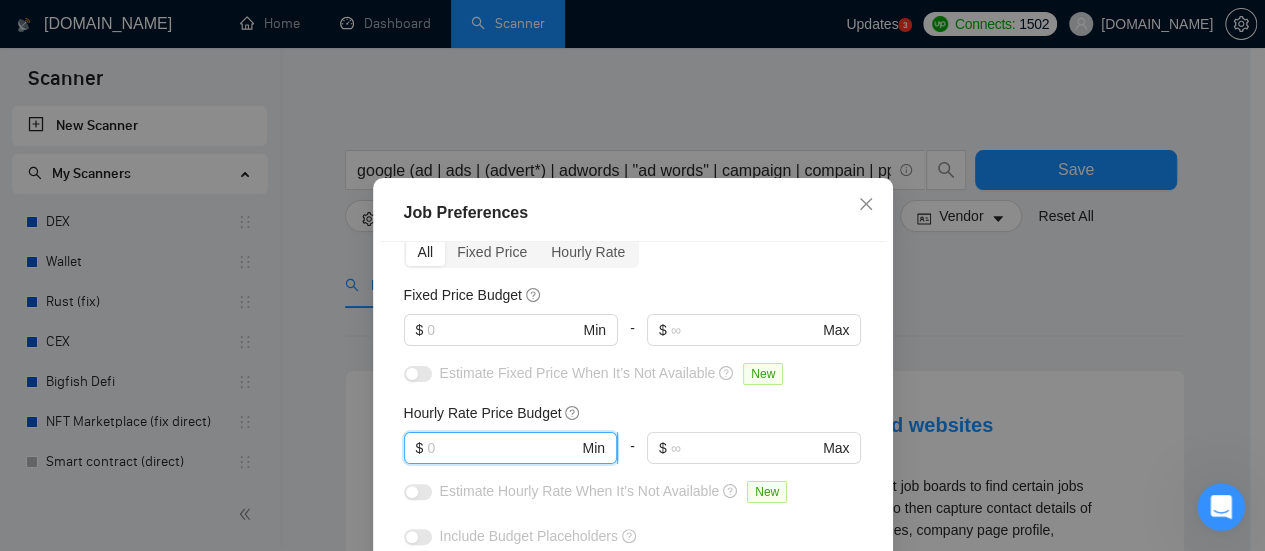click at bounding box center (502, 448) 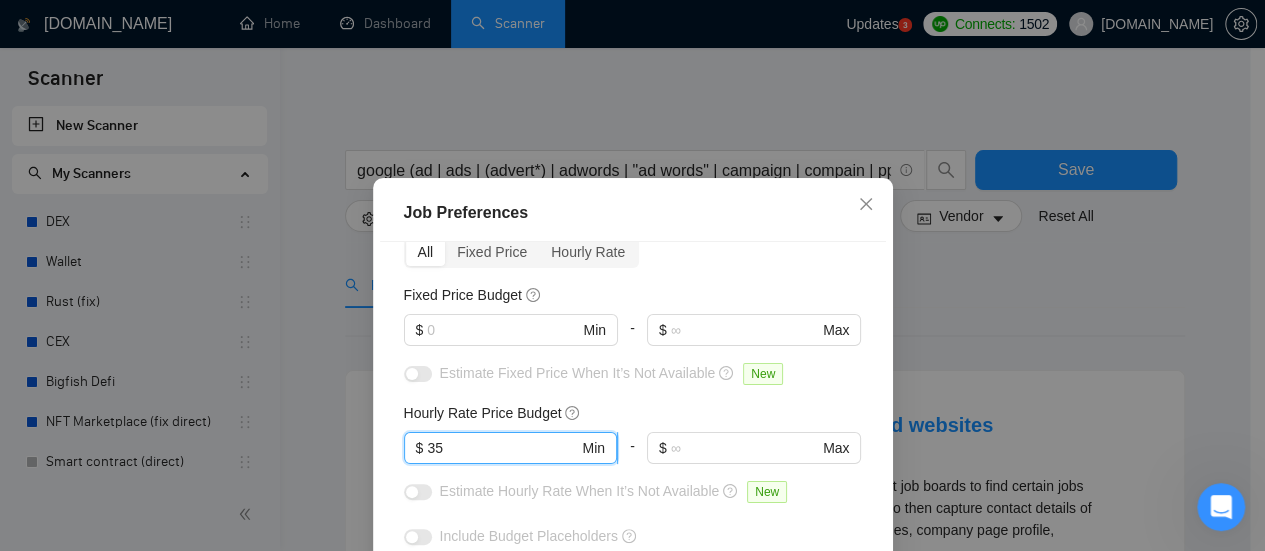 type on "3" 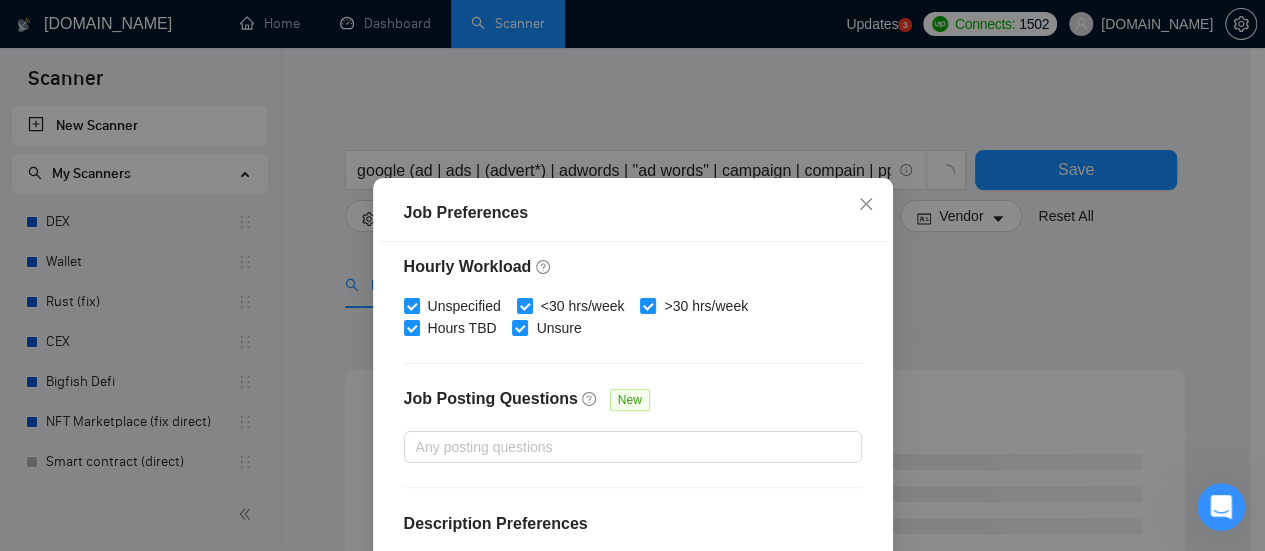 scroll, scrollTop: 740, scrollLeft: 0, axis: vertical 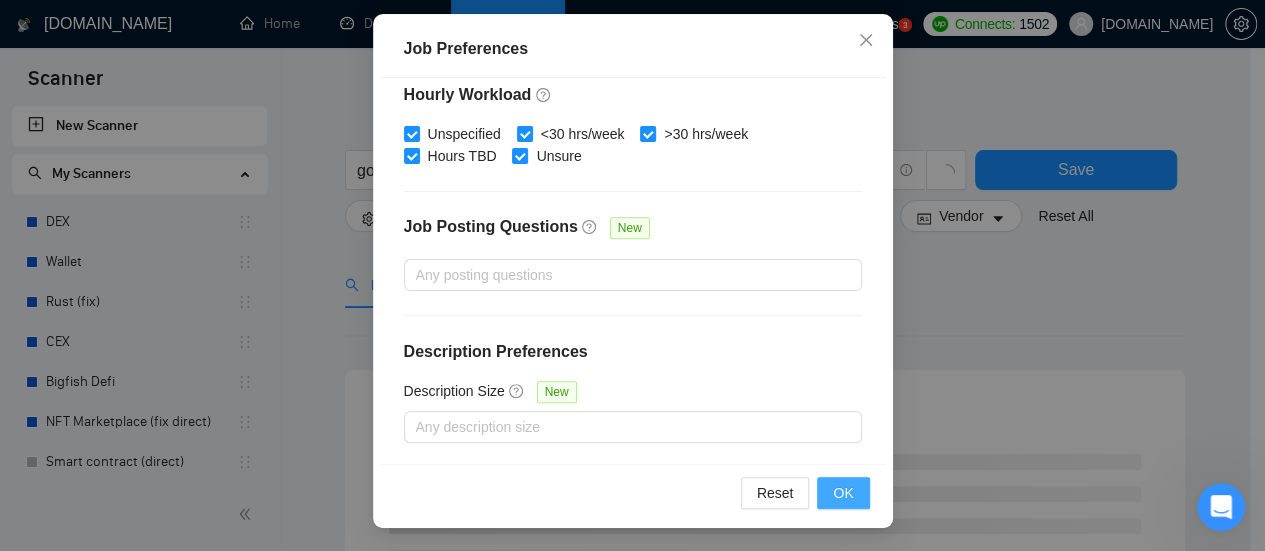 type on "45" 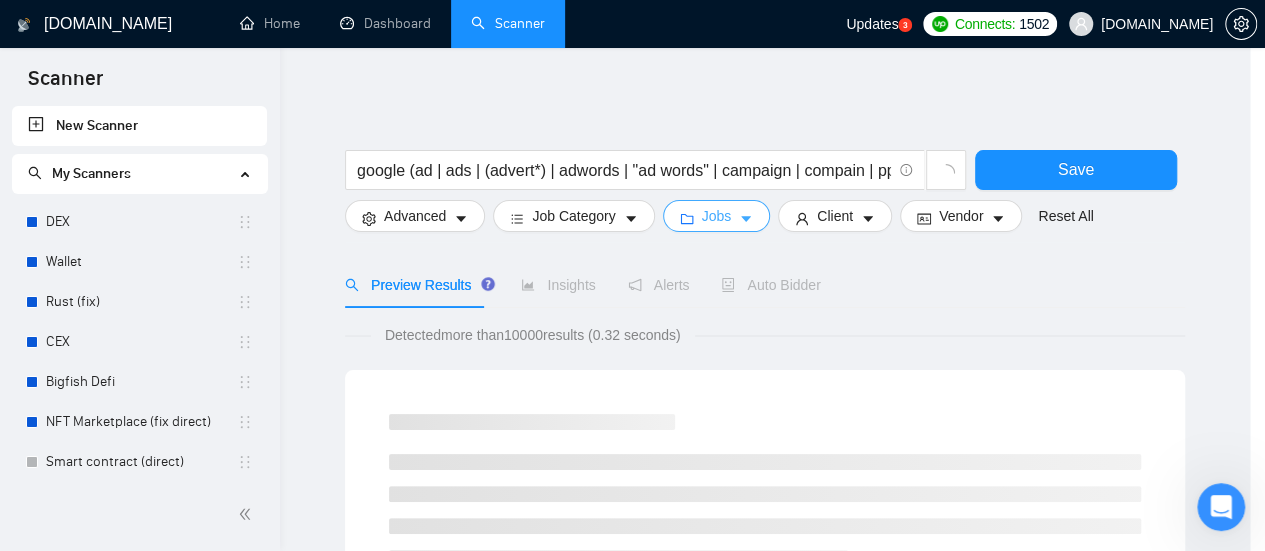 scroll, scrollTop: 0, scrollLeft: 0, axis: both 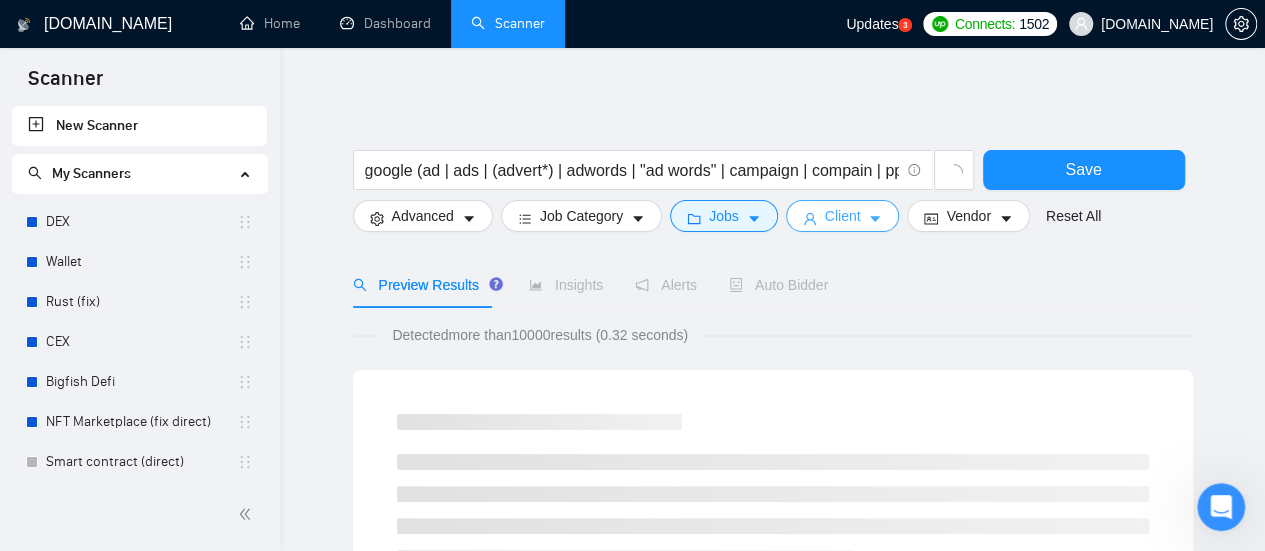 click on "Client" at bounding box center [843, 216] 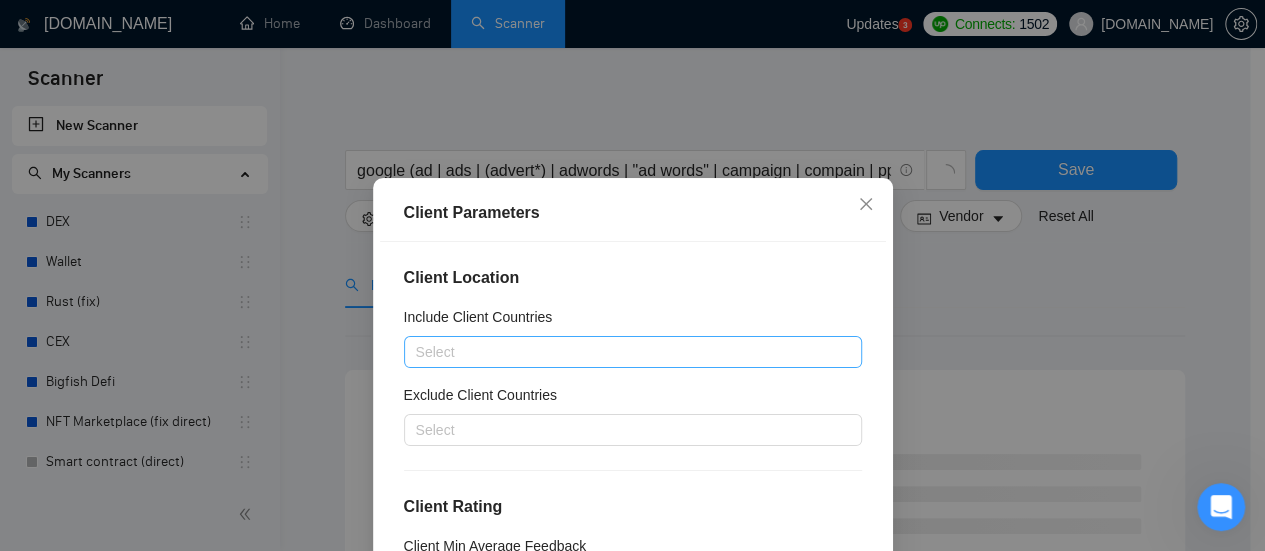click at bounding box center (623, 352) 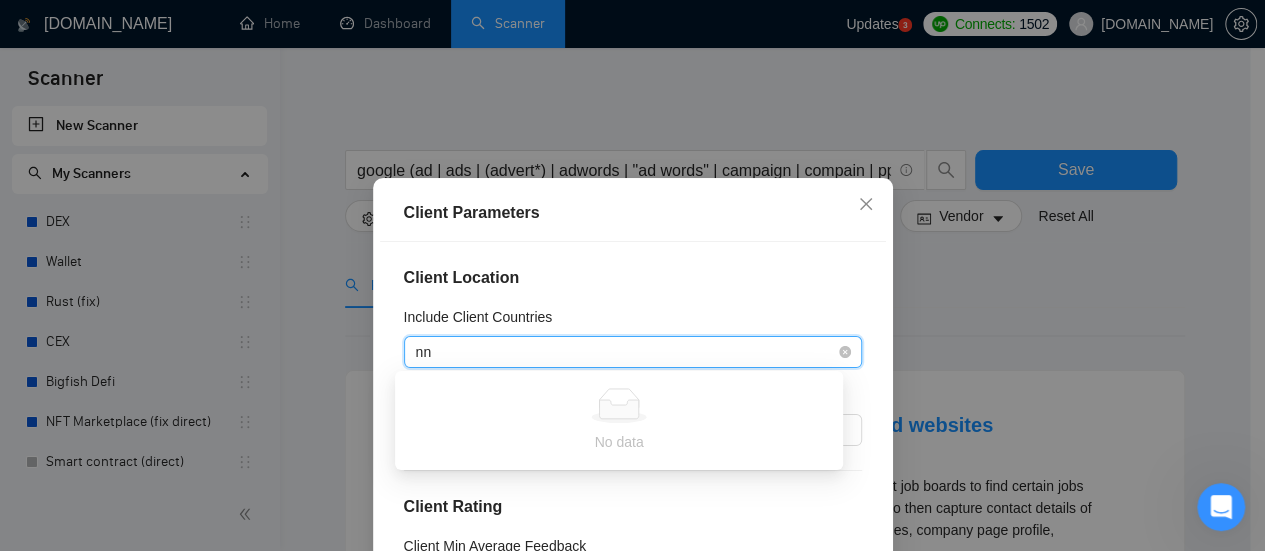 type on "n" 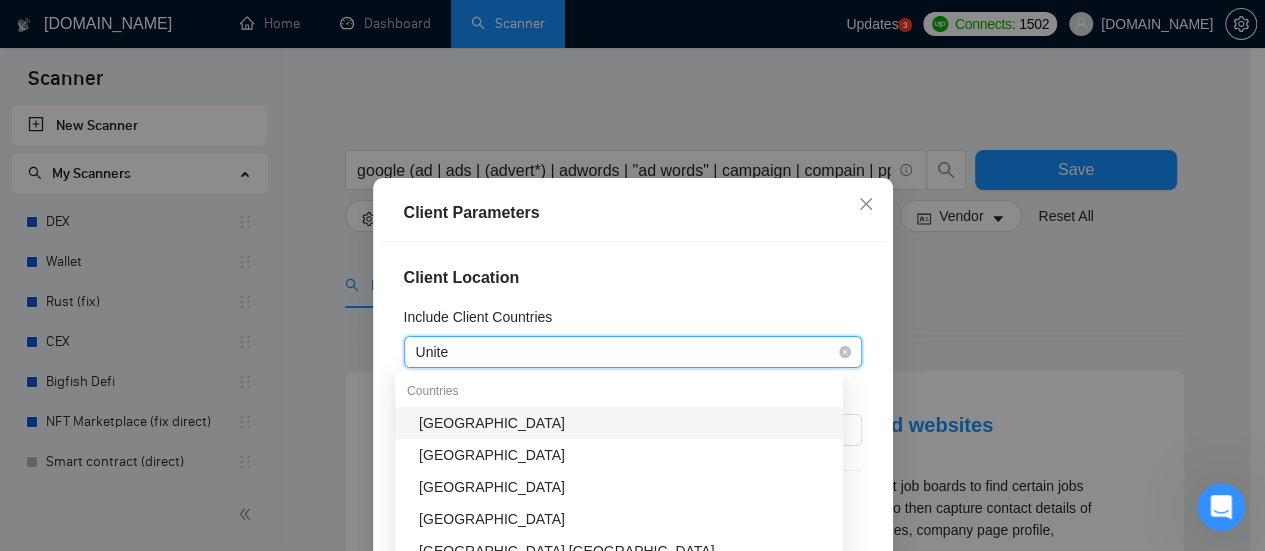 type on "United" 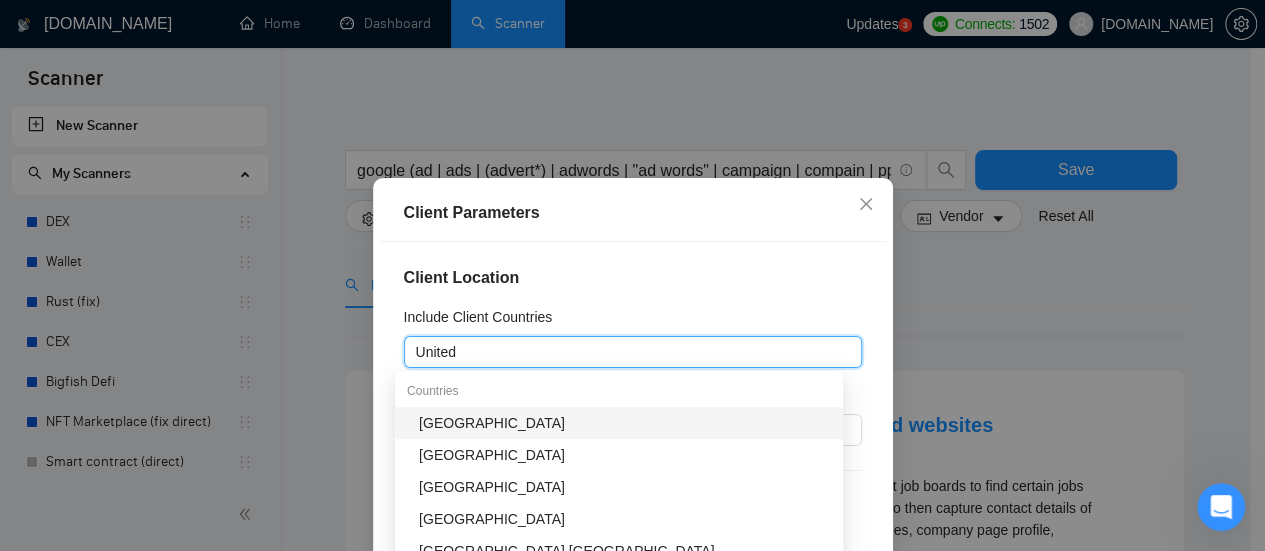 click on "United States" at bounding box center (625, 423) 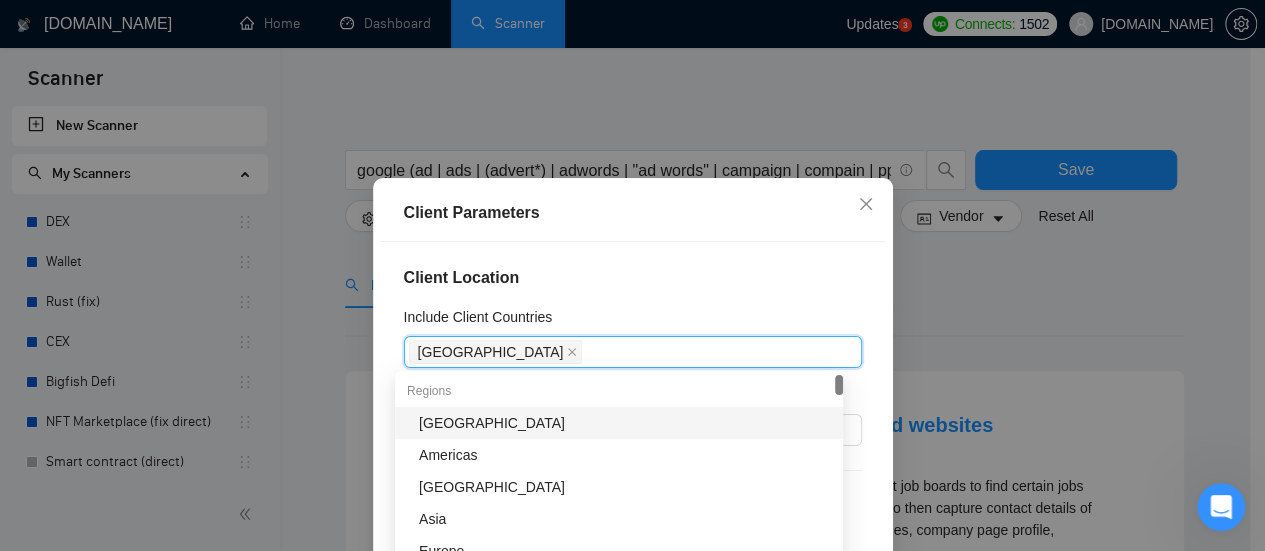 click on "Client Location" at bounding box center [633, 278] 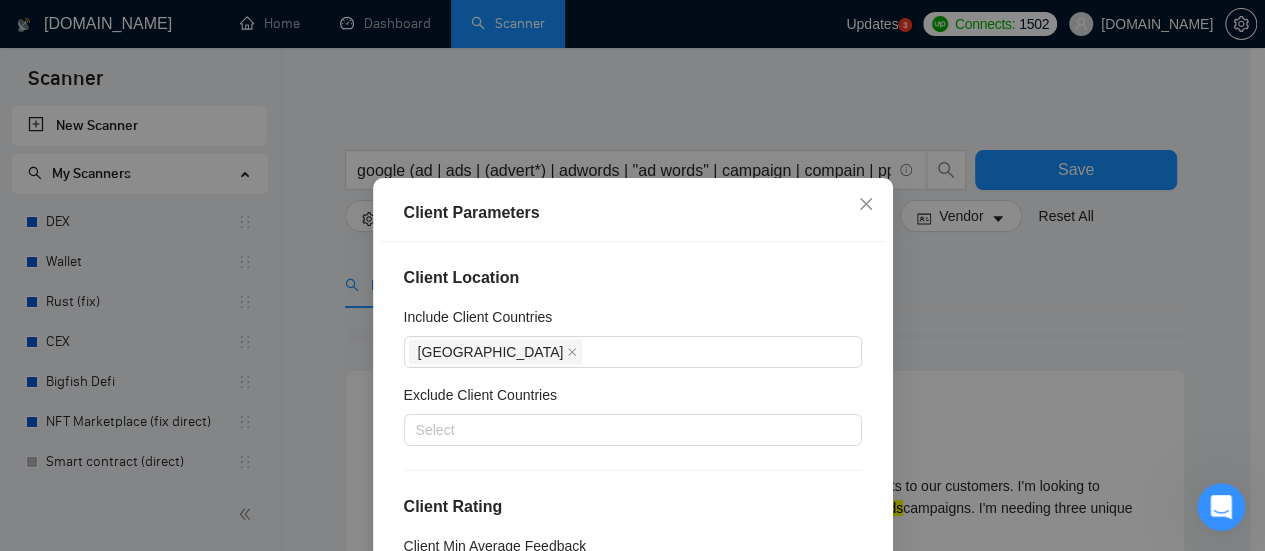 drag, startPoint x: 527, startPoint y: 198, endPoint x: 583, endPoint y: 123, distance: 93.60021 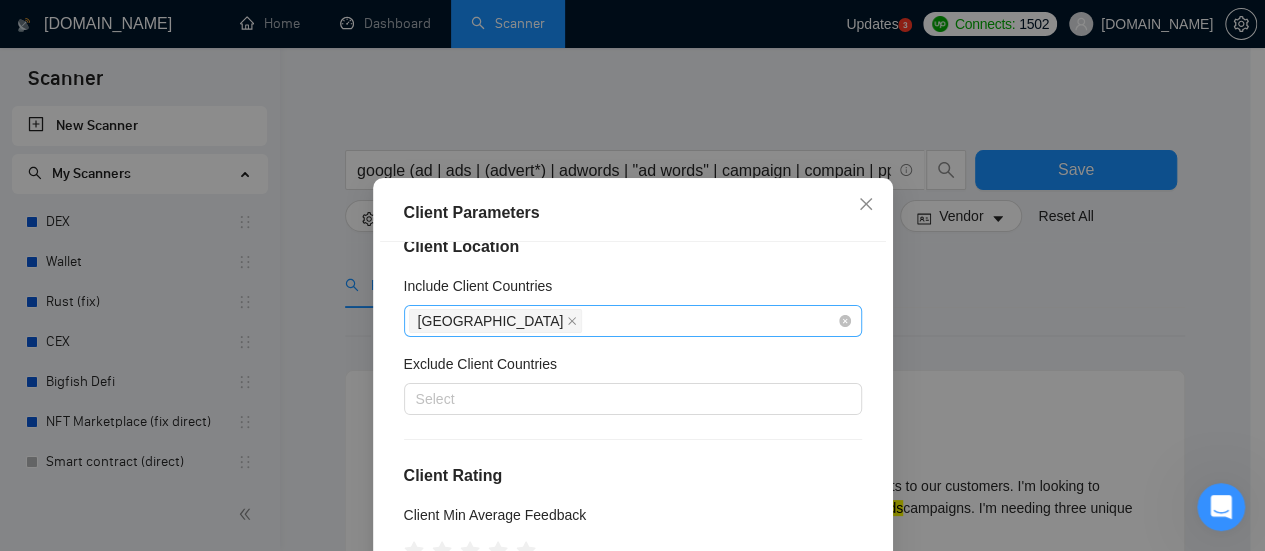 scroll, scrollTop: 0, scrollLeft: 0, axis: both 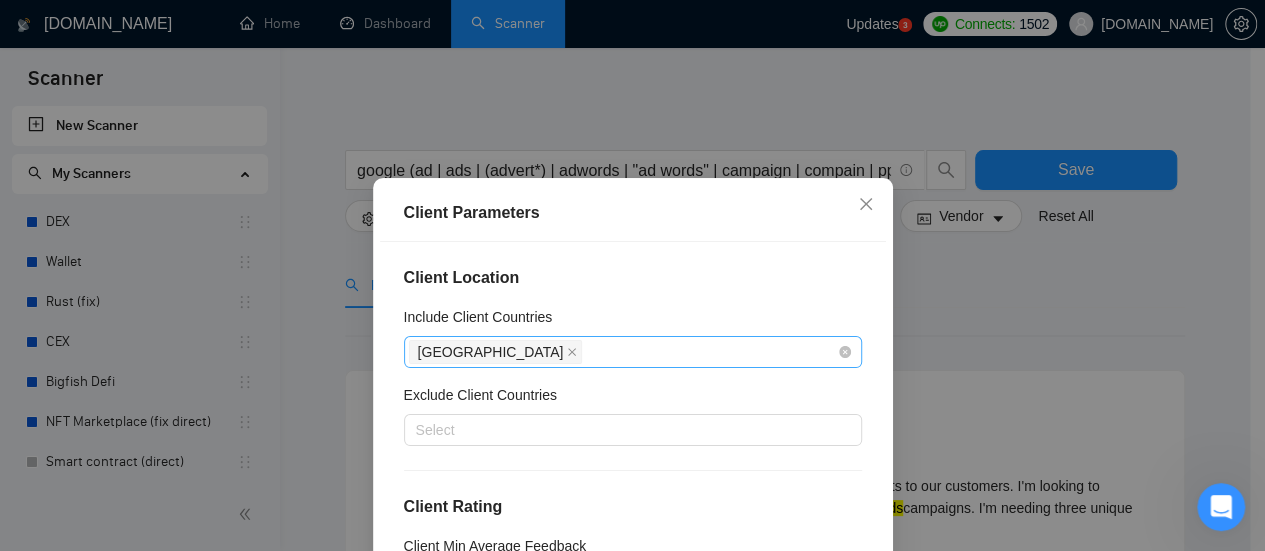 click on "United States" at bounding box center [623, 352] 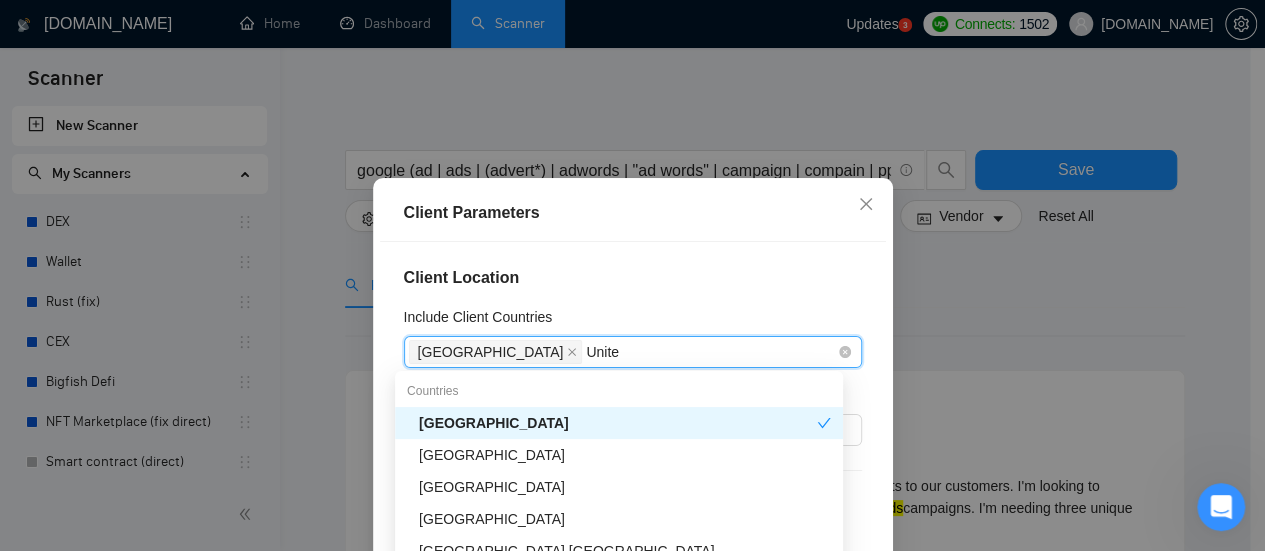 type on "United" 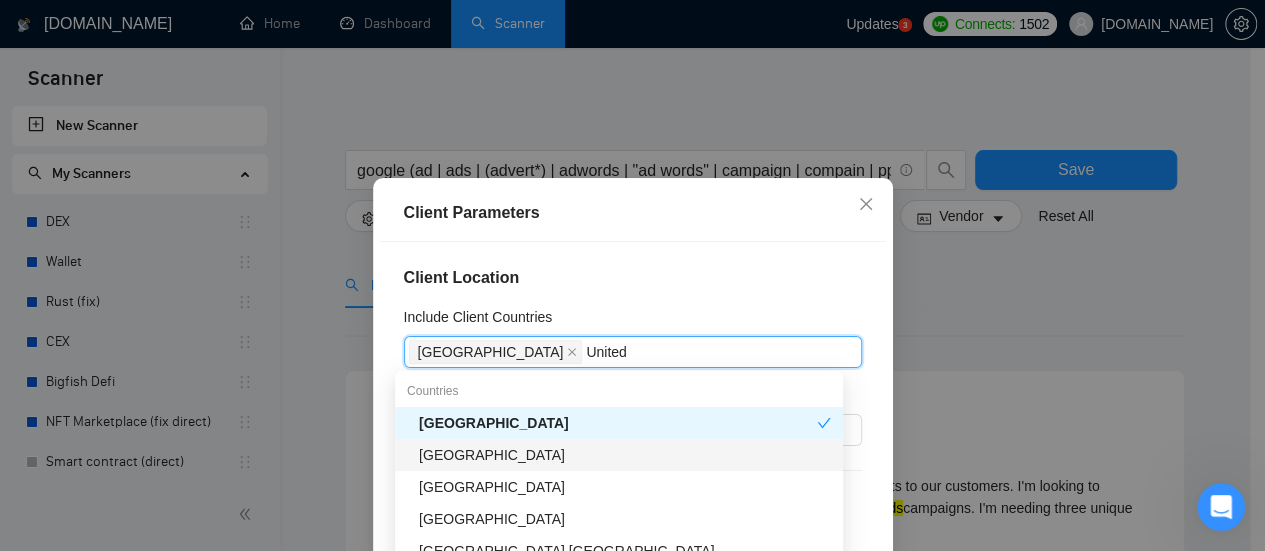 click on "United Kingdom" at bounding box center (625, 455) 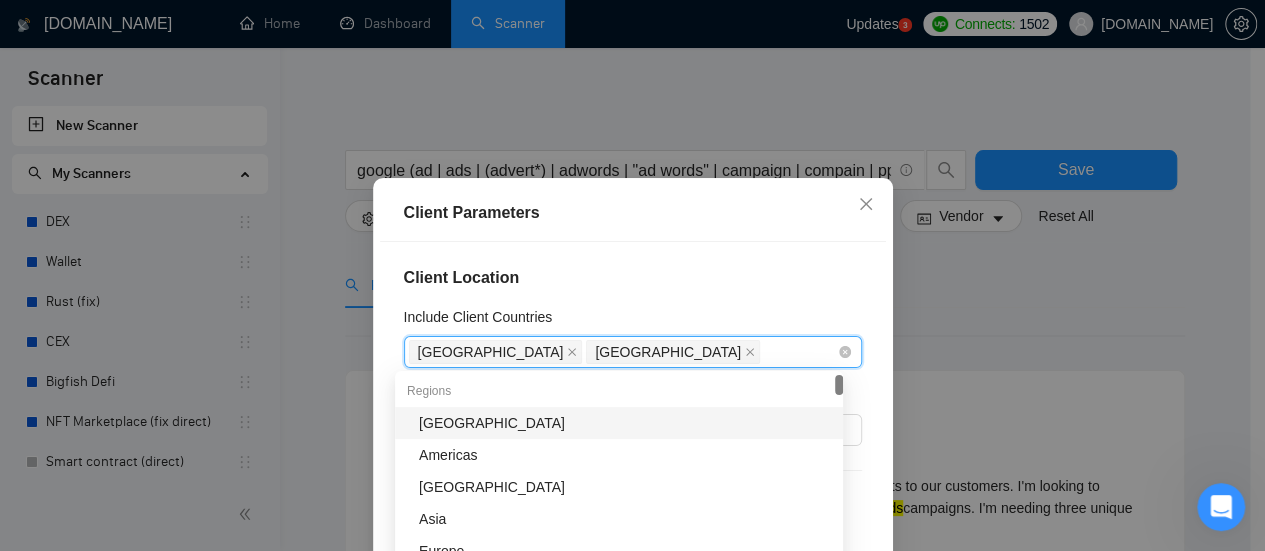 click on "United States United Kingdom" at bounding box center [623, 352] 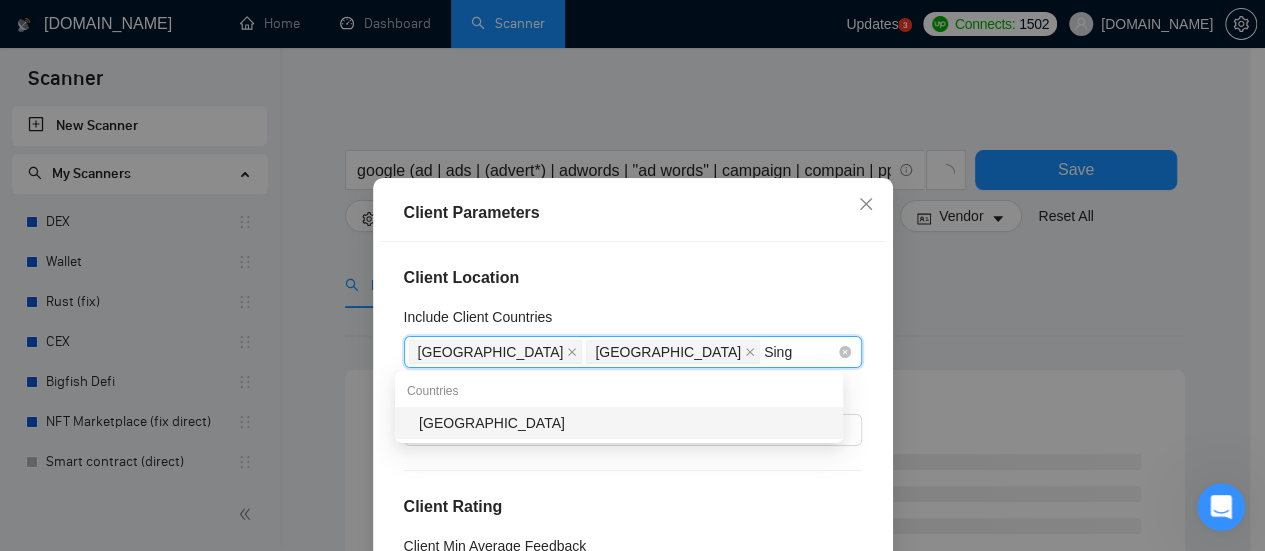 type on "Singa" 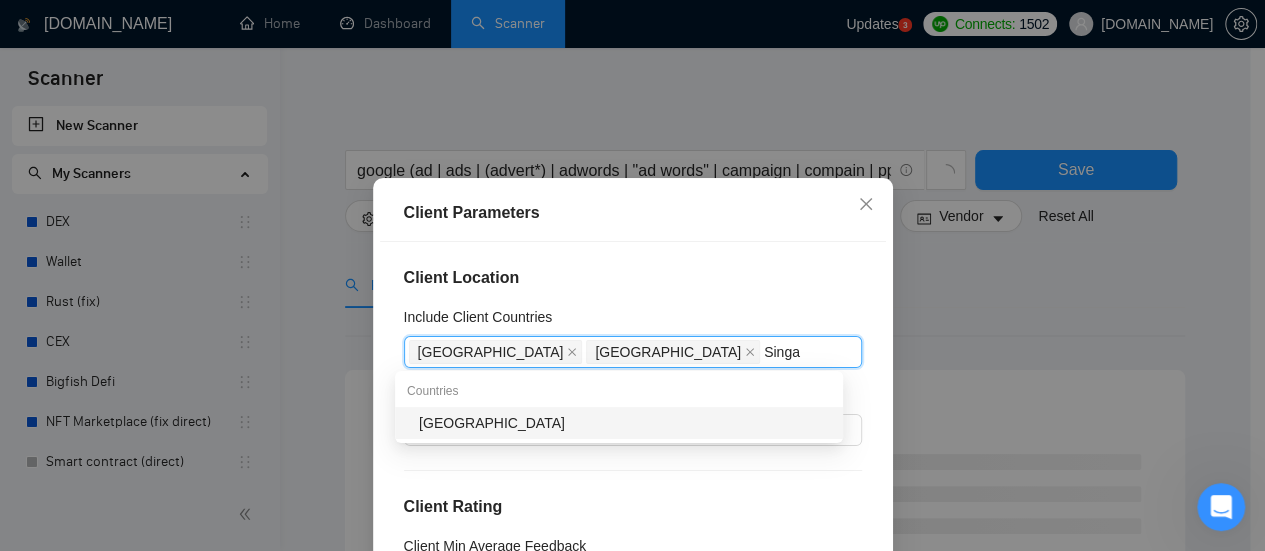click on "Singapore" at bounding box center (625, 423) 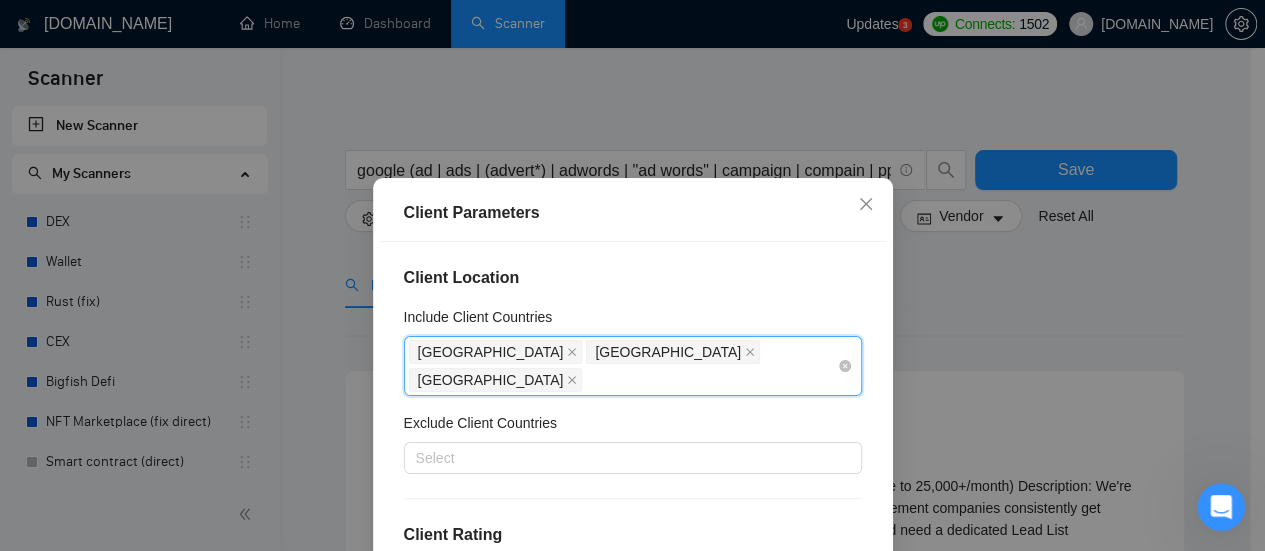 click on "United States United Kingdom Singapore" at bounding box center (623, 366) 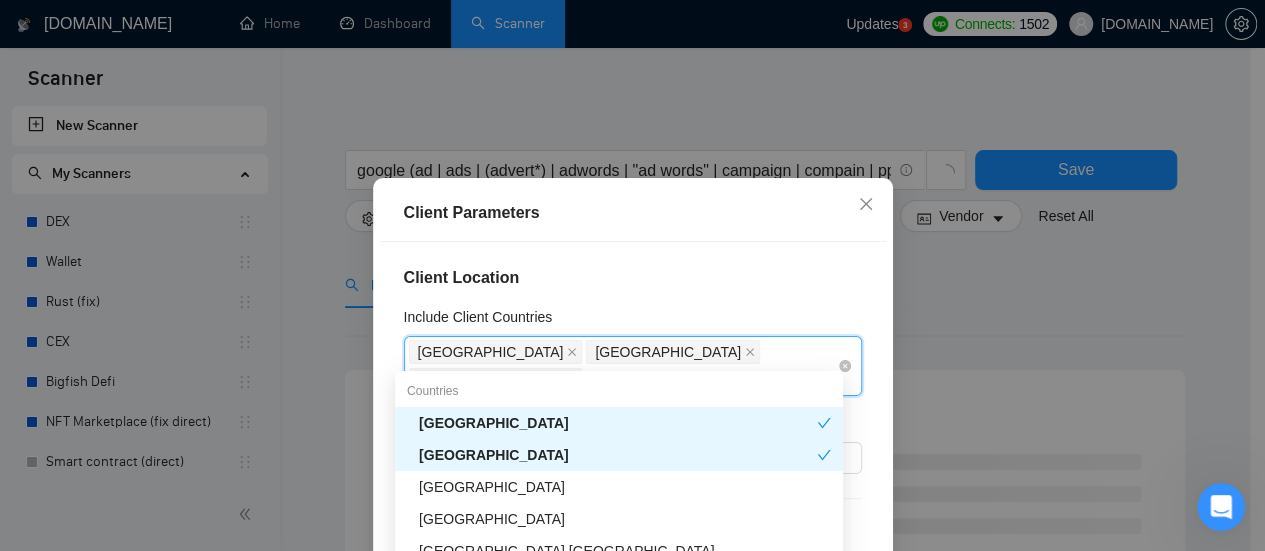 type on "United" 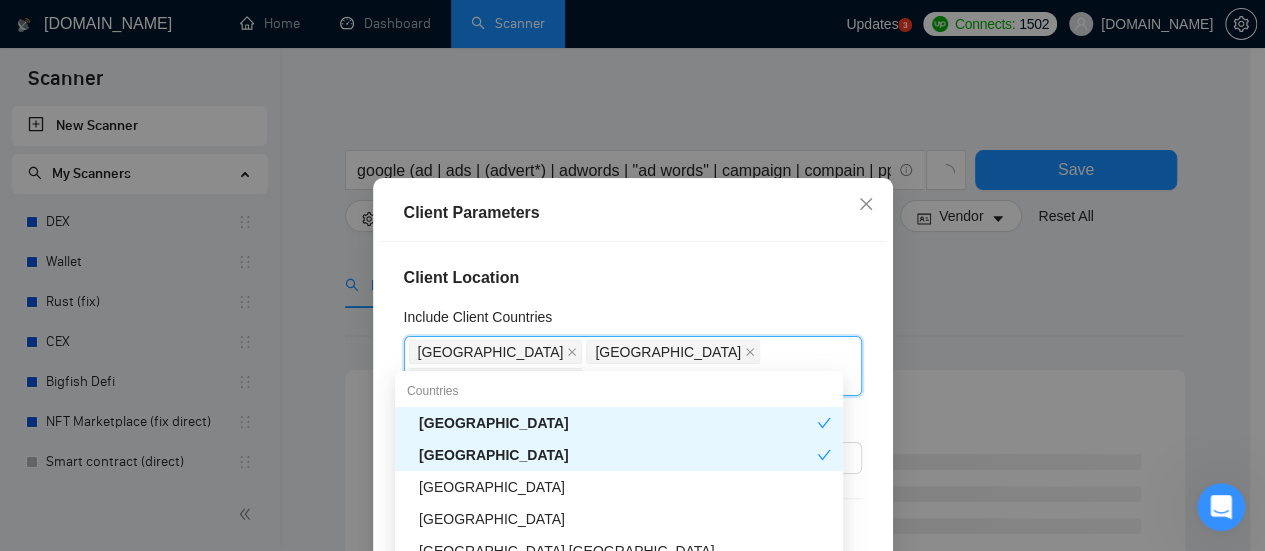click on "United Arab Emirates" at bounding box center (625, 487) 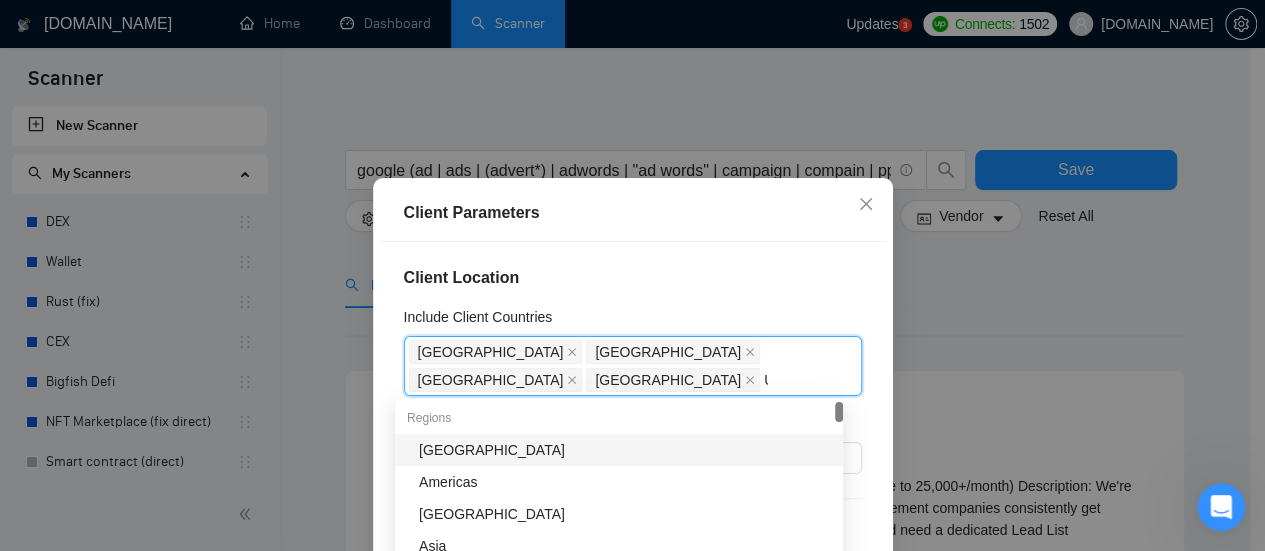 type 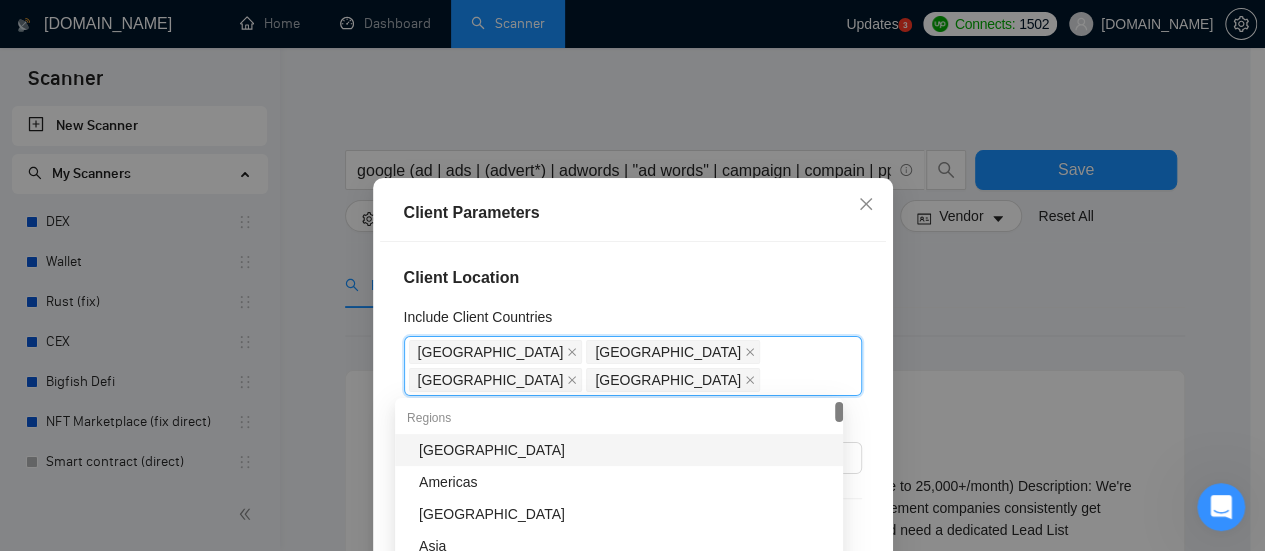 click on "Client Location Include Client Countries United States United Kingdom Singapore United Arab Emirates   Exclude Client Countries   Select Client Rating Client Min Average Feedback Include clients with no feedback Client Payment Details Payment Verified Hire Rate Stats   Client Total Spent $ Min - $ Max Client Hire Rate New   Any hire rate   Avg Hourly Rate Paid New $ Min - $ Max Include Clients without Sufficient History Client Profile Client Industry New   Any industry Client Company Size   Any company size Enterprise Clients New   Any clients" at bounding box center [633, 435] 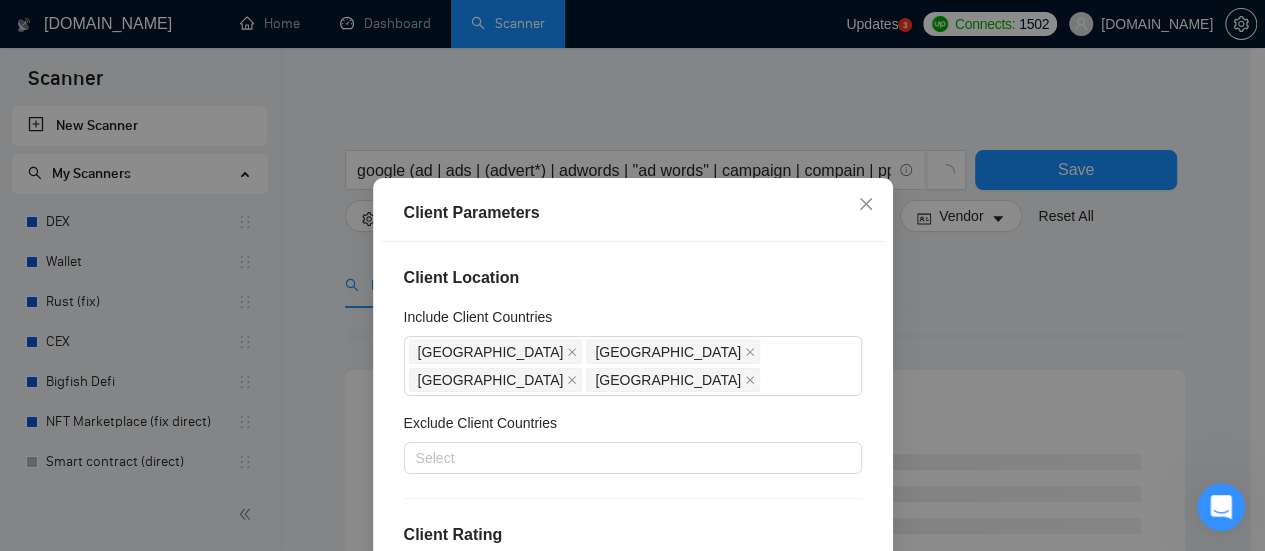scroll, scrollTop: 100, scrollLeft: 0, axis: vertical 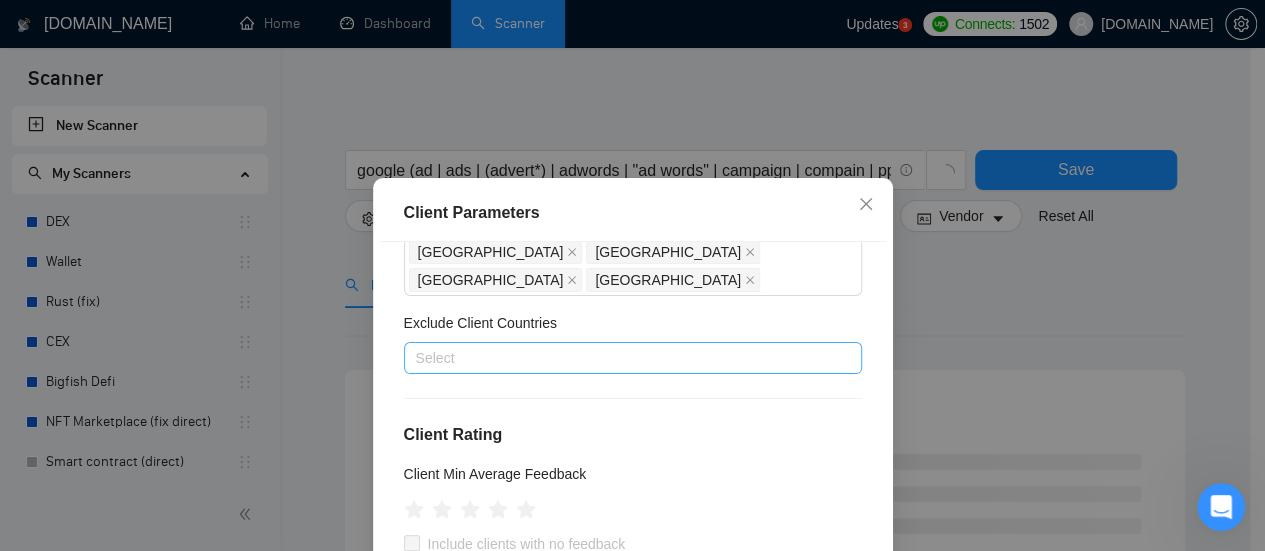 click at bounding box center (623, 358) 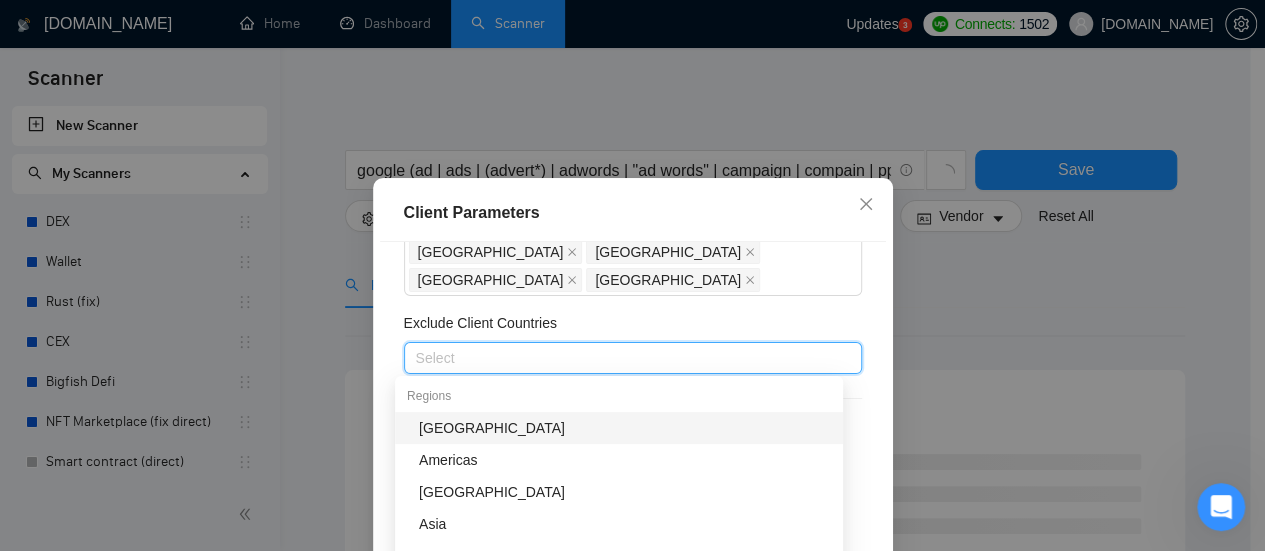 click on "Africa" at bounding box center (625, 428) 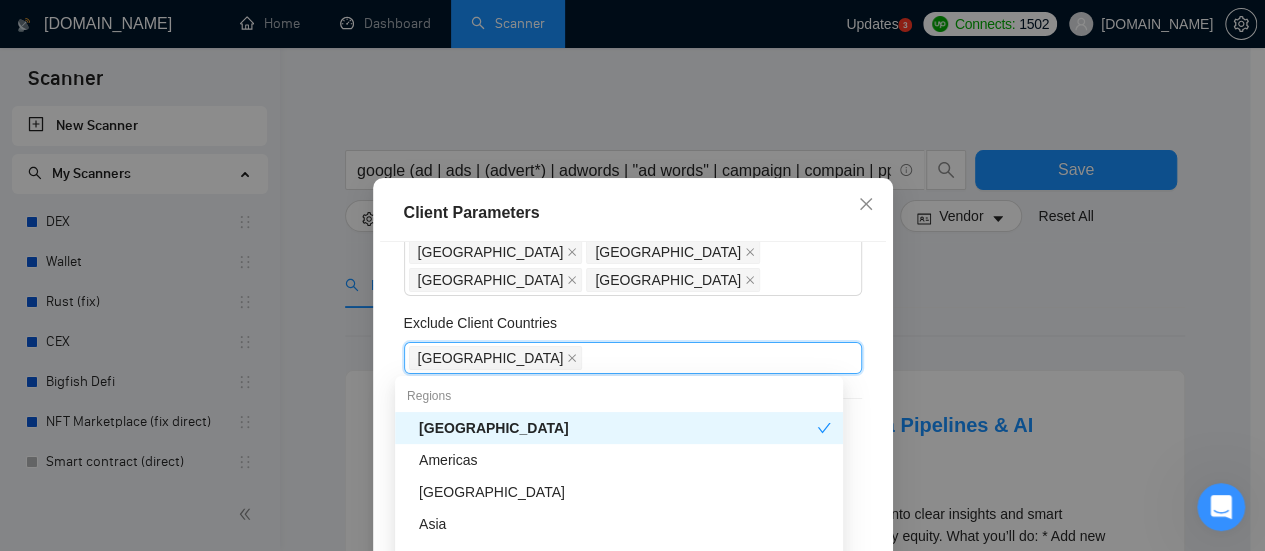 click on "Exclude Client Countries" at bounding box center (633, 327) 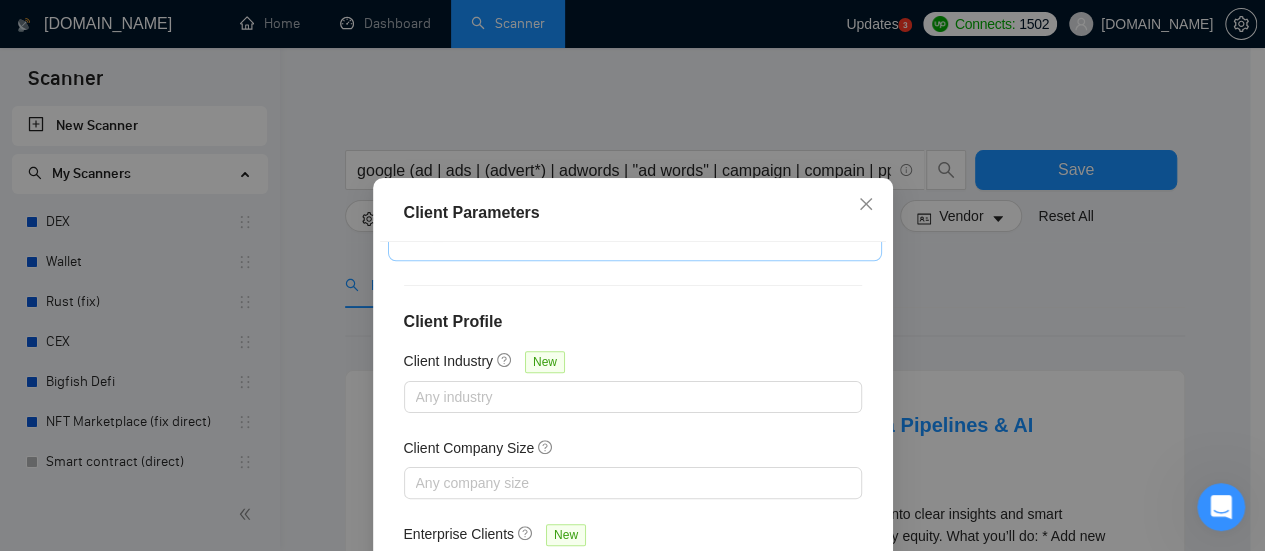 scroll, scrollTop: 886, scrollLeft: 0, axis: vertical 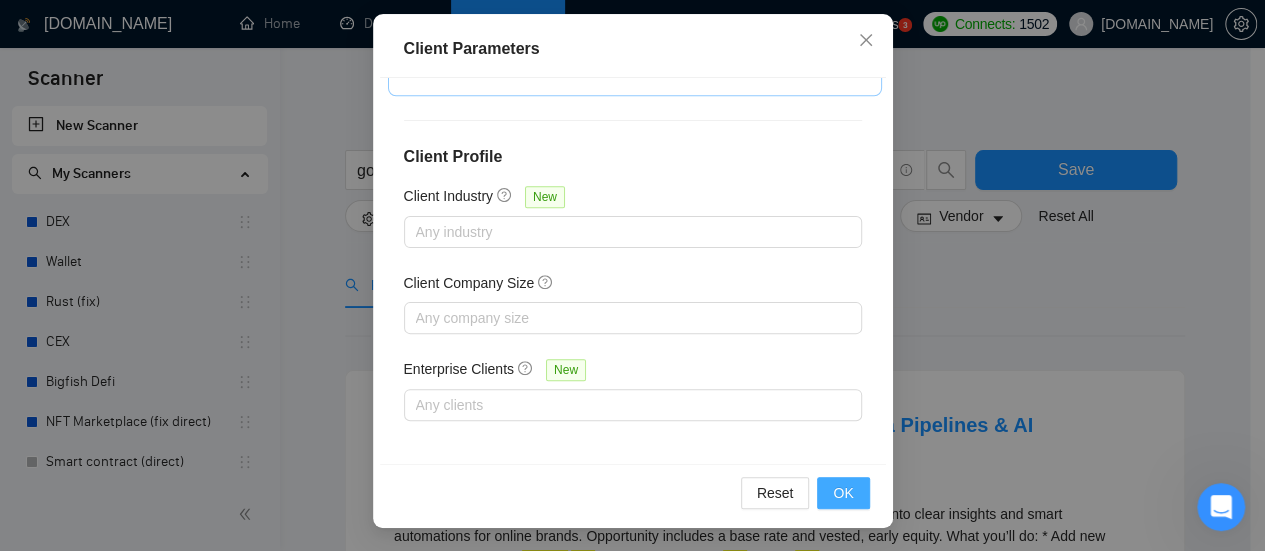 click on "OK" at bounding box center [843, 493] 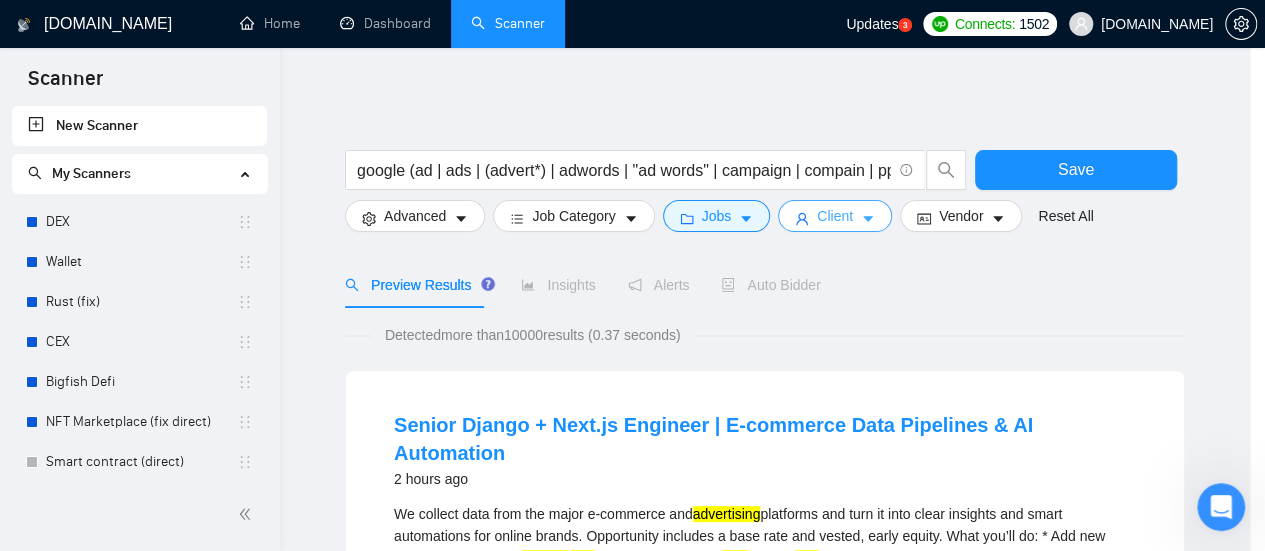 scroll, scrollTop: 0, scrollLeft: 0, axis: both 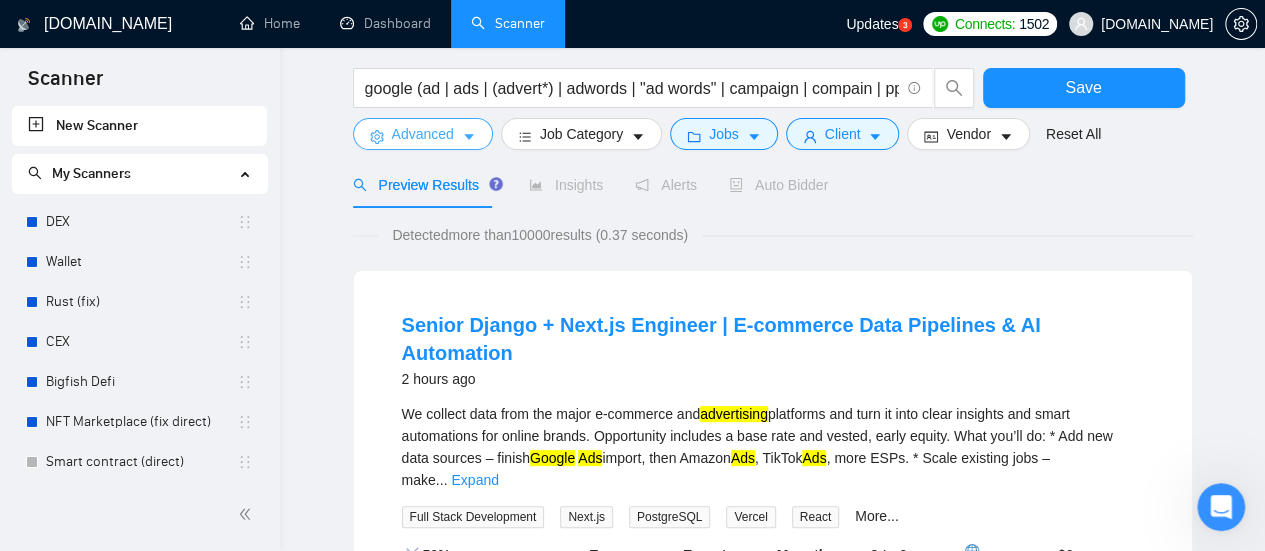 click on "Advanced" at bounding box center (423, 134) 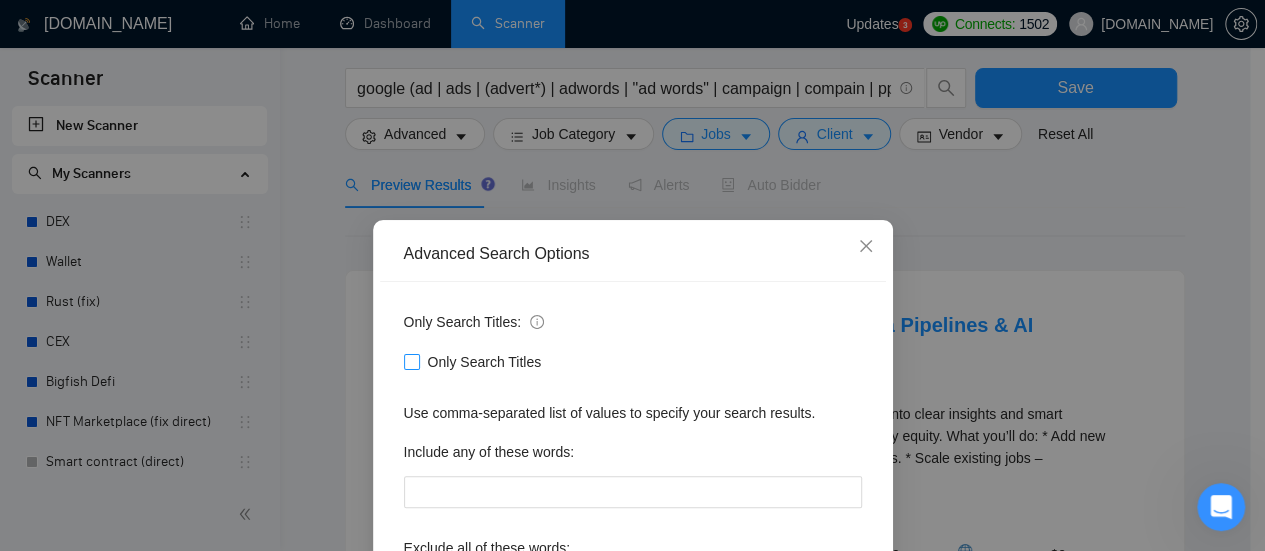 click on "Only Search Titles" at bounding box center [411, 361] 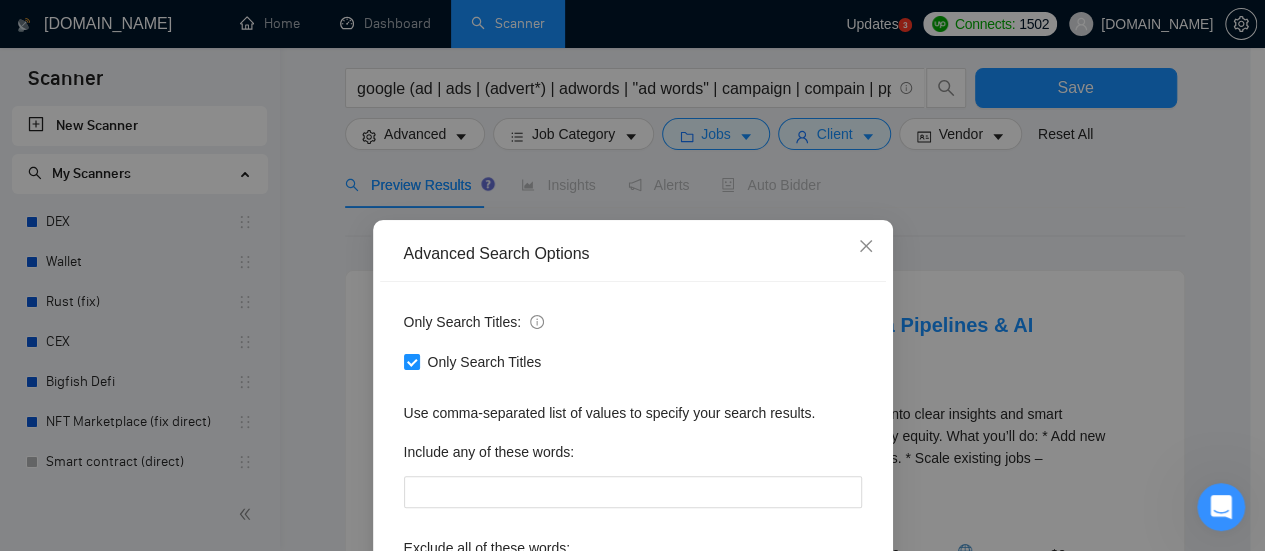 click on "Advanced Search Options Only Search Titles:   Only Search Titles Use comma-separated list of values to specify your search results. Include any of these words: Exclude all of these words: Include skills list in the search:   Also  exclude  on Skills Reset OK" at bounding box center (632, 275) 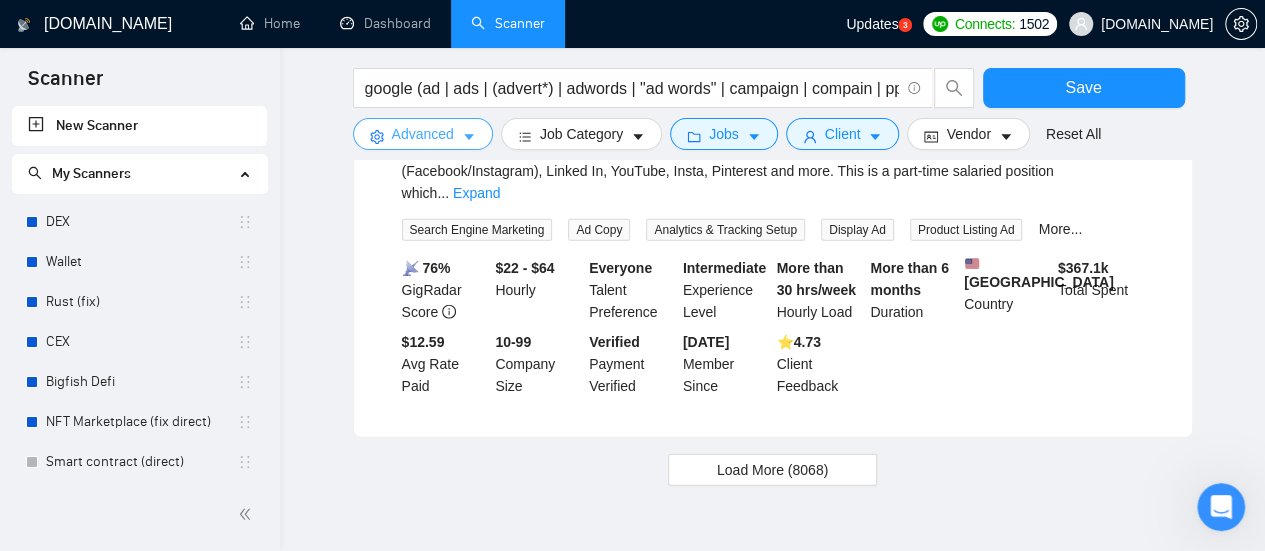 scroll, scrollTop: 2237, scrollLeft: 0, axis: vertical 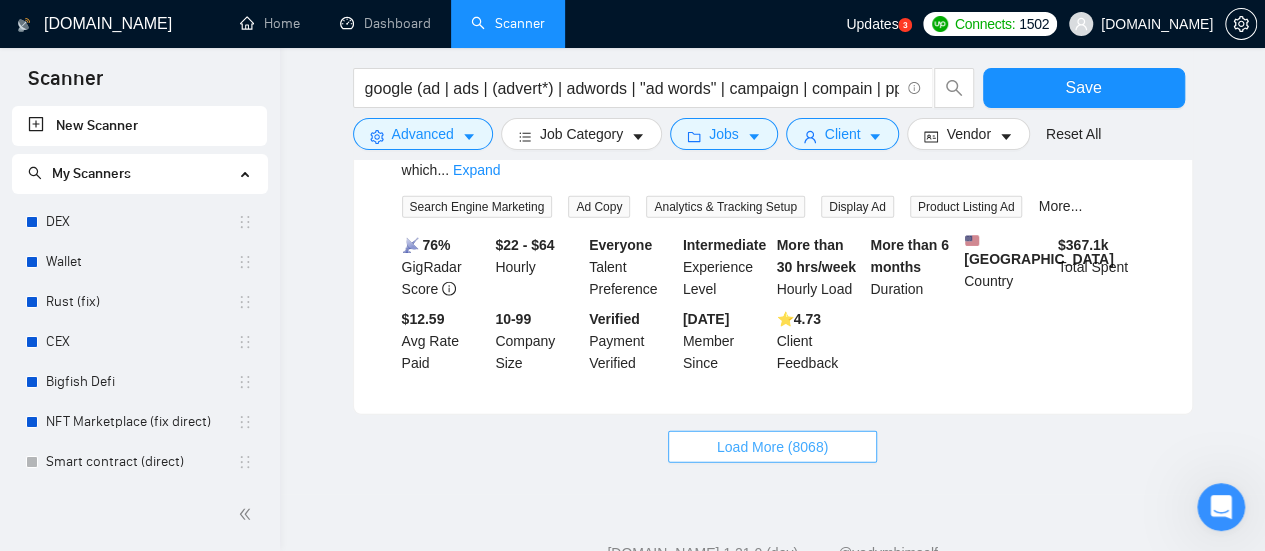 click on "Load More (8068)" at bounding box center [772, 447] 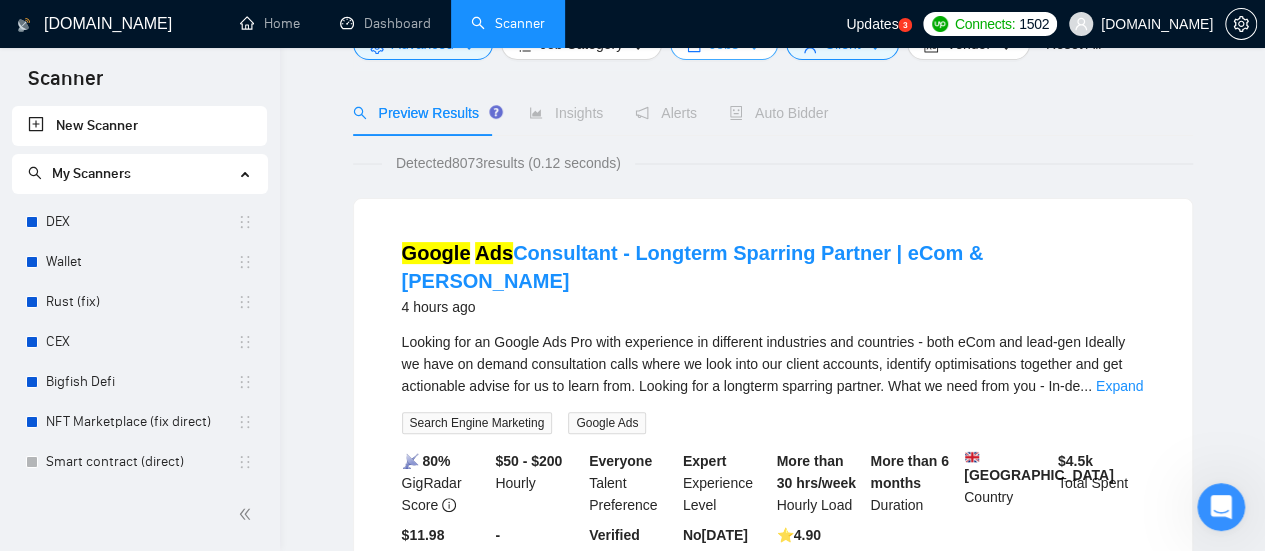 scroll, scrollTop: 37, scrollLeft: 0, axis: vertical 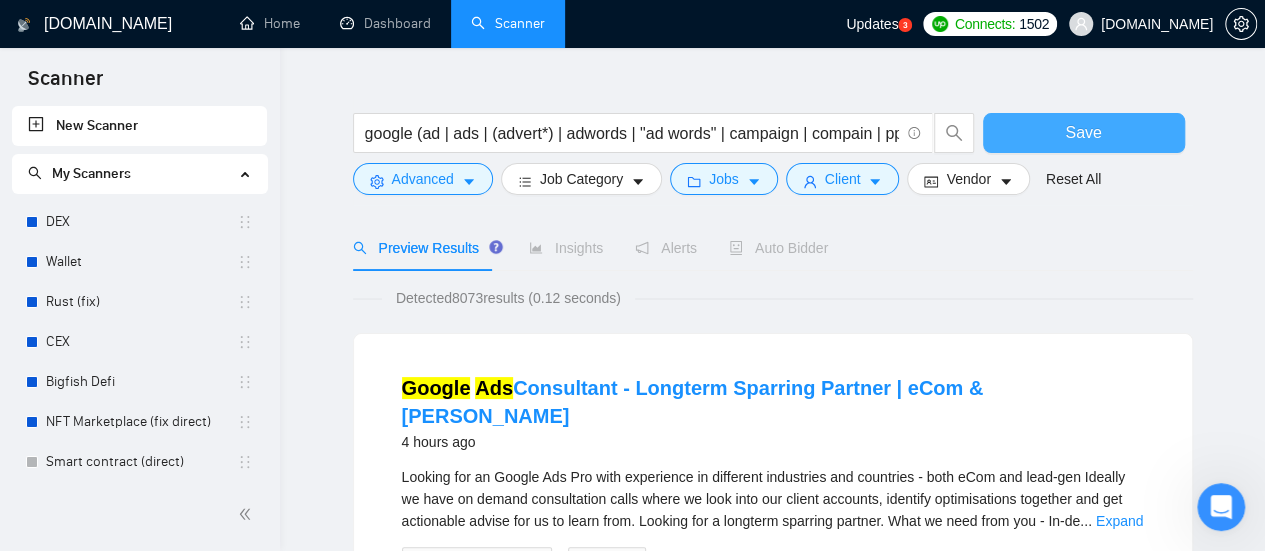click on "Save" at bounding box center [1084, 133] 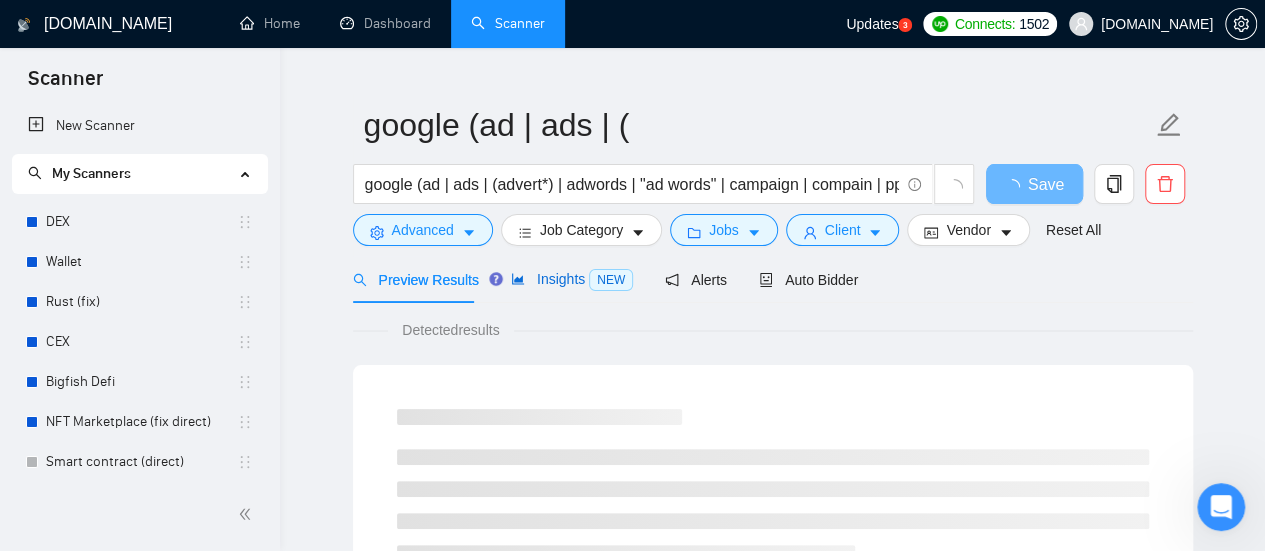 click on "Insights NEW" at bounding box center (572, 279) 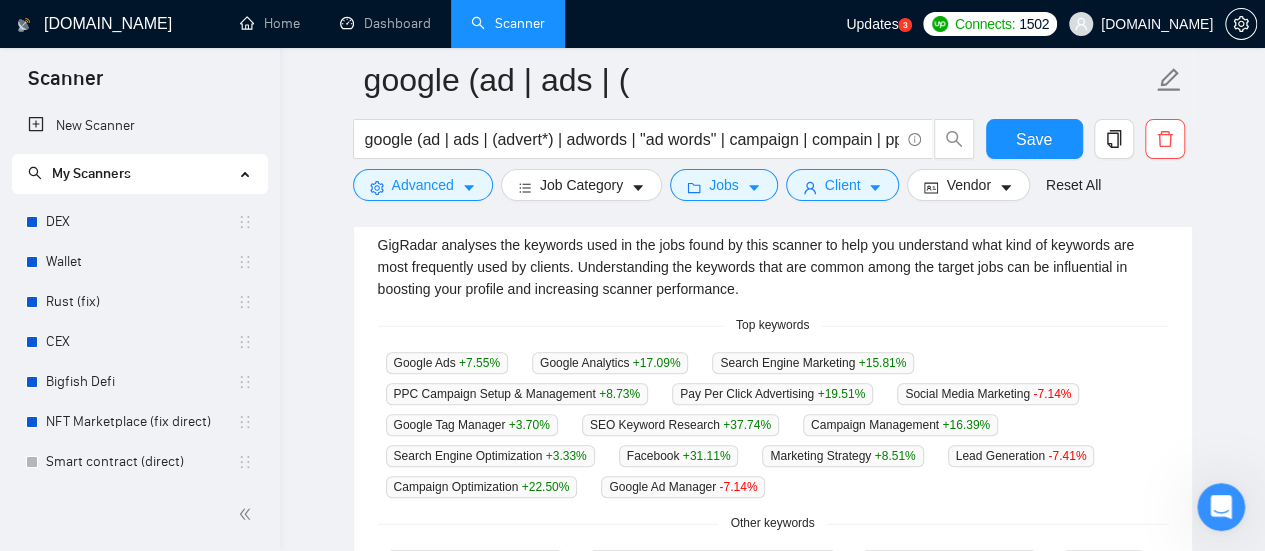 scroll, scrollTop: 500, scrollLeft: 0, axis: vertical 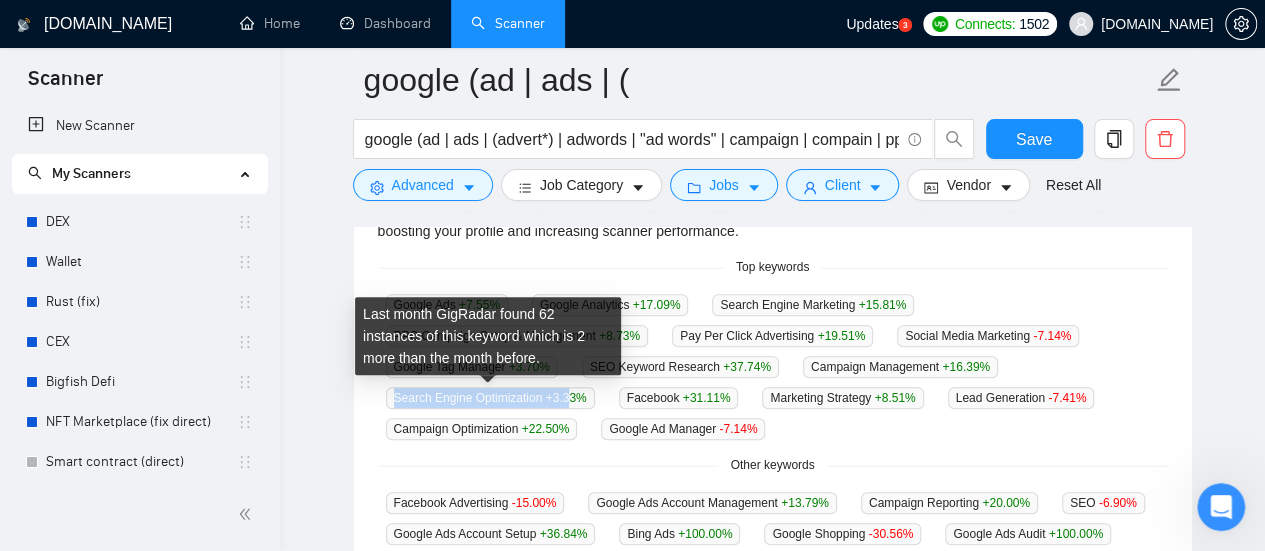 drag, startPoint x: 392, startPoint y: 397, endPoint x: 568, endPoint y: 395, distance: 176.01137 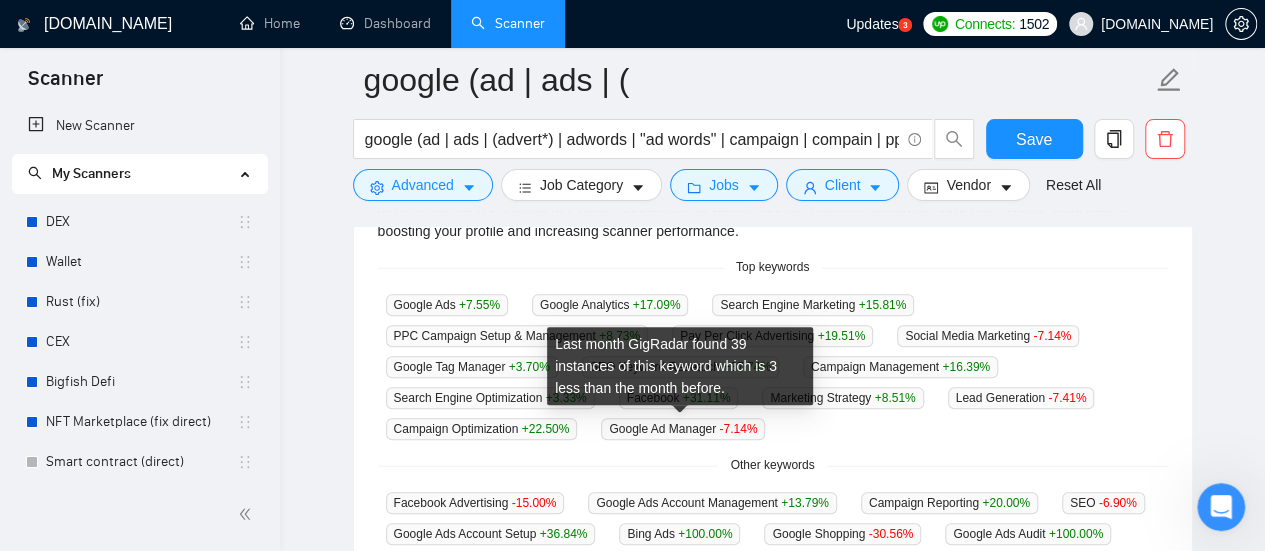 click on "Google Ads   +7.55 % Google Analytics   +17.09 % Search Engine Marketing   +15.81 % PPC Campaign Setup & Management   +8.73 % Pay Per Click Advertising   +19.51 % Social Media Marketing   -7.14 % Google Tag Manager   +3.70 % SEO Keyword Research   +37.74 % Campaign Management   +16.39 % Search Engine Optimization   +3.33 % Facebook   +31.11 % Marketing Strategy   +8.51 % Lead Generation   -7.41 % Campaign Optimization   +22.50 % Google Ad Manager   -7.14 %" at bounding box center (773, 366) 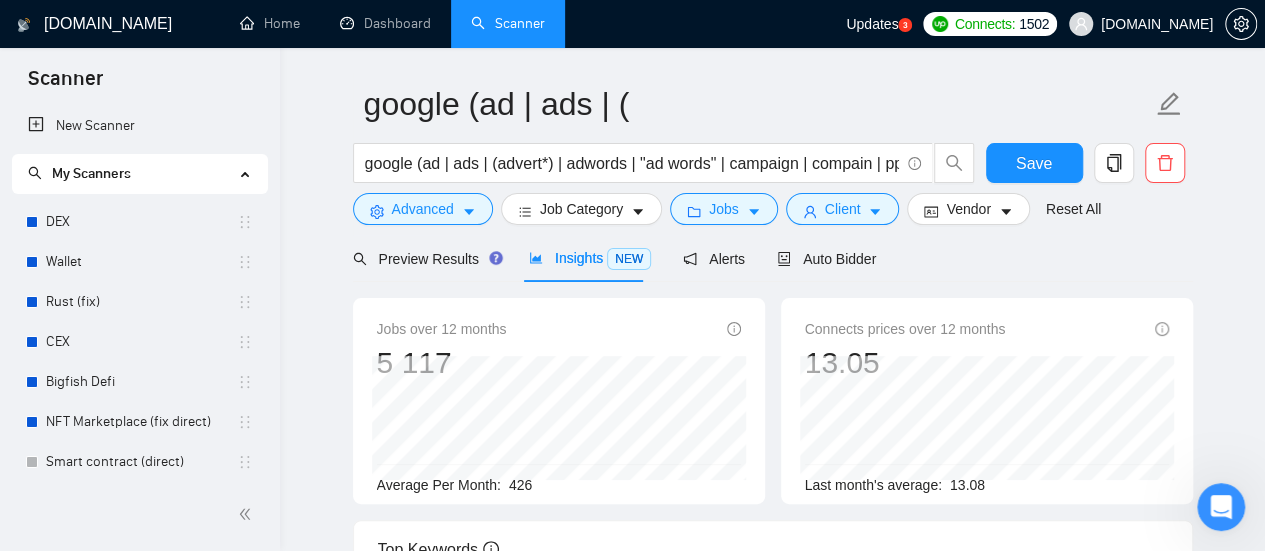scroll, scrollTop: 0, scrollLeft: 0, axis: both 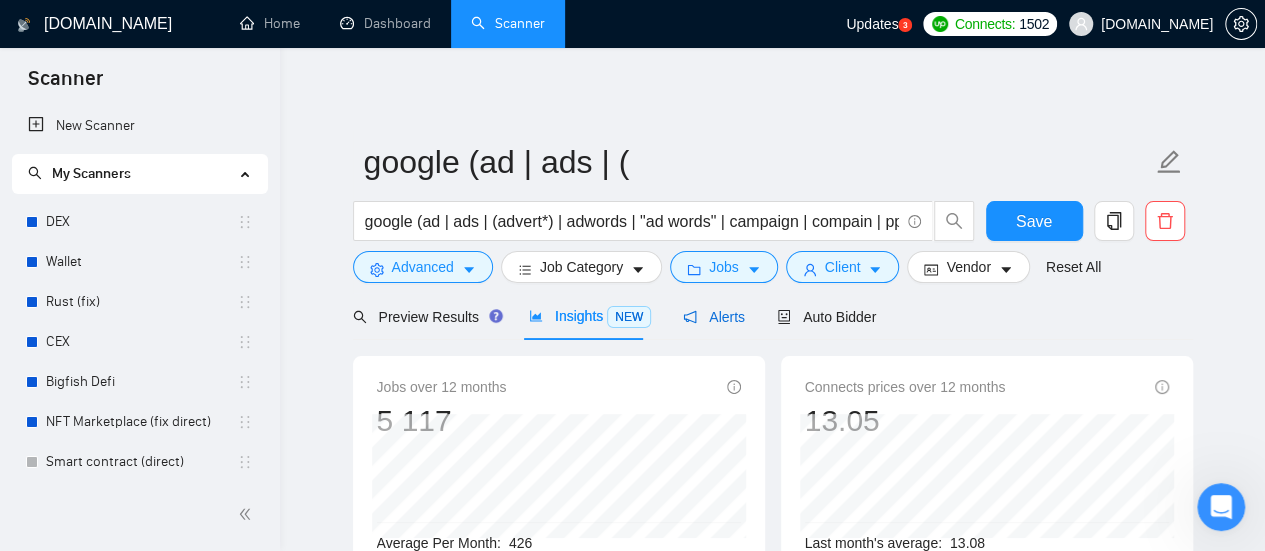 drag, startPoint x: 715, startPoint y: 319, endPoint x: 694, endPoint y: 358, distance: 44.294468 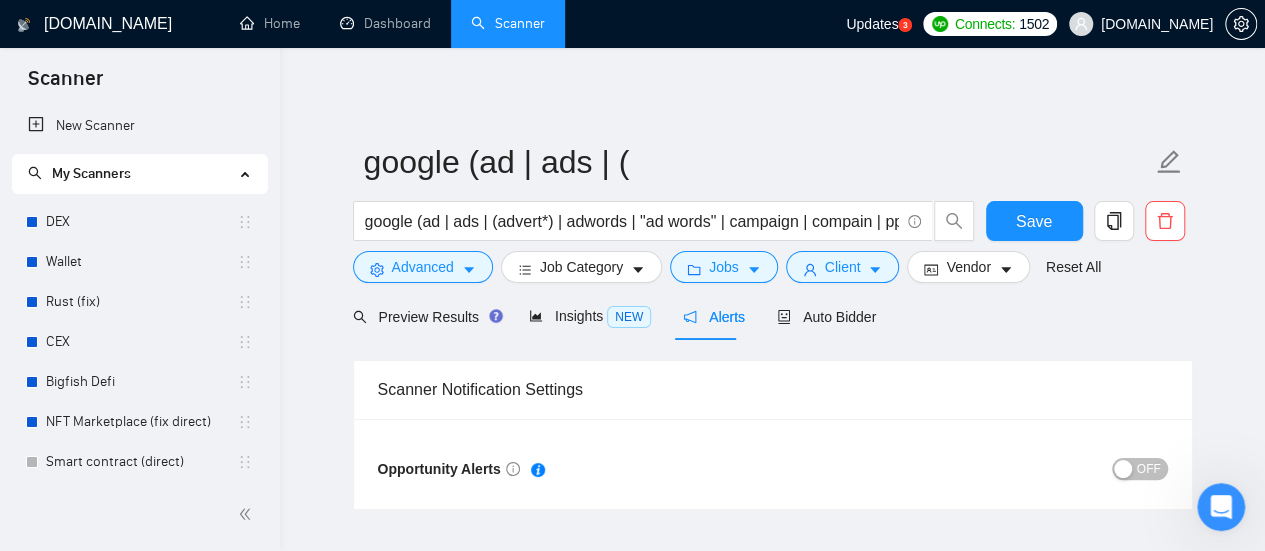 click on "OFF" at bounding box center (1149, 469) 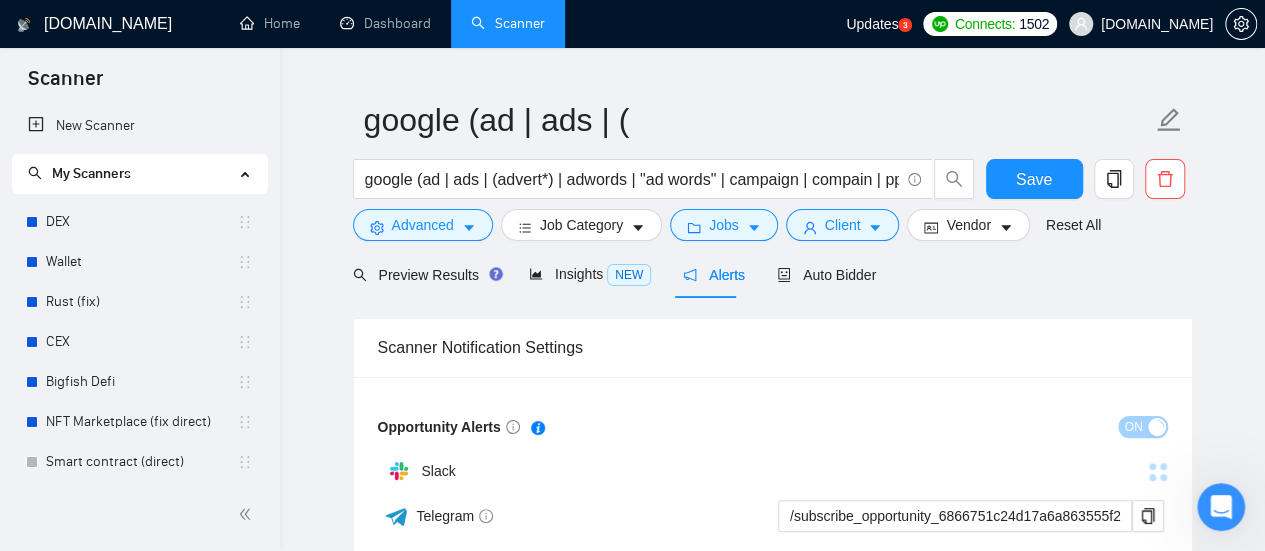 scroll, scrollTop: 0, scrollLeft: 0, axis: both 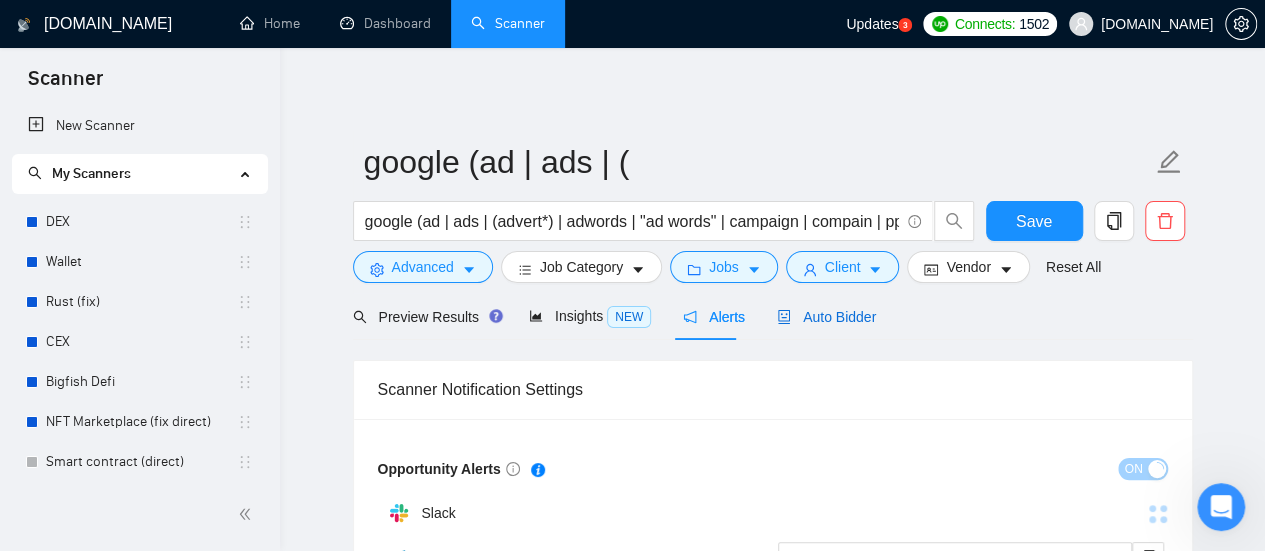 click on "Auto Bidder" at bounding box center (826, 317) 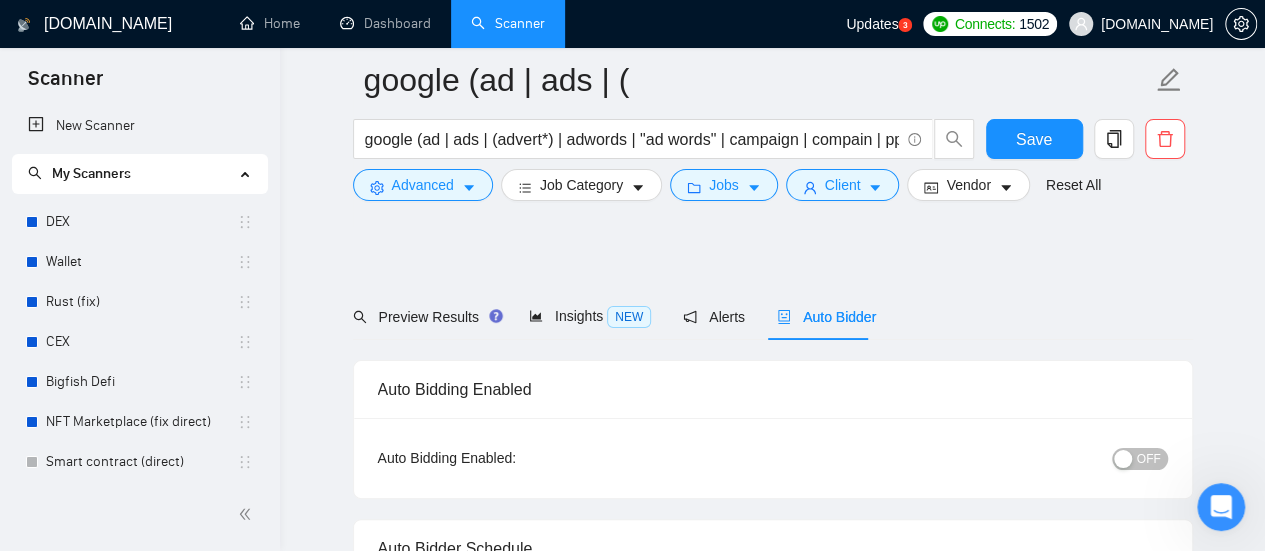 scroll, scrollTop: 100, scrollLeft: 0, axis: vertical 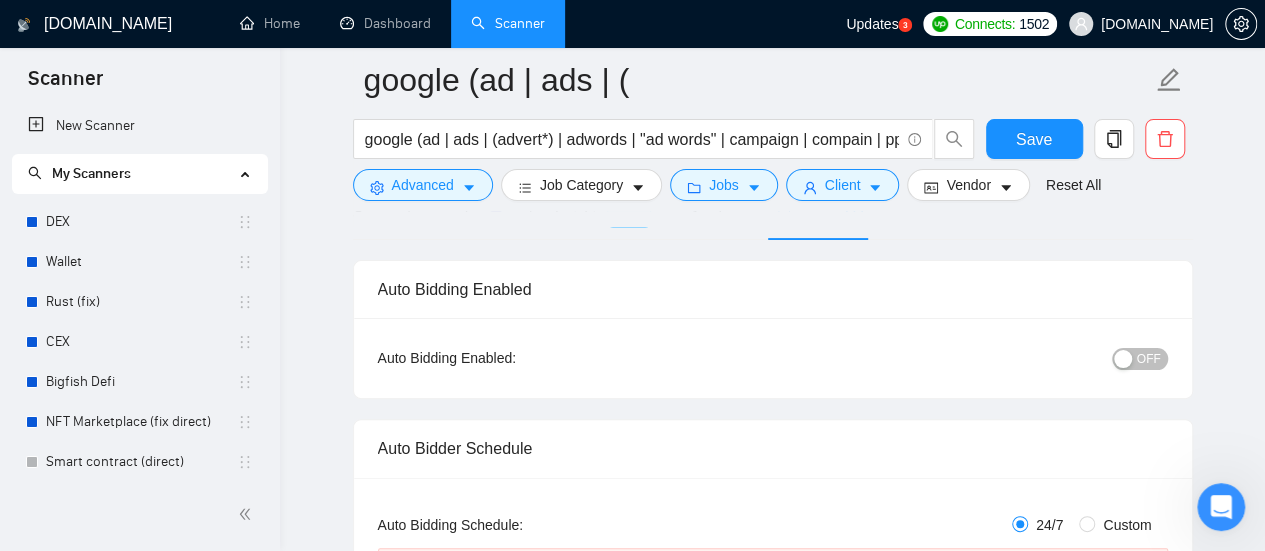 type 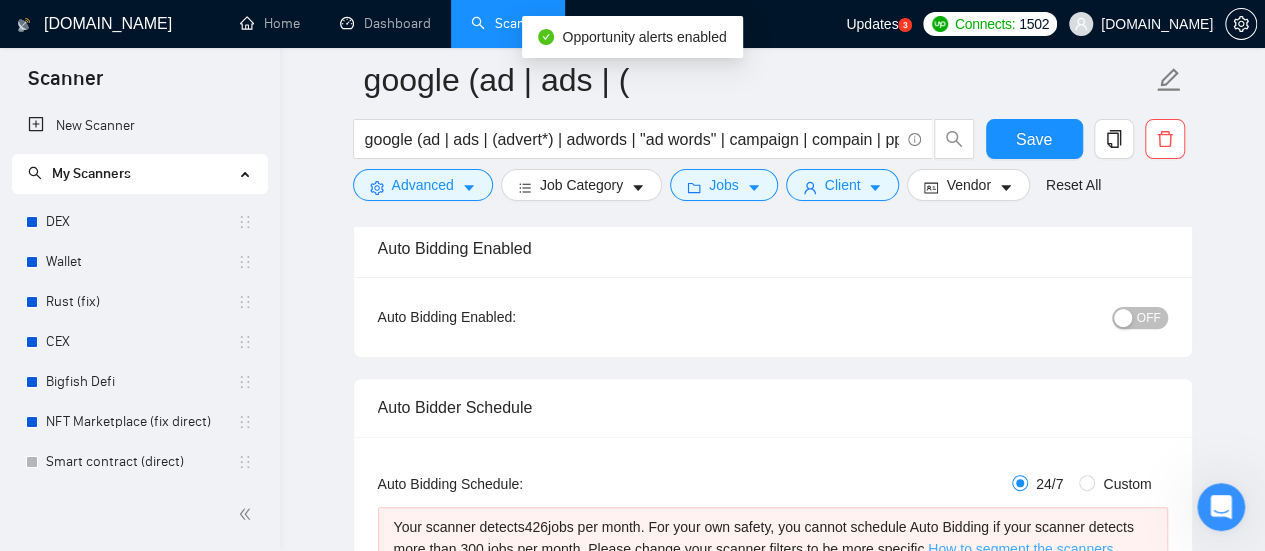 scroll, scrollTop: 300, scrollLeft: 0, axis: vertical 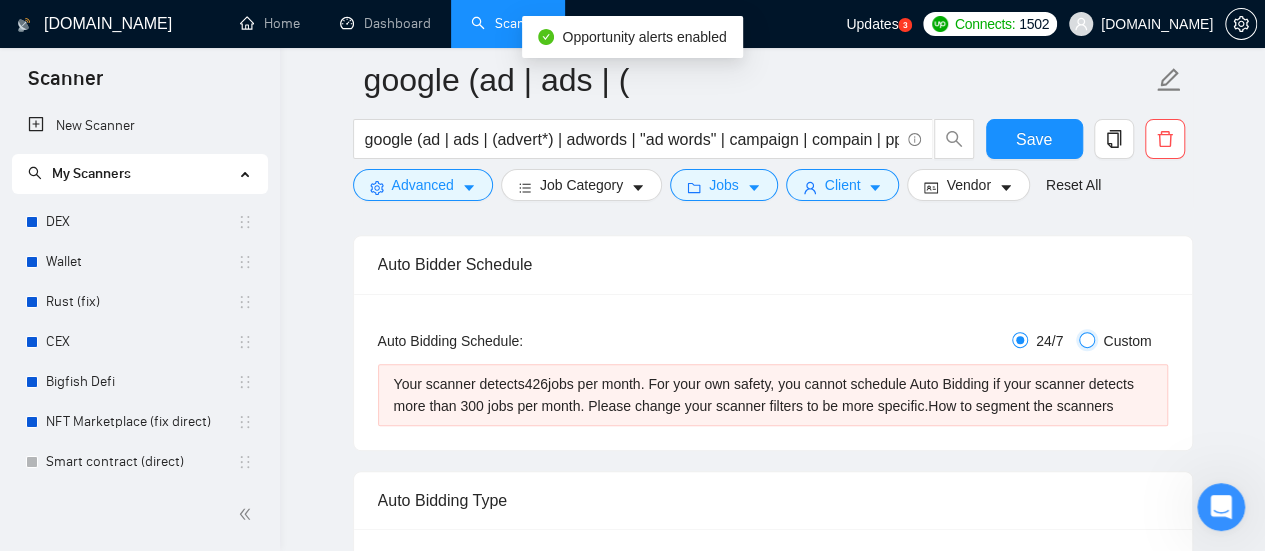click on "Custom" at bounding box center (1087, 340) 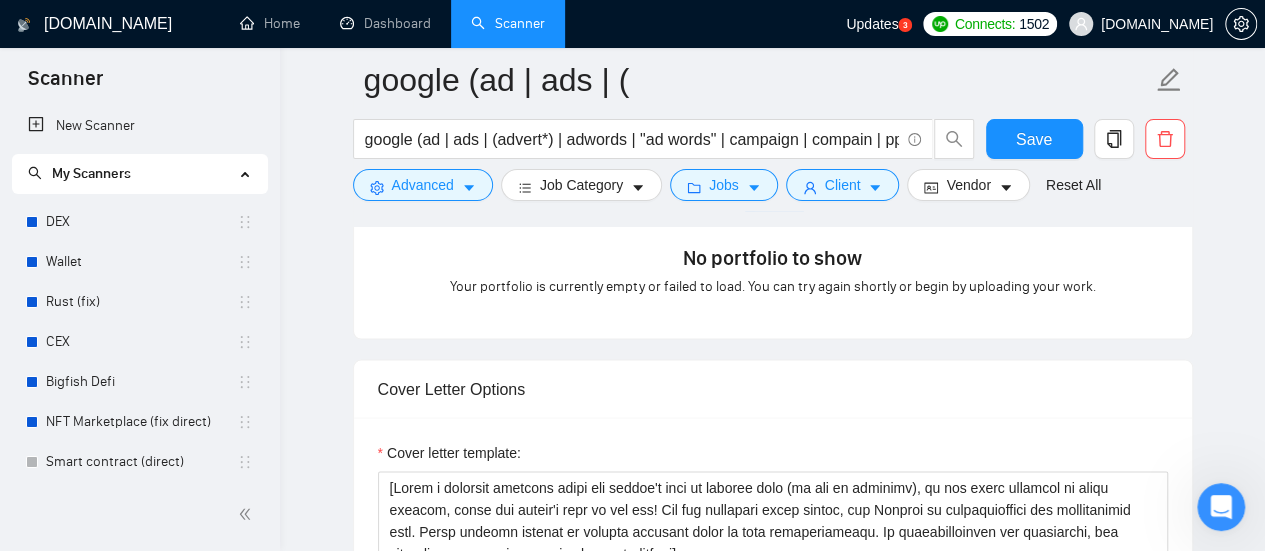 scroll, scrollTop: 2000, scrollLeft: 0, axis: vertical 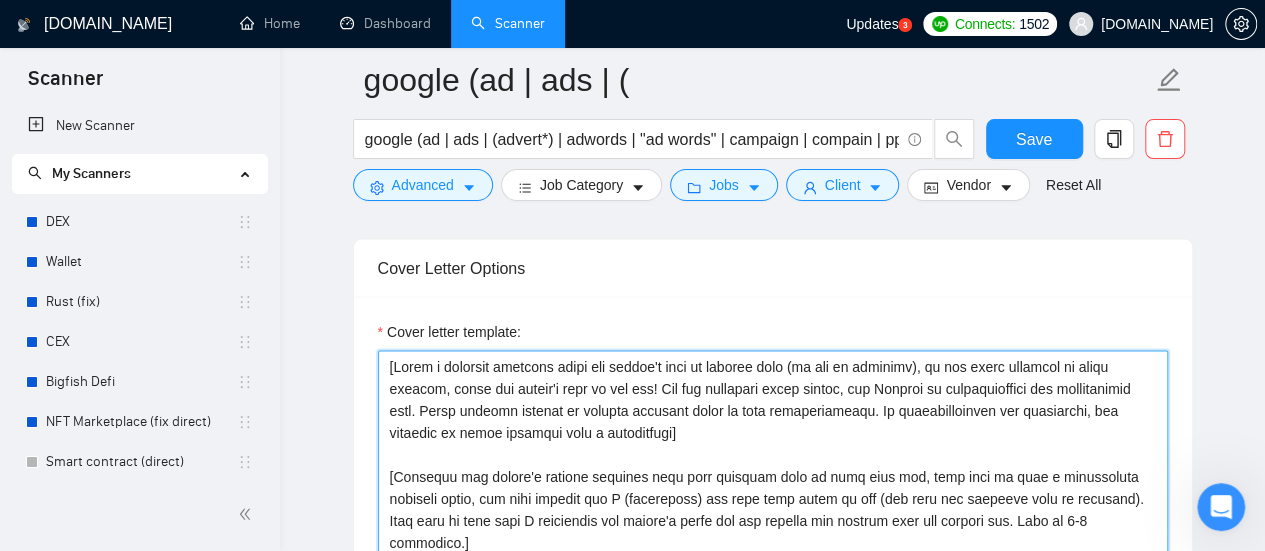 drag, startPoint x: 393, startPoint y: 363, endPoint x: 375, endPoint y: 365, distance: 18.110771 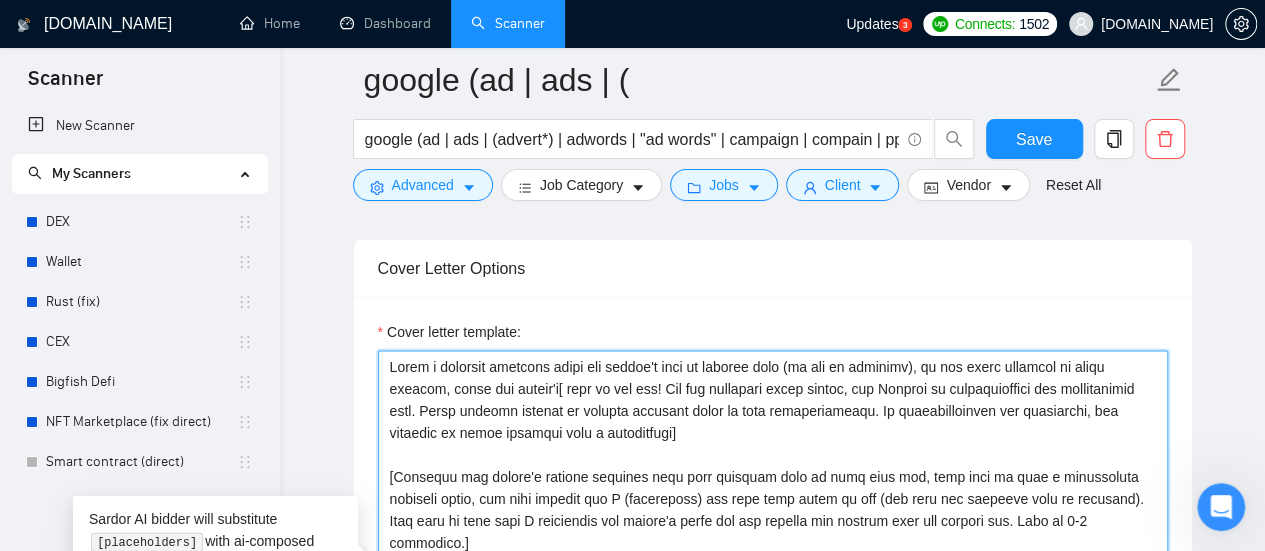 click on "Cover letter template:" at bounding box center [773, 576] 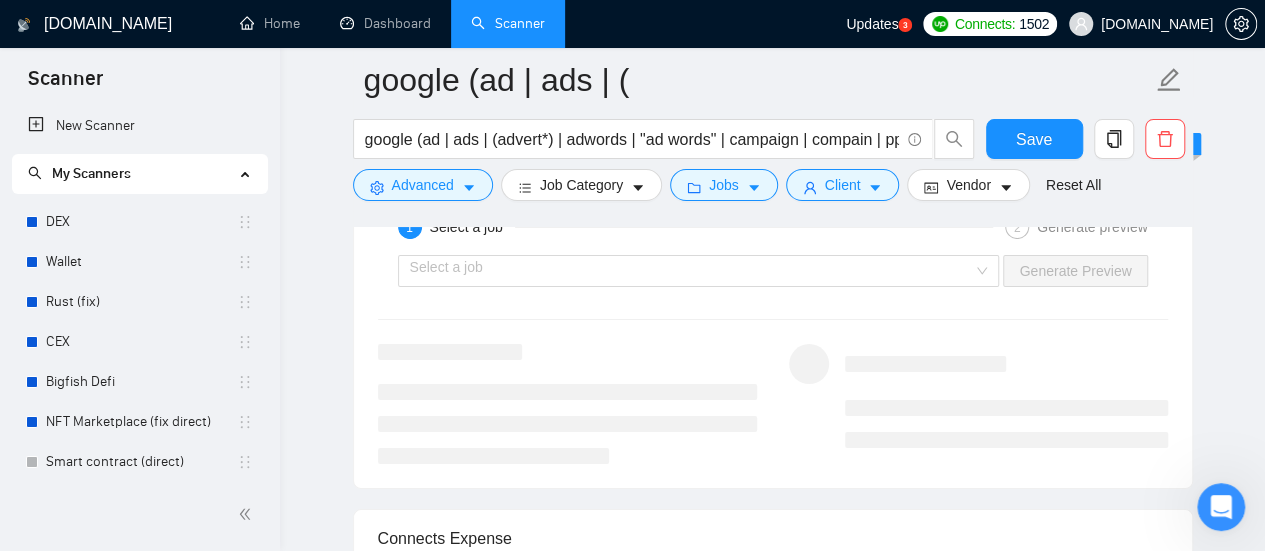 scroll, scrollTop: 3500, scrollLeft: 0, axis: vertical 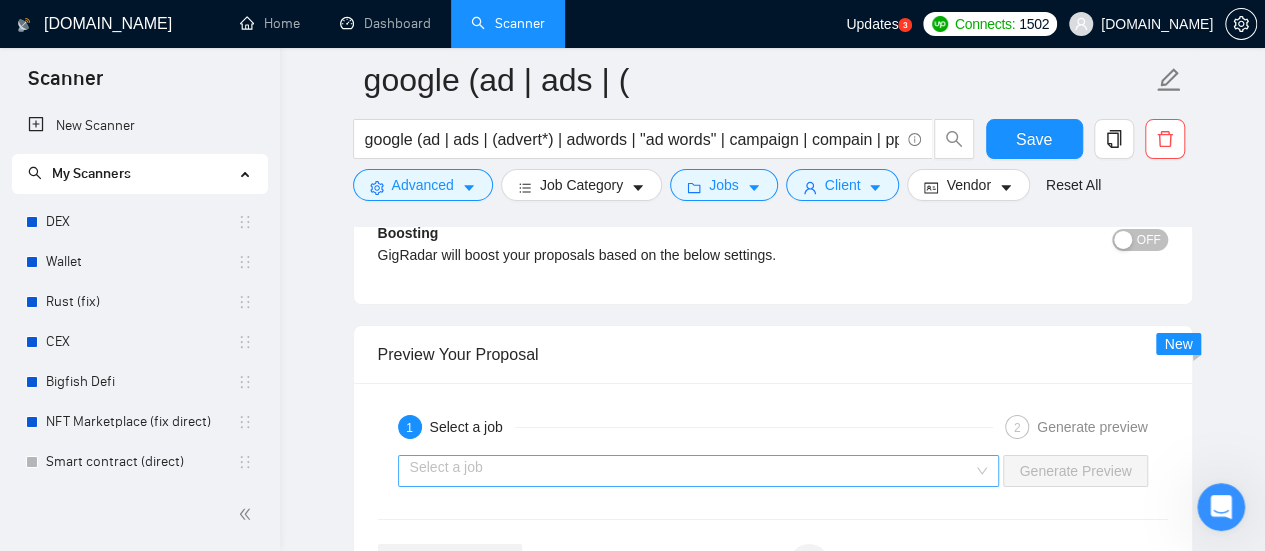 click at bounding box center [692, 471] 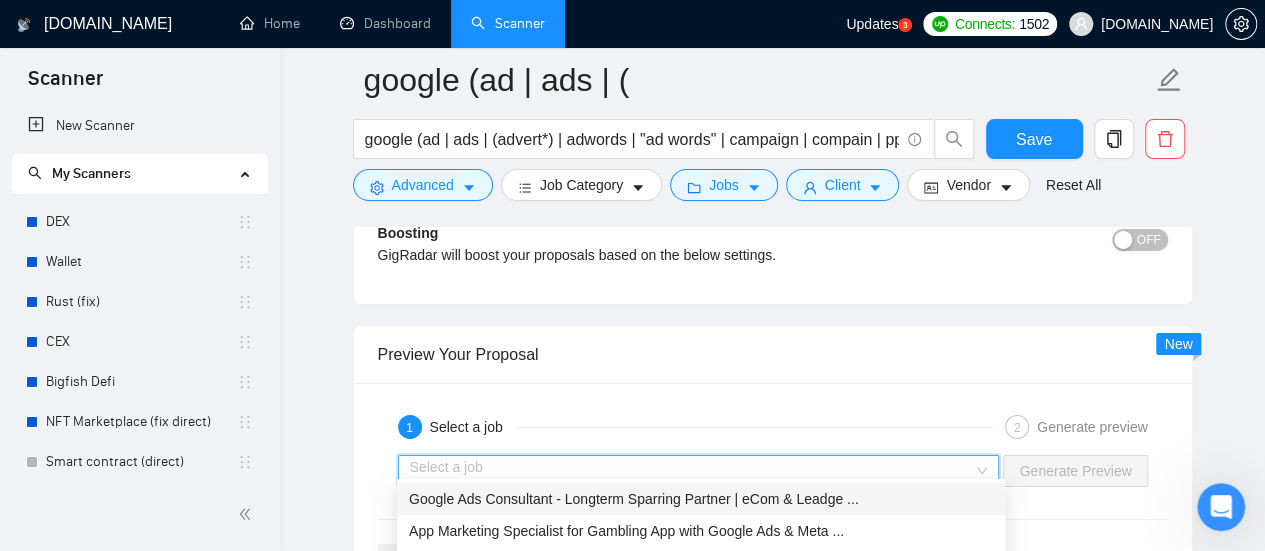 scroll, scrollTop: 3700, scrollLeft: 0, axis: vertical 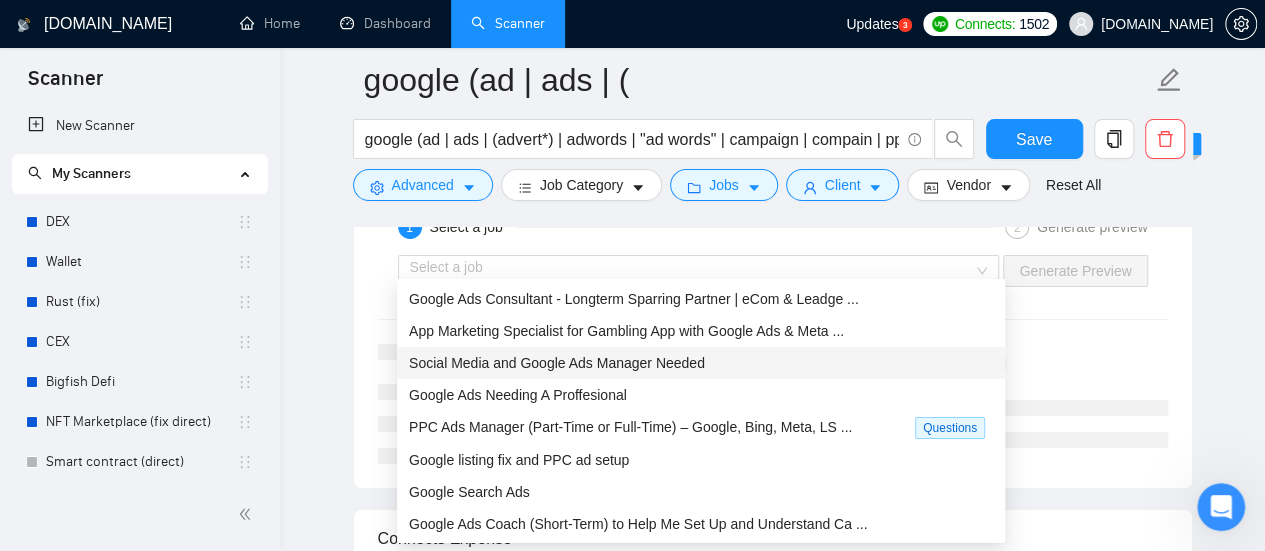 click on "1 Select a job 2 Generate preview Select a job Generate Preview" at bounding box center [773, 335] 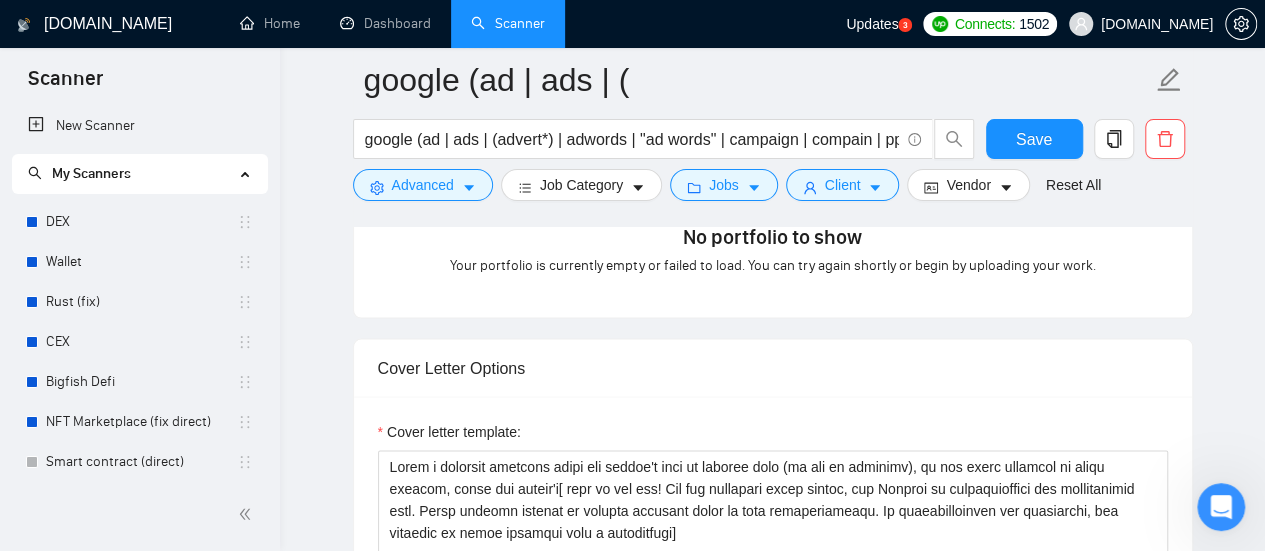 scroll, scrollTop: 2100, scrollLeft: 0, axis: vertical 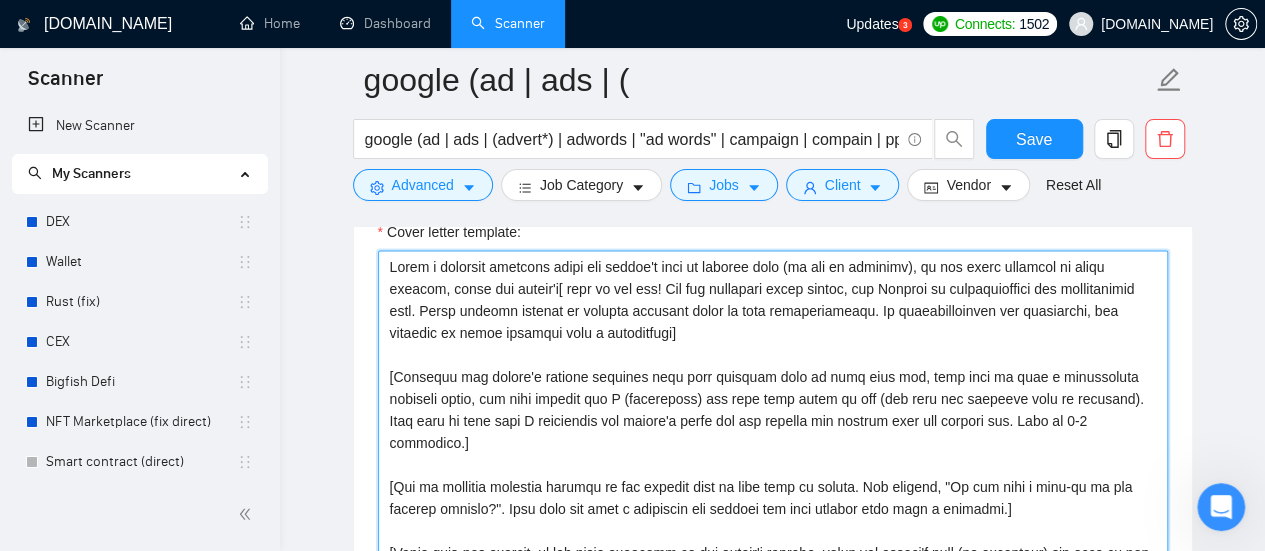 drag, startPoint x: 972, startPoint y: 411, endPoint x: 898, endPoint y: 406, distance: 74.168724 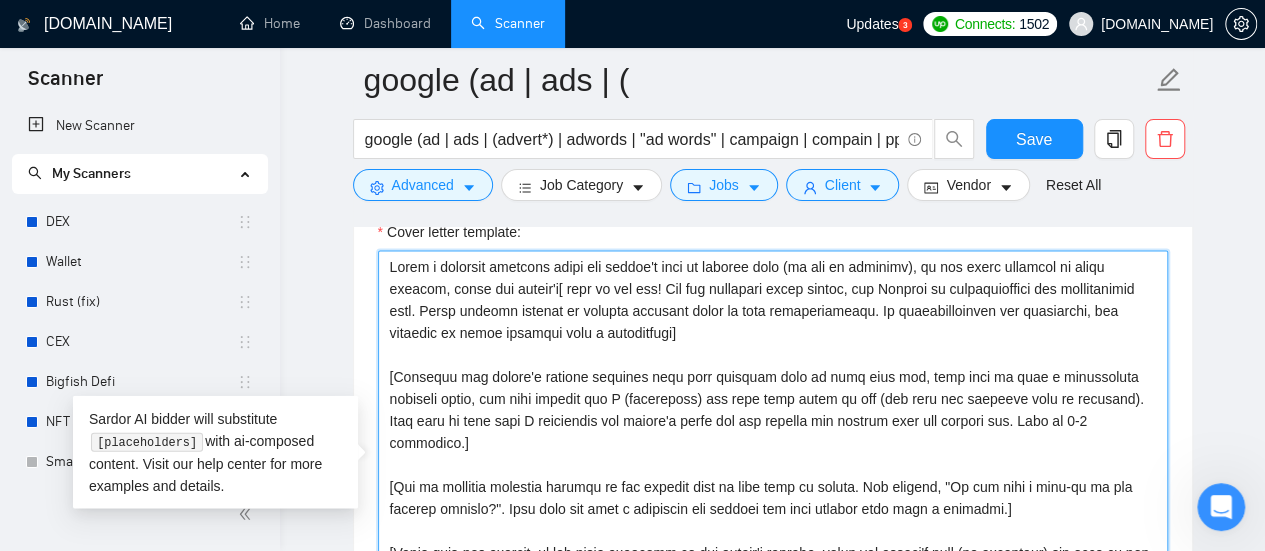 click on "Cover letter template:" at bounding box center [773, 476] 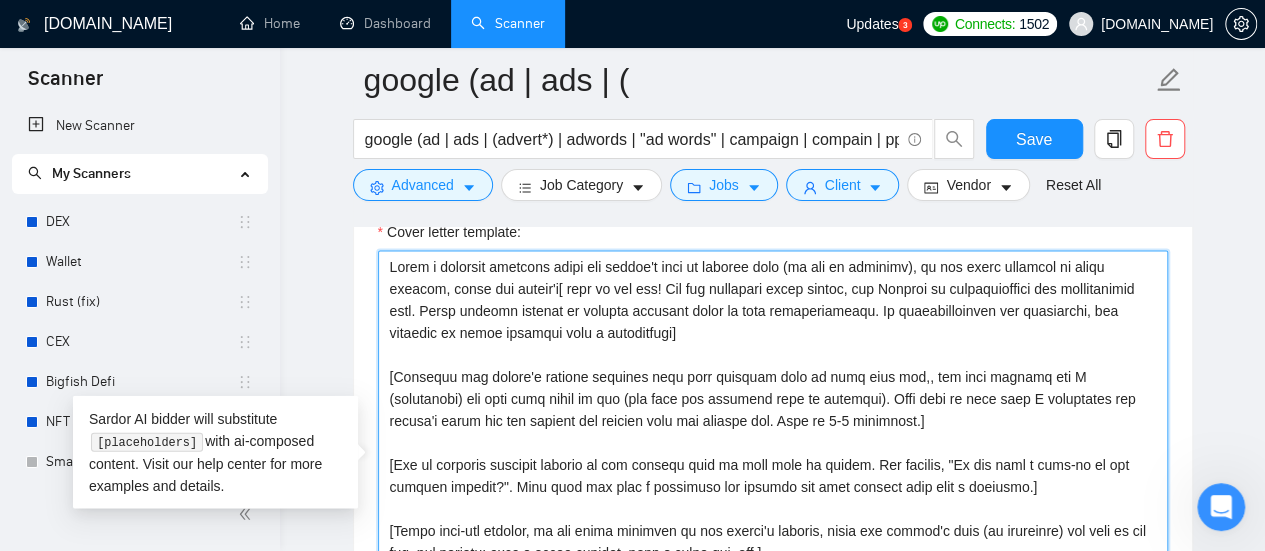 click on "Cover letter template:" at bounding box center [773, 476] 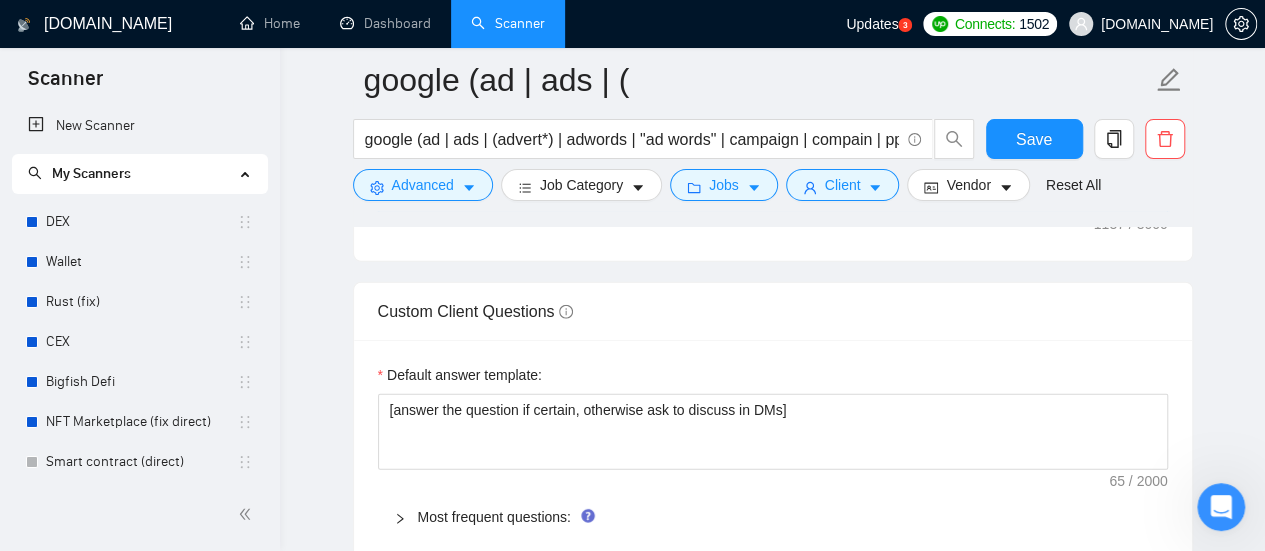 scroll, scrollTop: 2700, scrollLeft: 0, axis: vertical 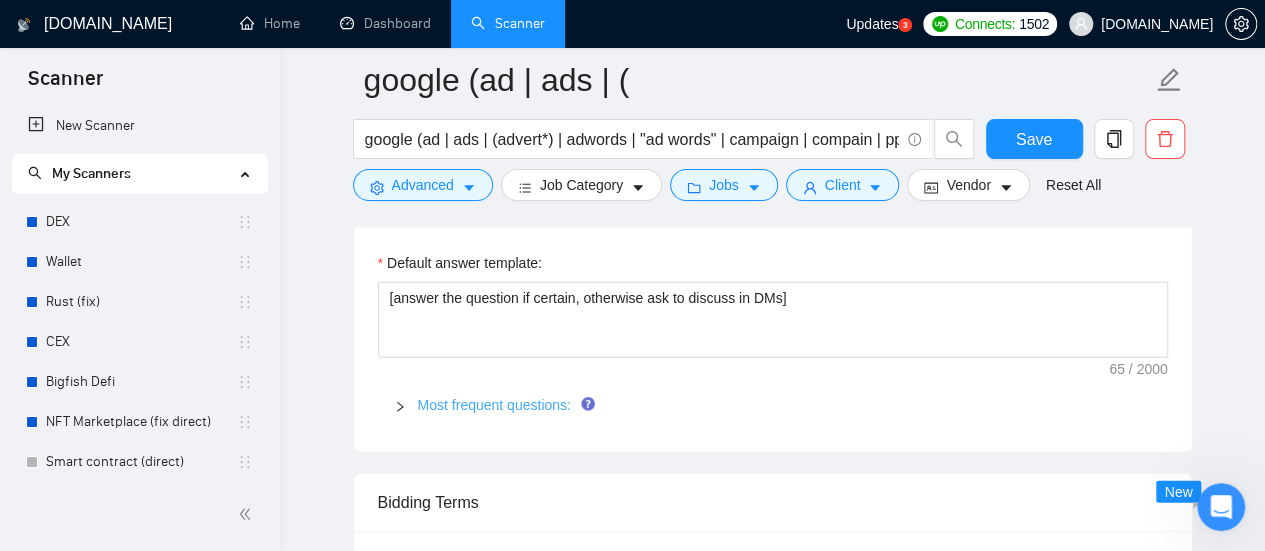 type on "Write a personal greeting using the client's name or company name (if any is provided), in the local language of their country, using the client's[ time of the day! For the remaining cover letter, use English in conversational yet professional tone. Avoid generic phrases or cliches commonly found in such communications. Be straightforward and respectful, and remember to avoid sounding like a salesperson]
[Identify the client's biggest business pain that provoked them to post this job,, then explain how I (freelancer) can help them solve it too (not only the specific task in question). Make sure to show that I understand the client's needs and can deliver the results they are looking for. Make it 3-4 sentences.]
[Ask an engaging question related to the project that is very easy to answer. For example, "Do you have a mock-up of the designs already?". Show that you know a practical way forward for this project with such a question.]
[Funny sign-off message, in the local language of the client's country, us..." 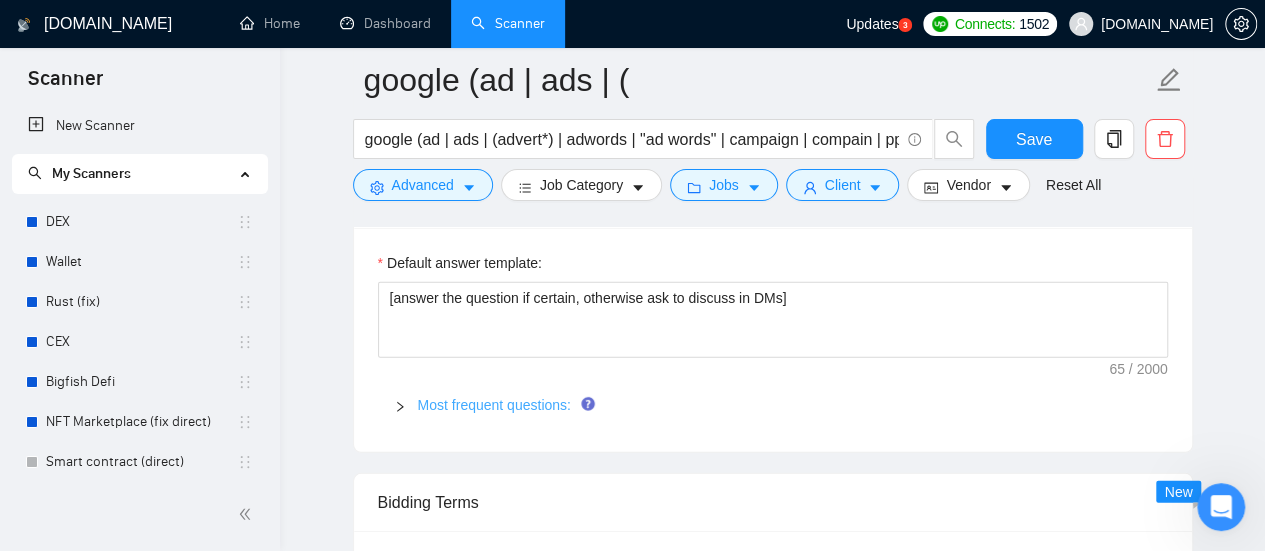 click on "Most frequent questions:" at bounding box center [494, 405] 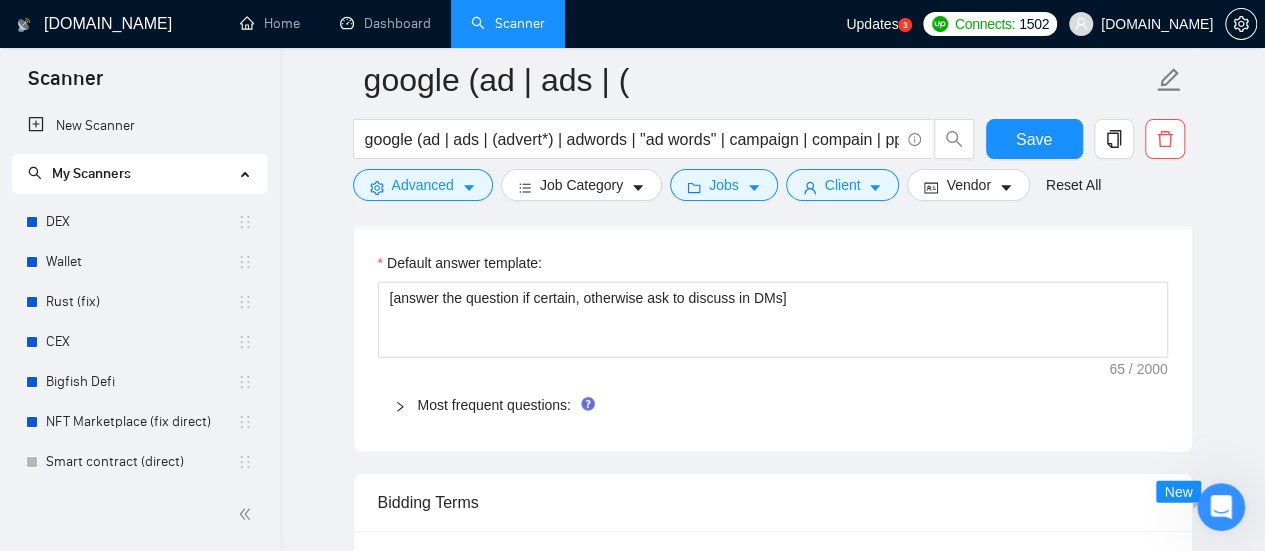 type 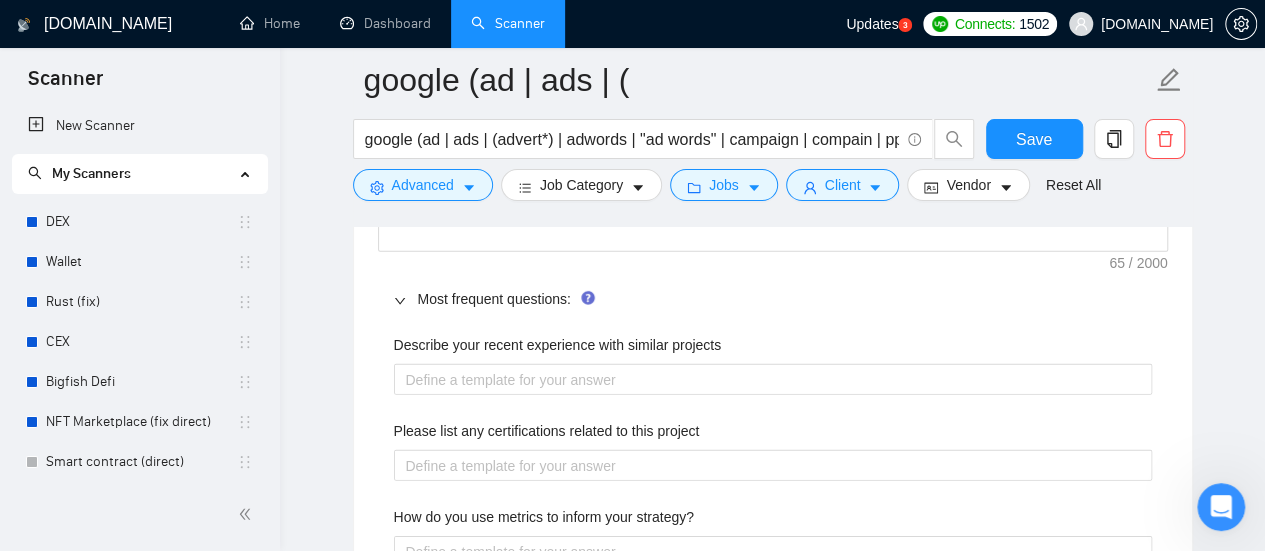 scroll, scrollTop: 3000, scrollLeft: 0, axis: vertical 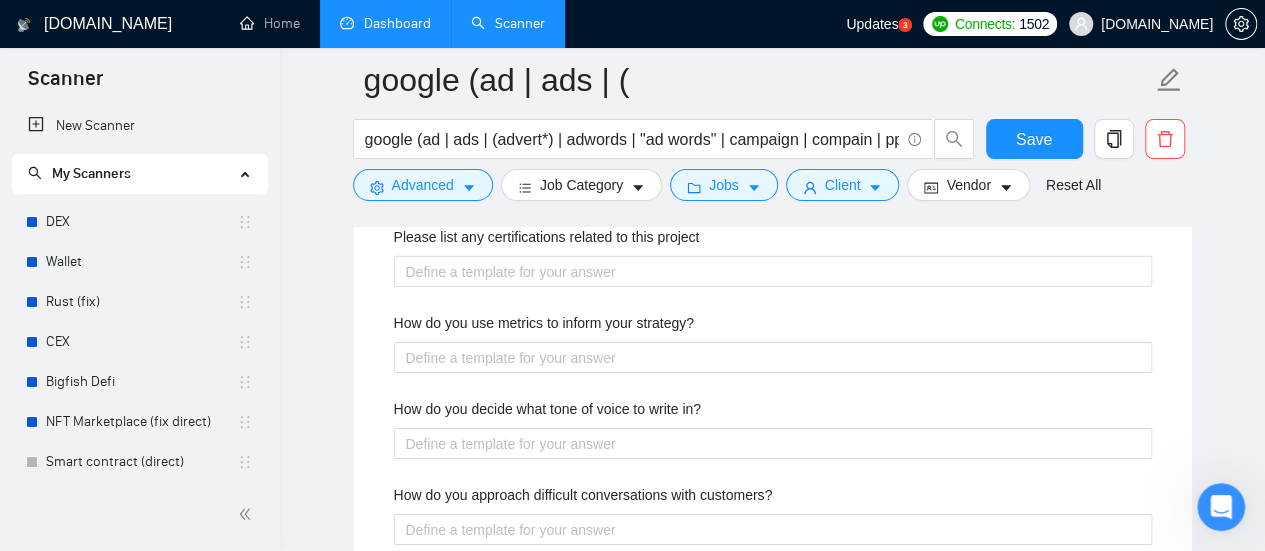 click on "Dashboard" at bounding box center [385, 23] 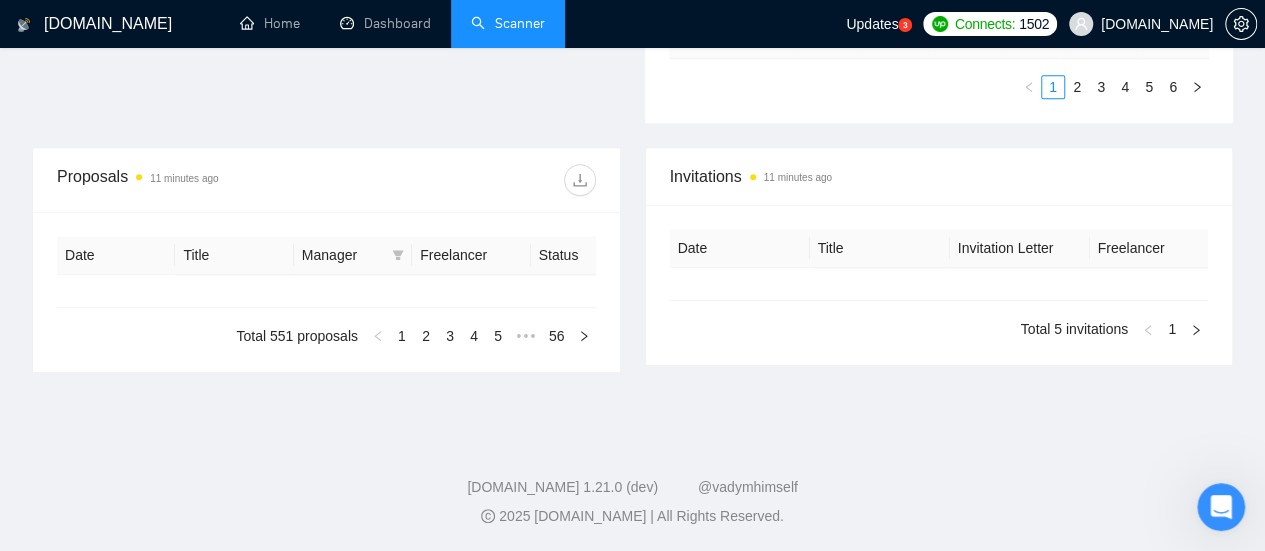 type on "2025-06-03" 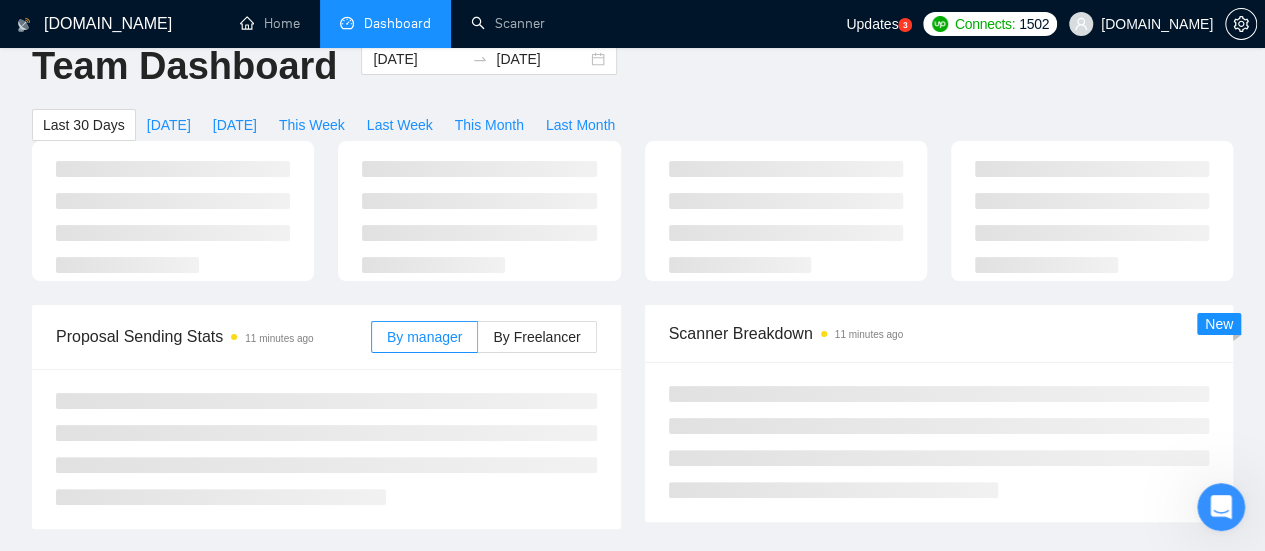 scroll, scrollTop: 0, scrollLeft: 0, axis: both 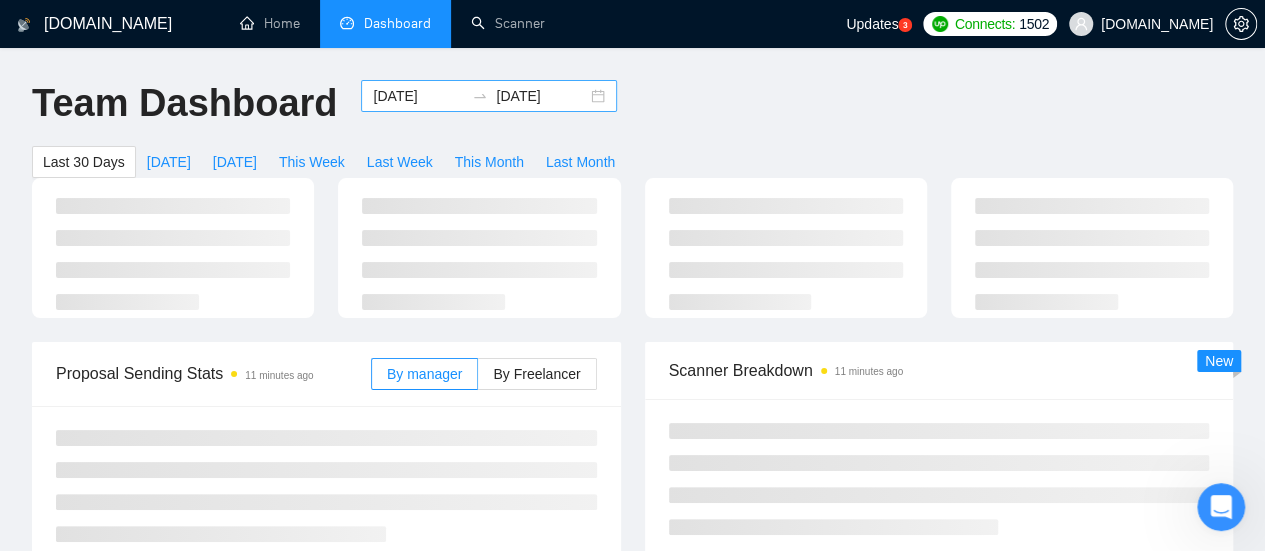 click on "2025-06-03" at bounding box center [418, 96] 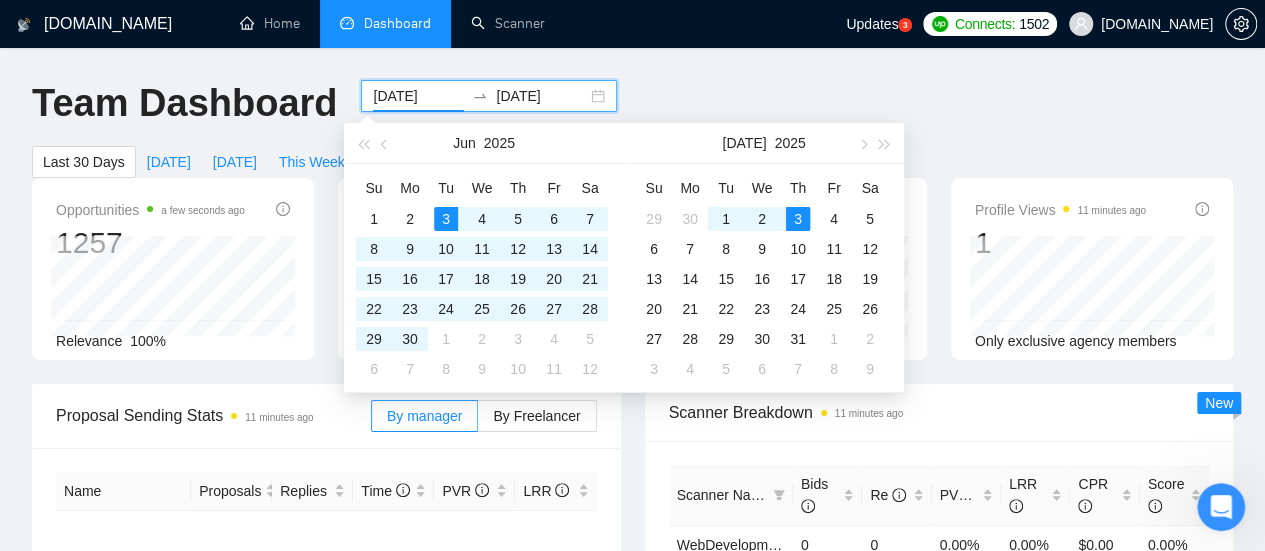 click on "2025-06-03" at bounding box center (418, 96) 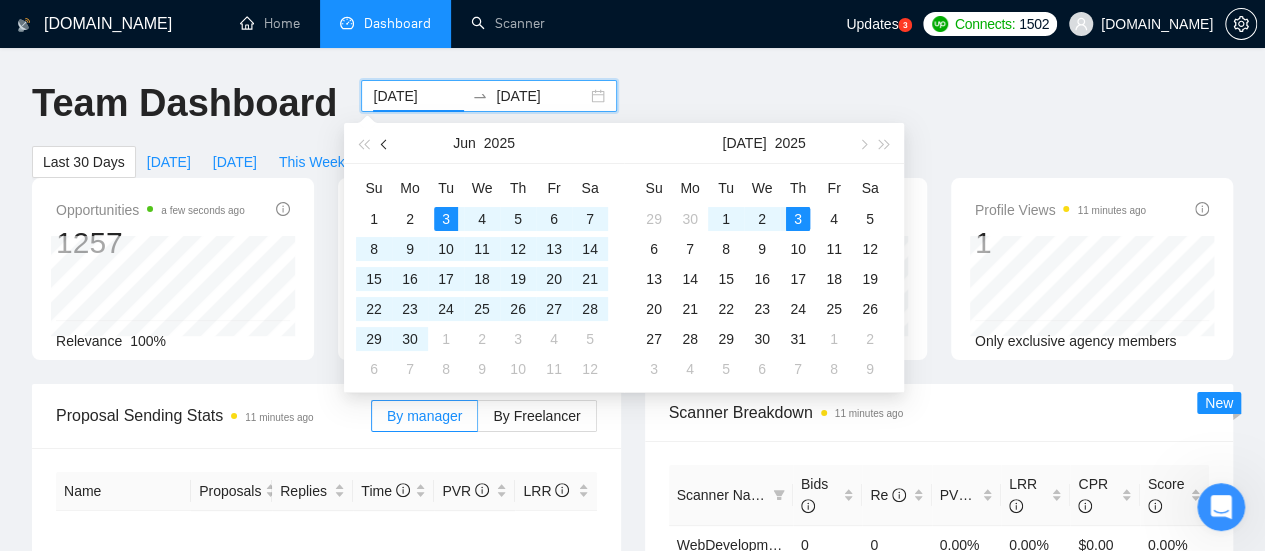 click at bounding box center [386, 144] 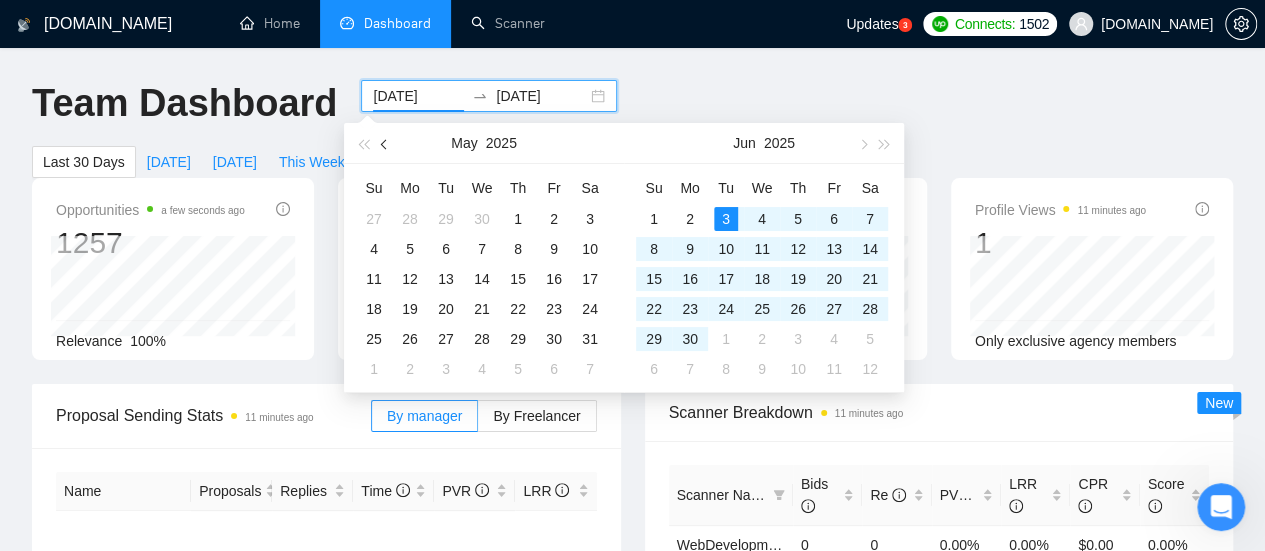 click at bounding box center [386, 144] 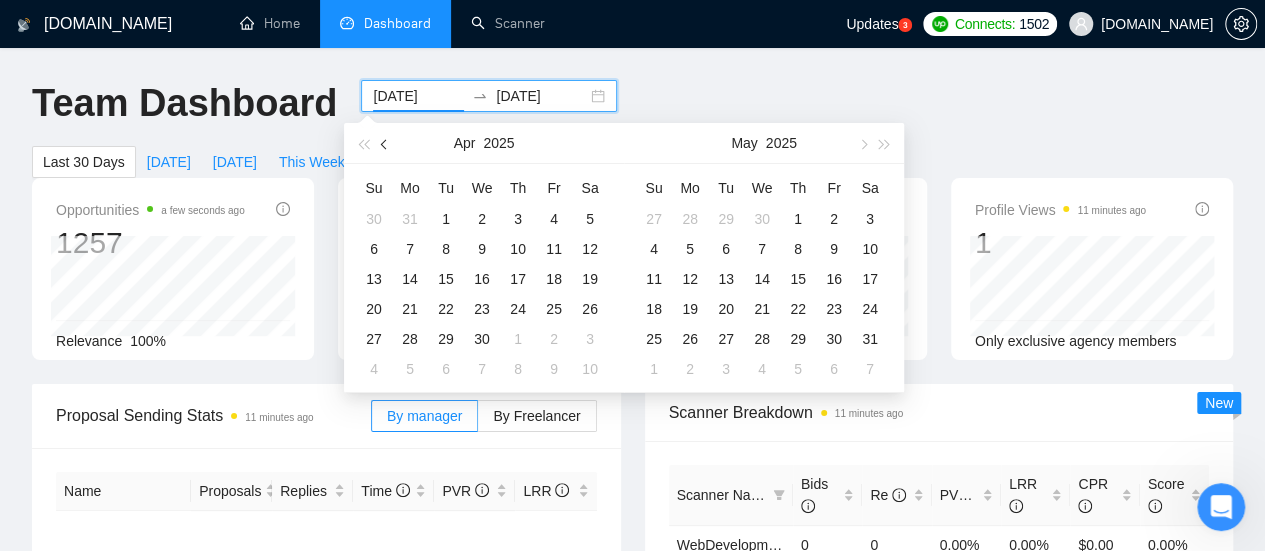 click at bounding box center [386, 144] 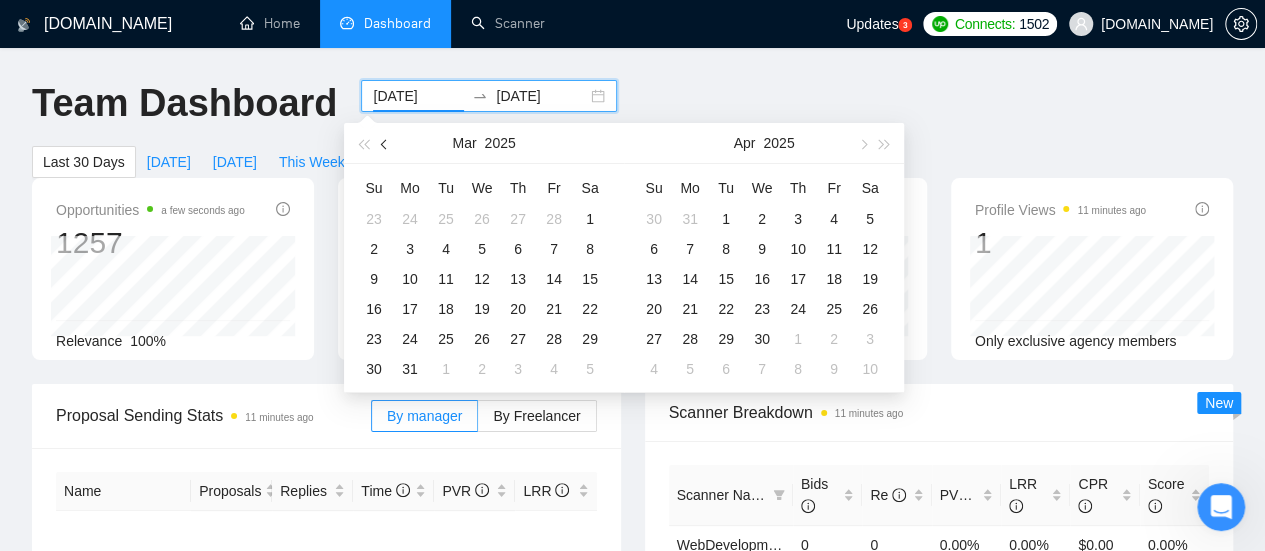 click at bounding box center [386, 144] 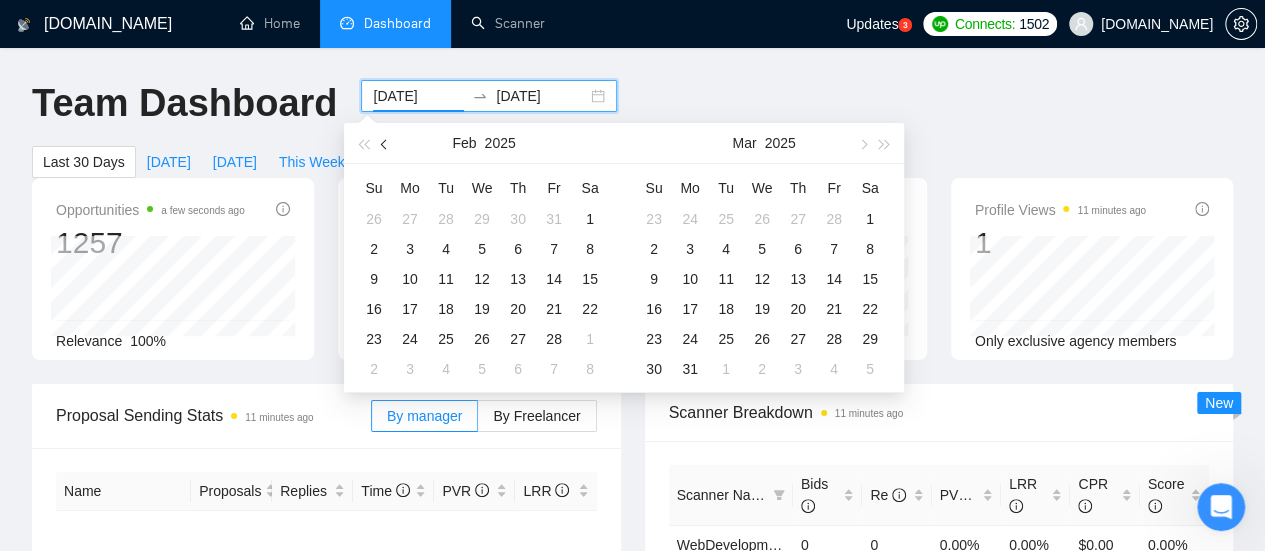 click at bounding box center (385, 143) 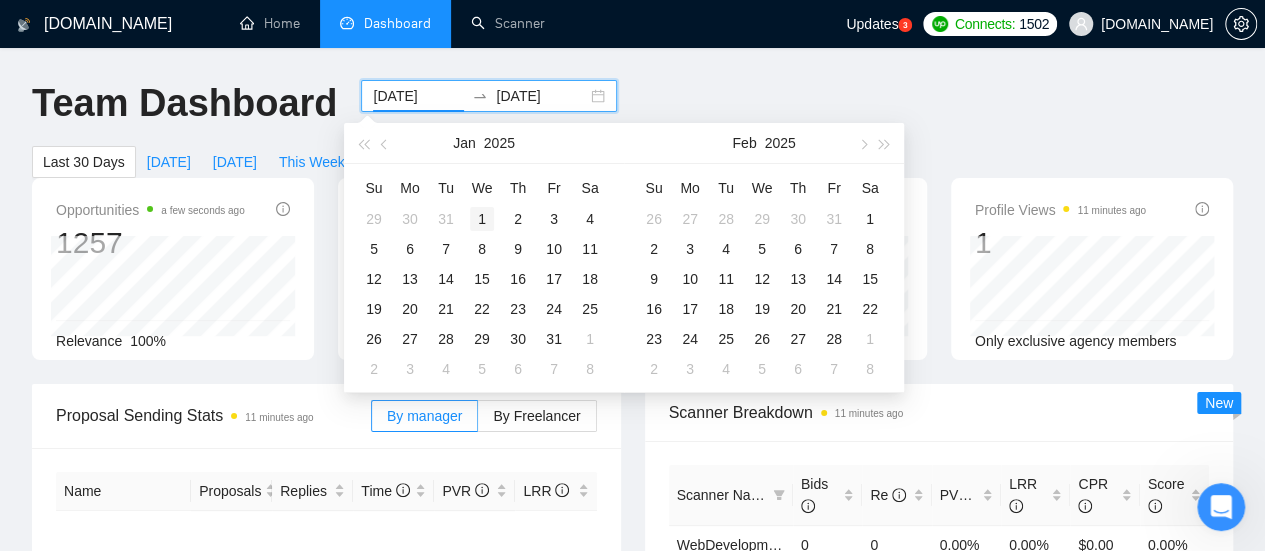 type on "2025-01-01" 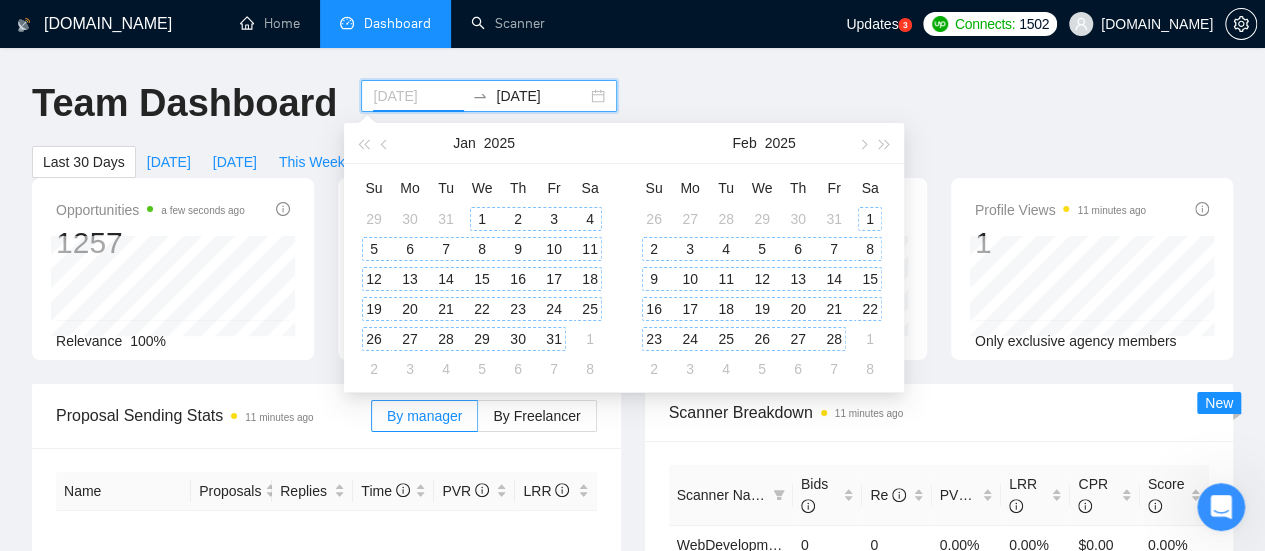 click on "1" at bounding box center (482, 219) 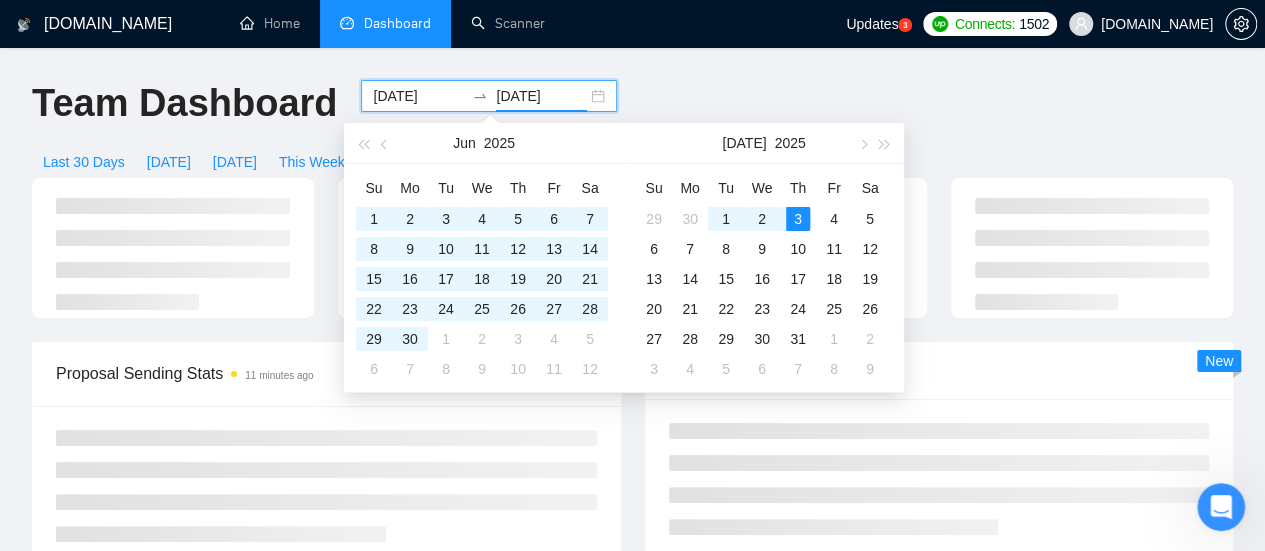 click on "2025-07-03" at bounding box center (541, 96) 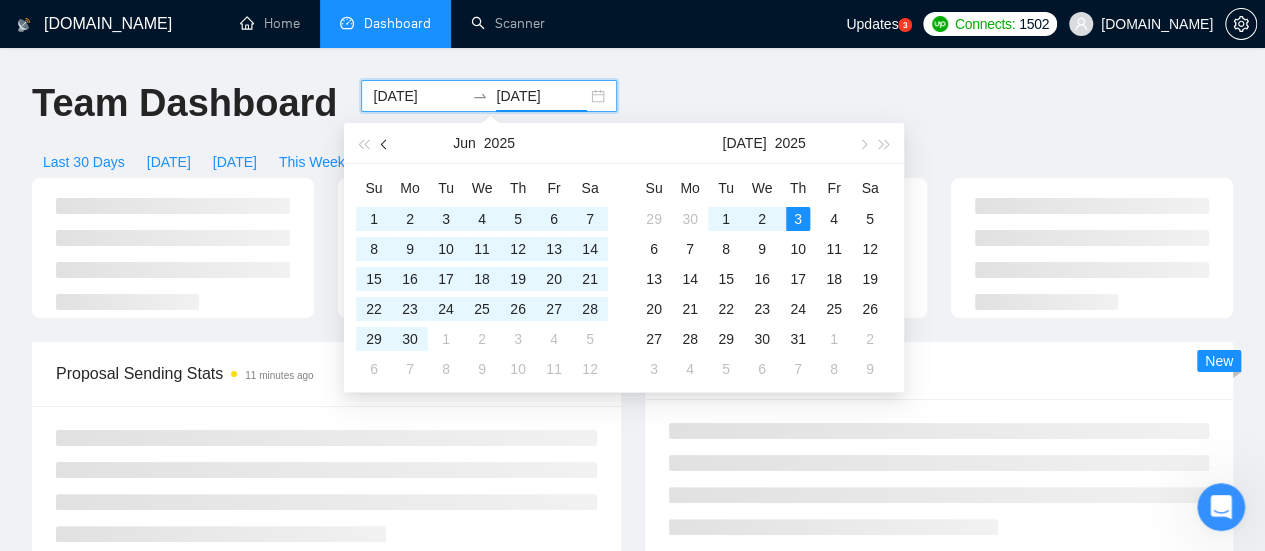 click at bounding box center (385, 143) 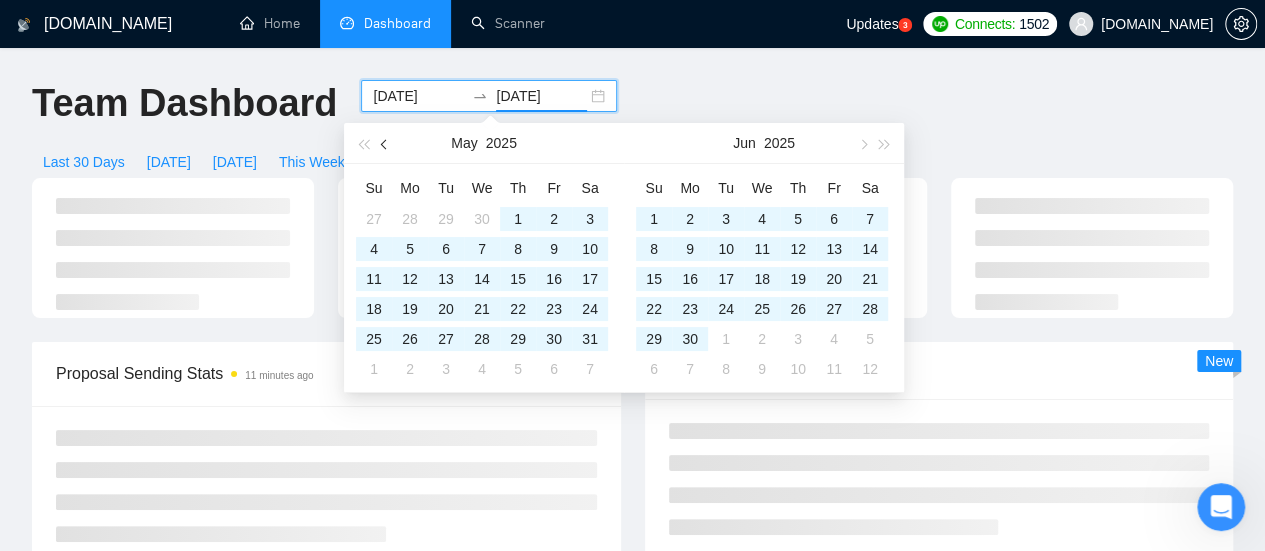 click at bounding box center [386, 144] 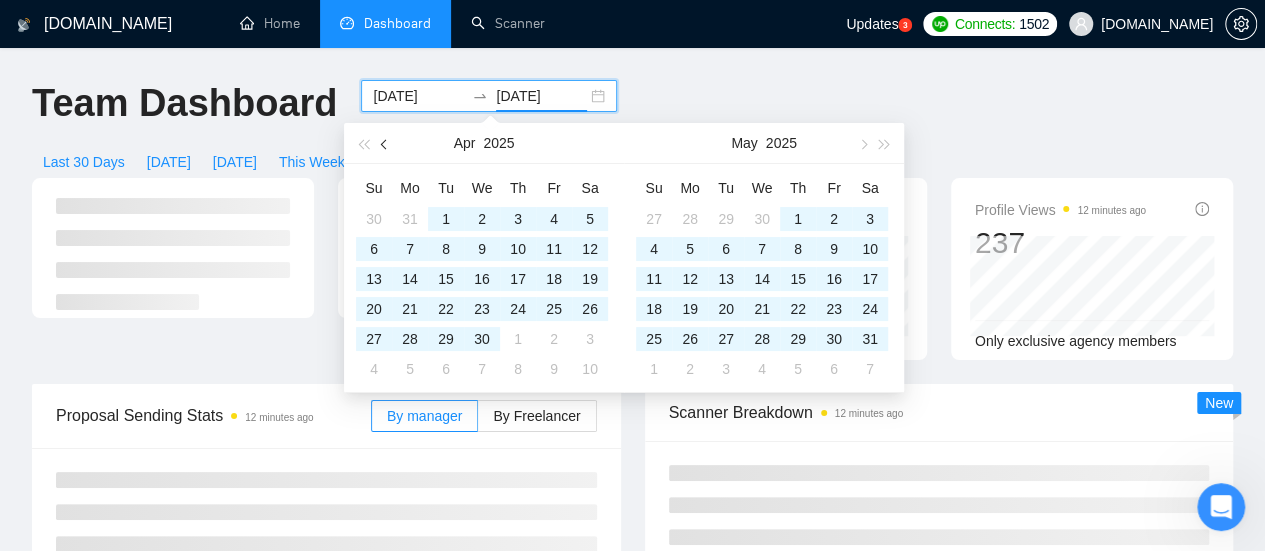click at bounding box center [386, 144] 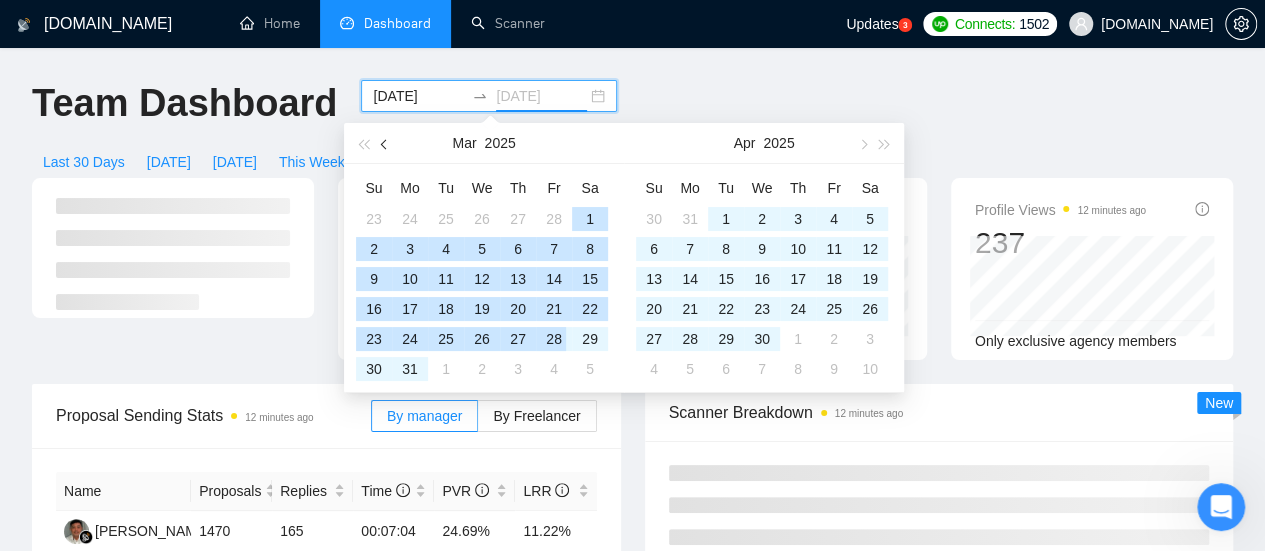 click at bounding box center [386, 144] 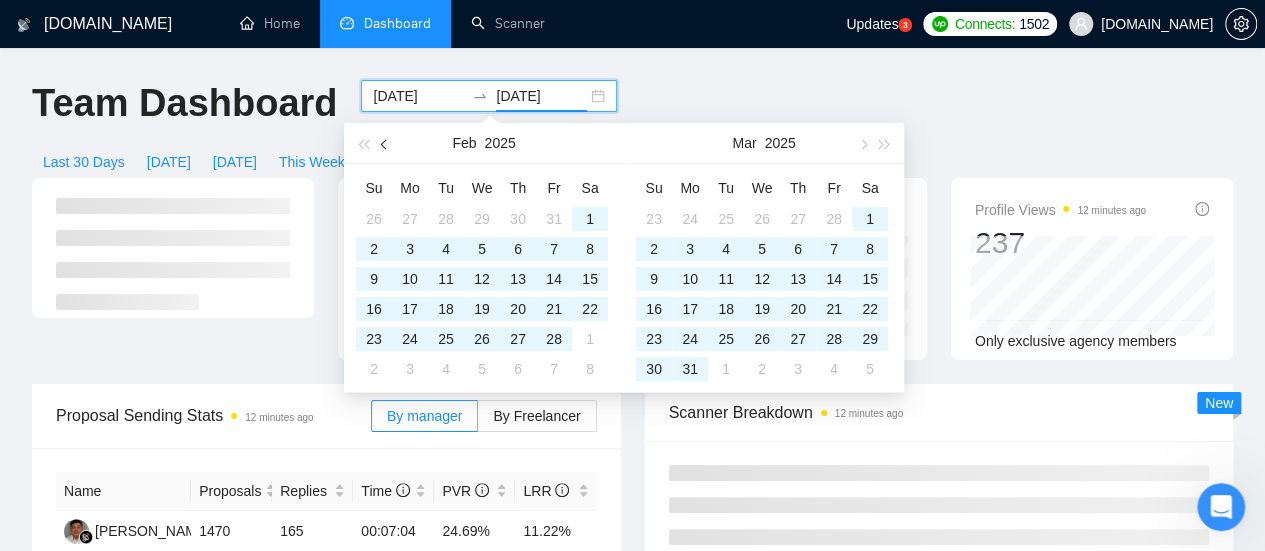 click at bounding box center (386, 144) 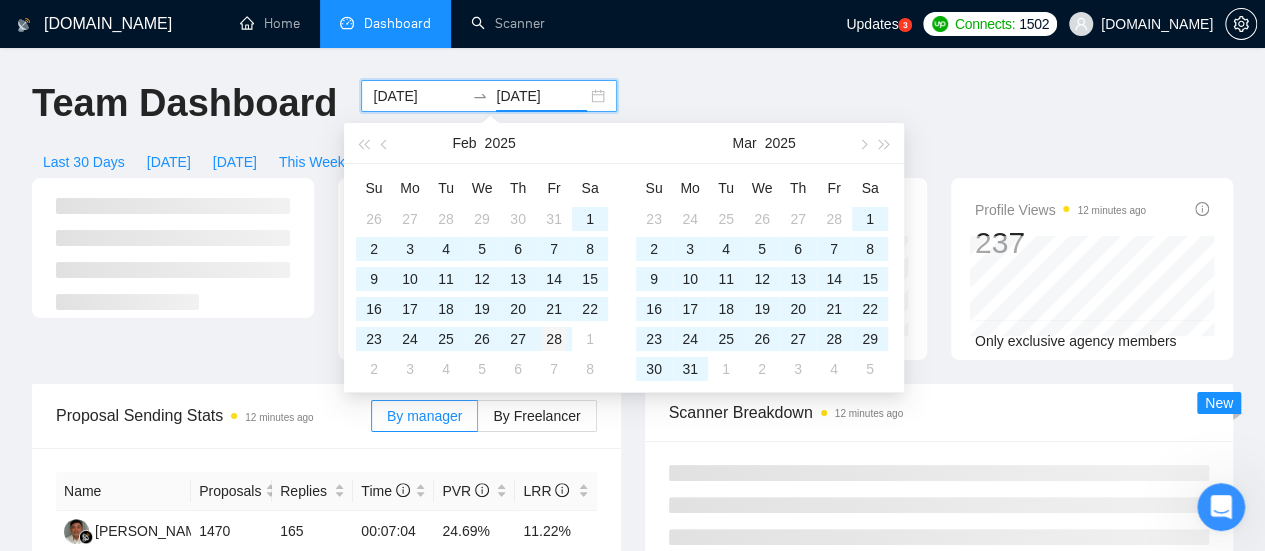 click on "28" at bounding box center [554, 339] 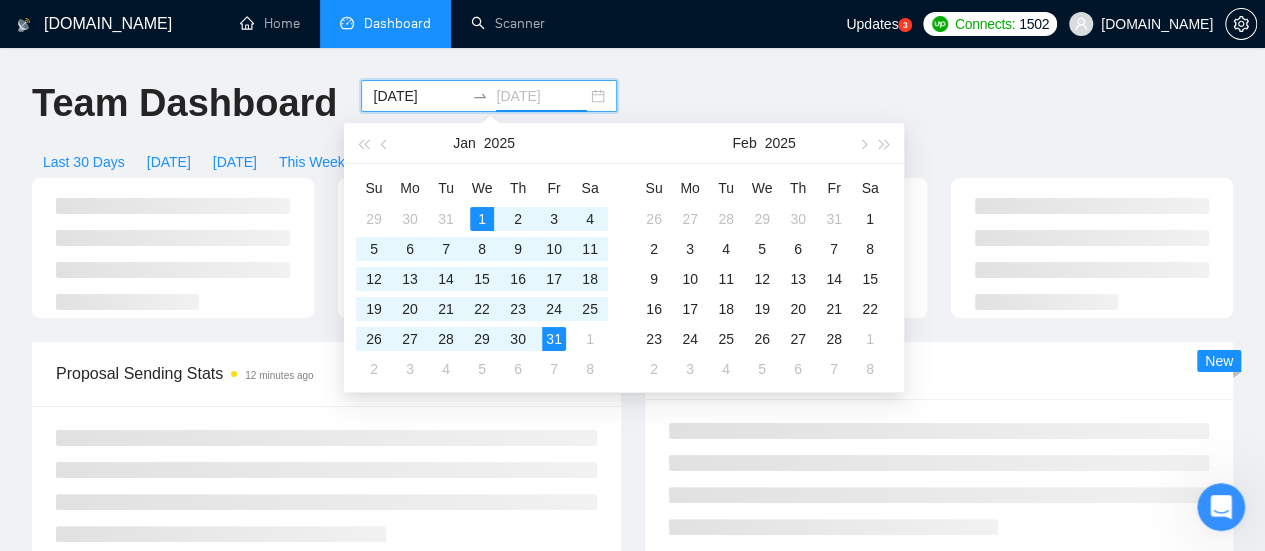 type on "2025-01-31" 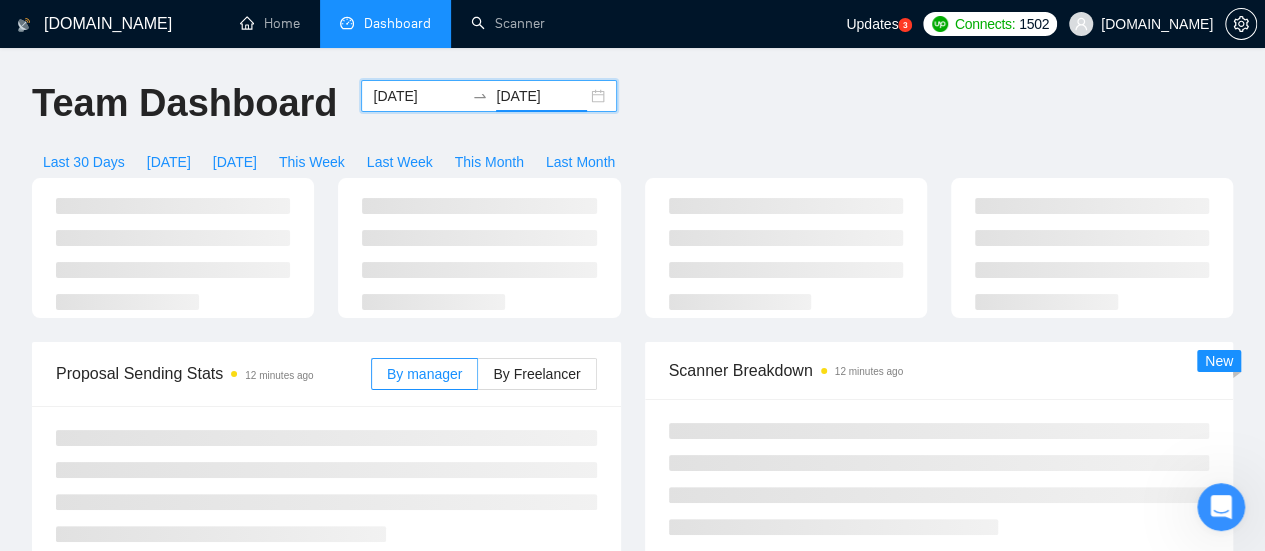 click at bounding box center (1092, 248) 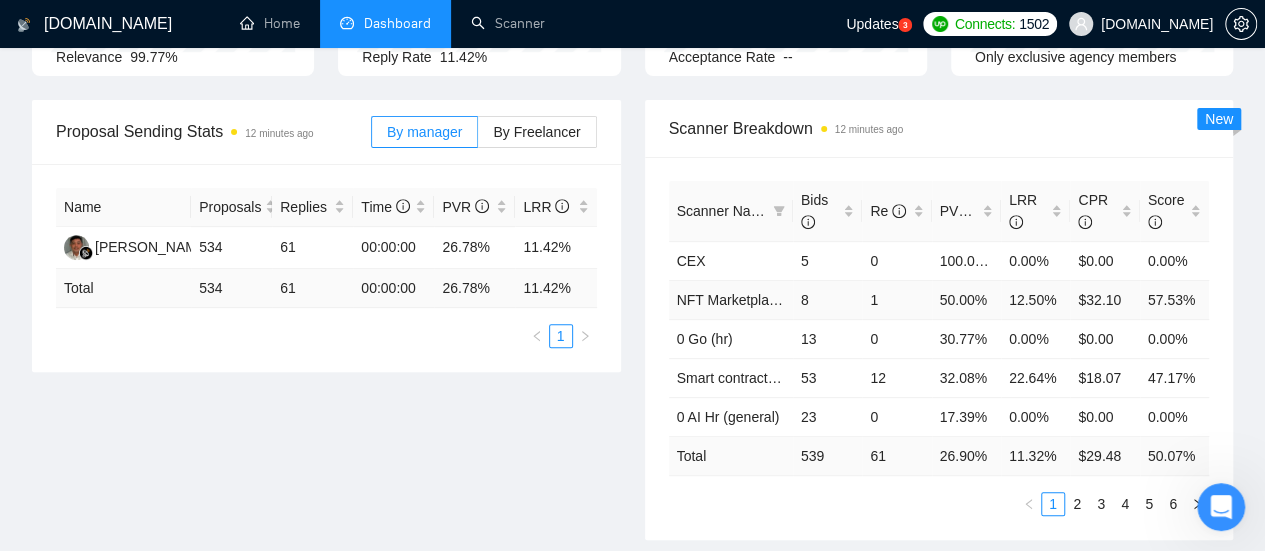 scroll, scrollTop: 300, scrollLeft: 0, axis: vertical 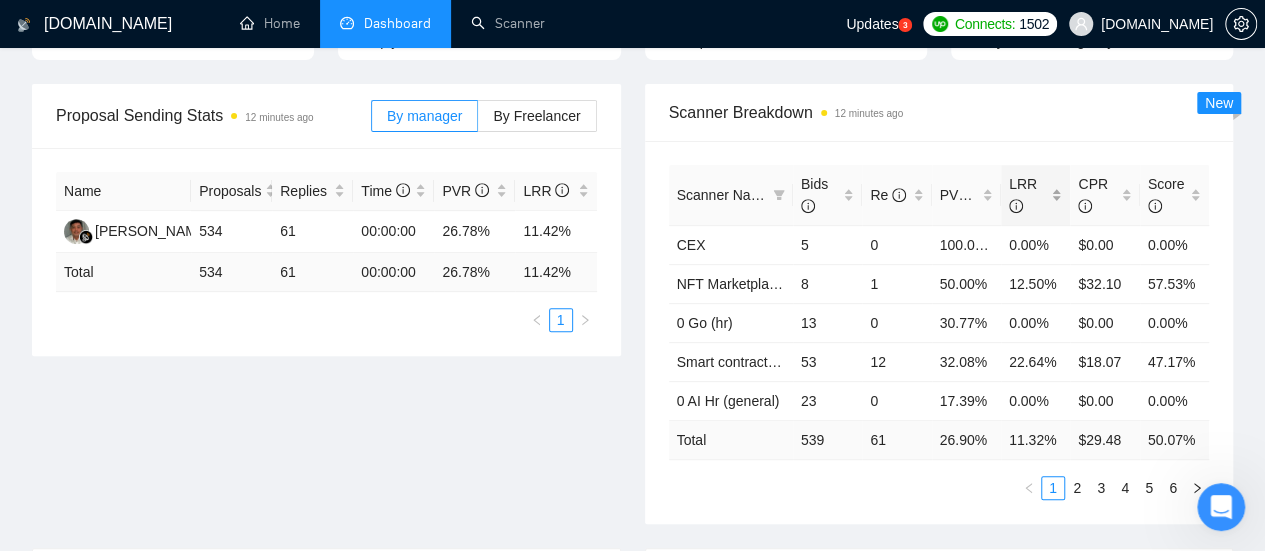 click on "LRR" at bounding box center [1028, 195] 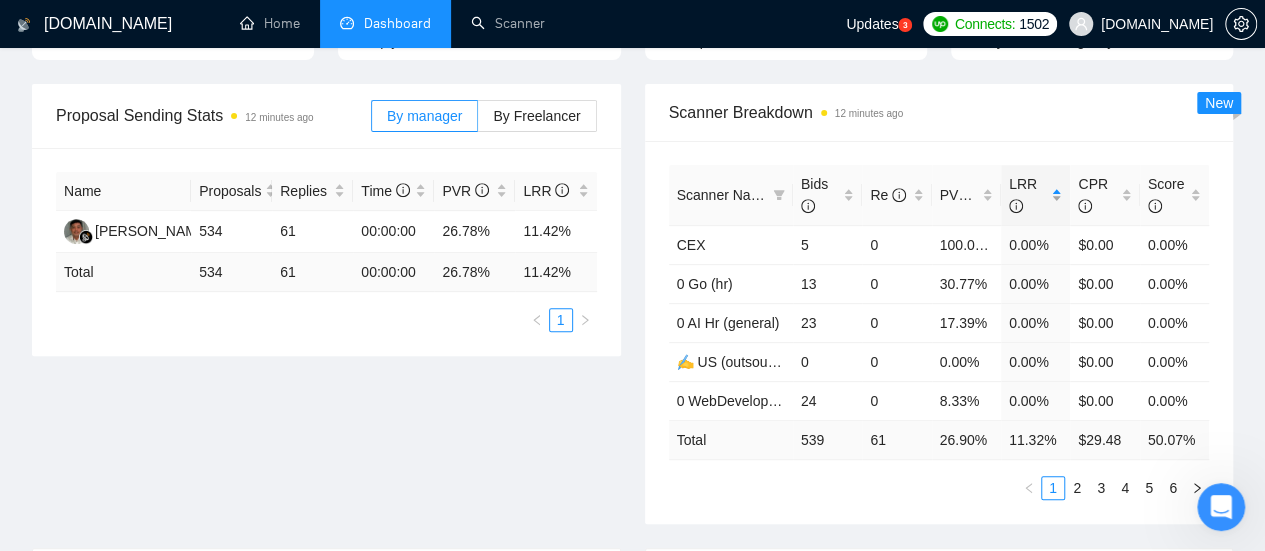 click on "LRR" at bounding box center (1028, 195) 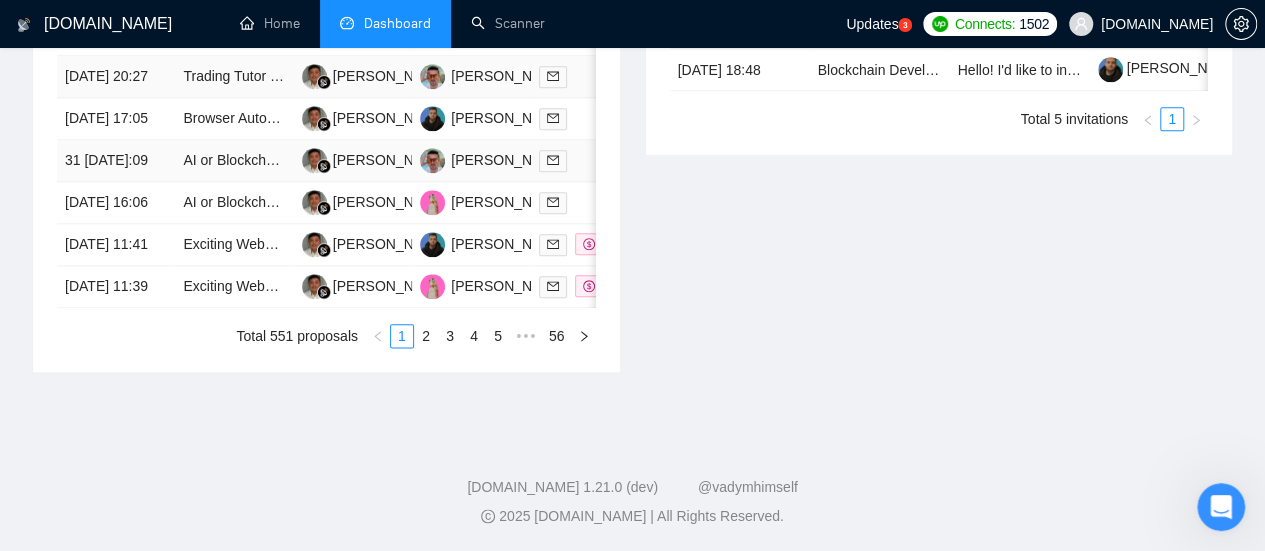 scroll, scrollTop: 900, scrollLeft: 0, axis: vertical 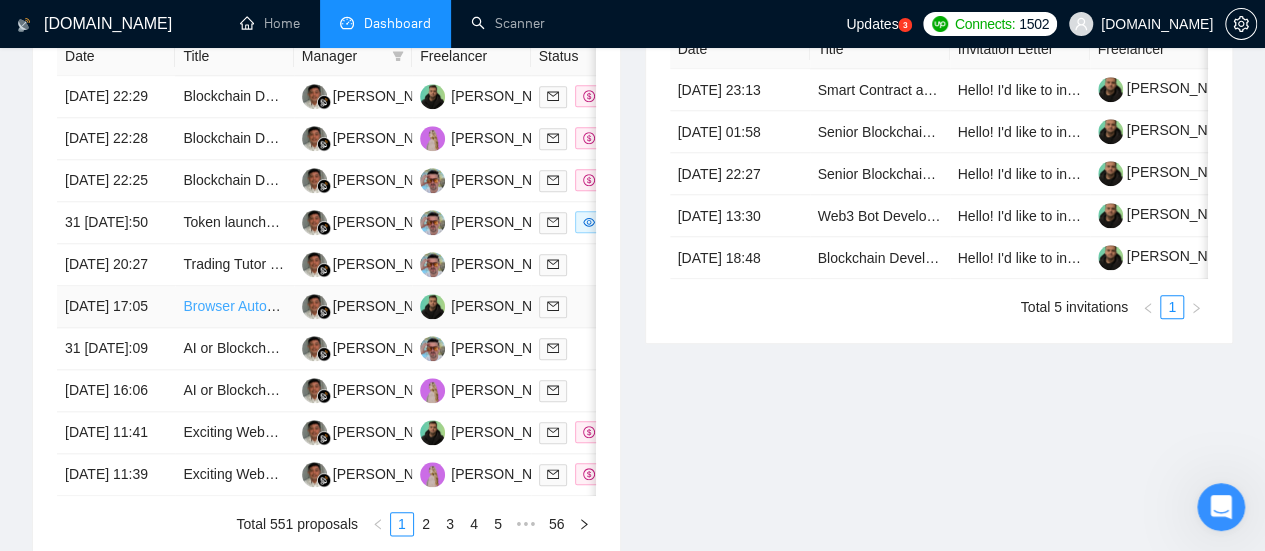 click on "Browser Automation Platform Needed (Fulltime / Large Project)" at bounding box center (378, 306) 